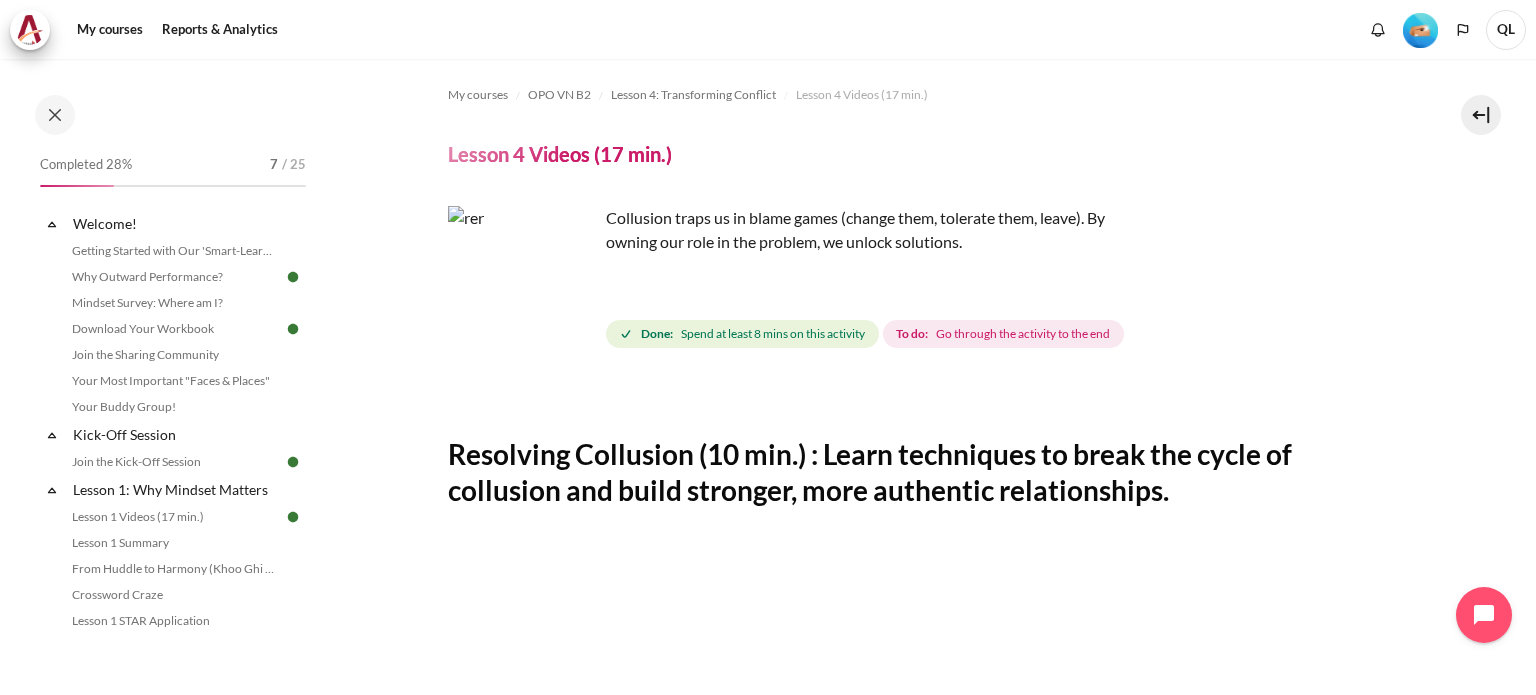 scroll, scrollTop: 0, scrollLeft: 0, axis: both 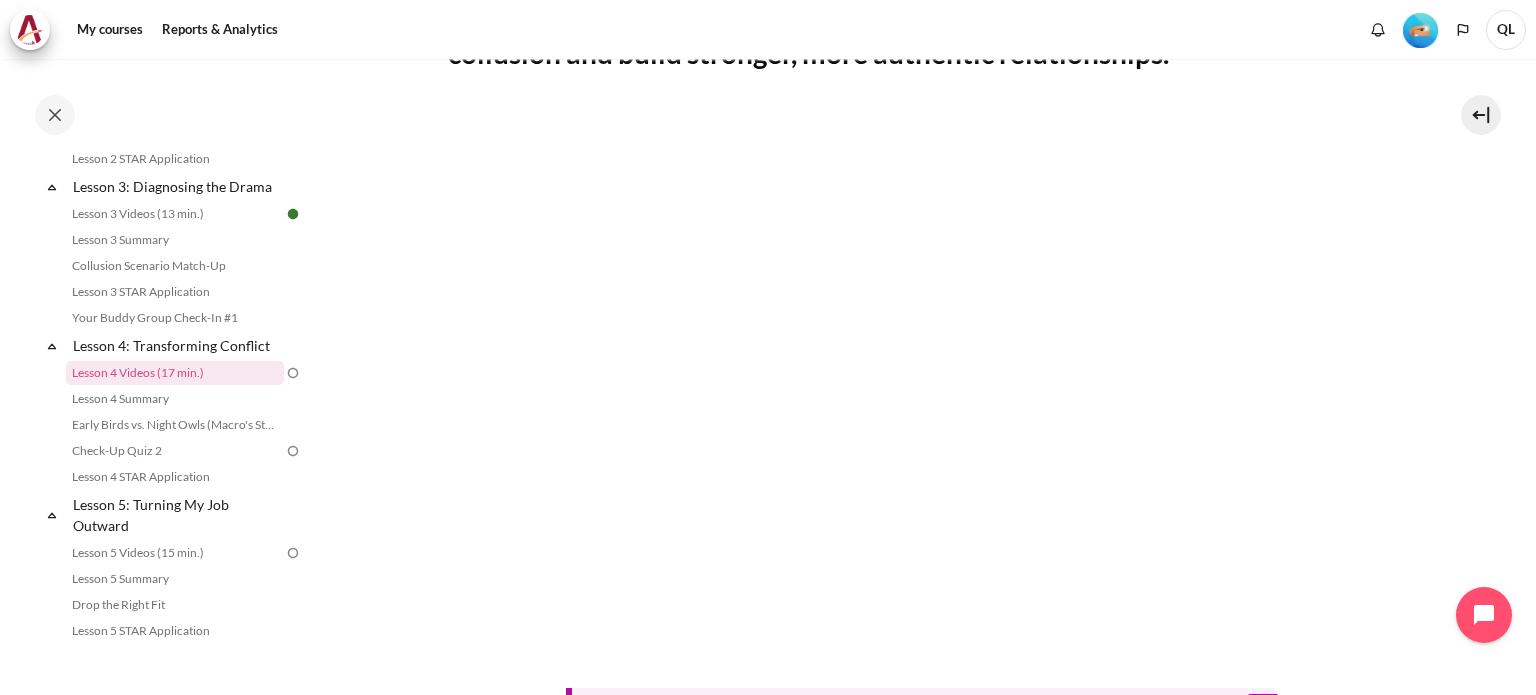 click on "My courses
OPO VN B2
Lesson 4: Transforming Conflict
Lesson 4 Videos (17 min.)
Lesson 4 Videos (17 min.)
Completion requirements" at bounding box center (920, 337) 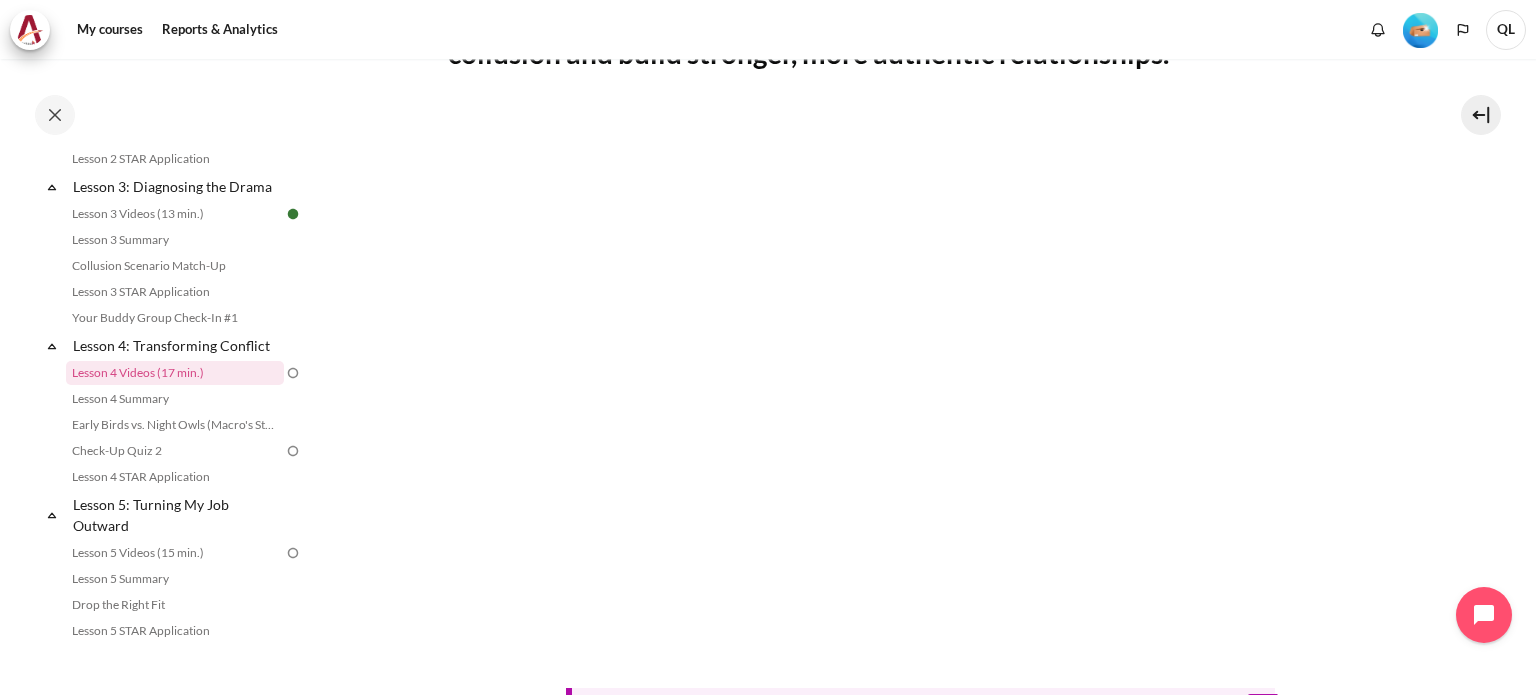 click on "My courses
OPO VN B2
Lesson 4: Transforming Conflict
Lesson 4 Videos (17 min.)
Lesson 4 Videos (17 min.)
Completion requirements" at bounding box center (920, 337) 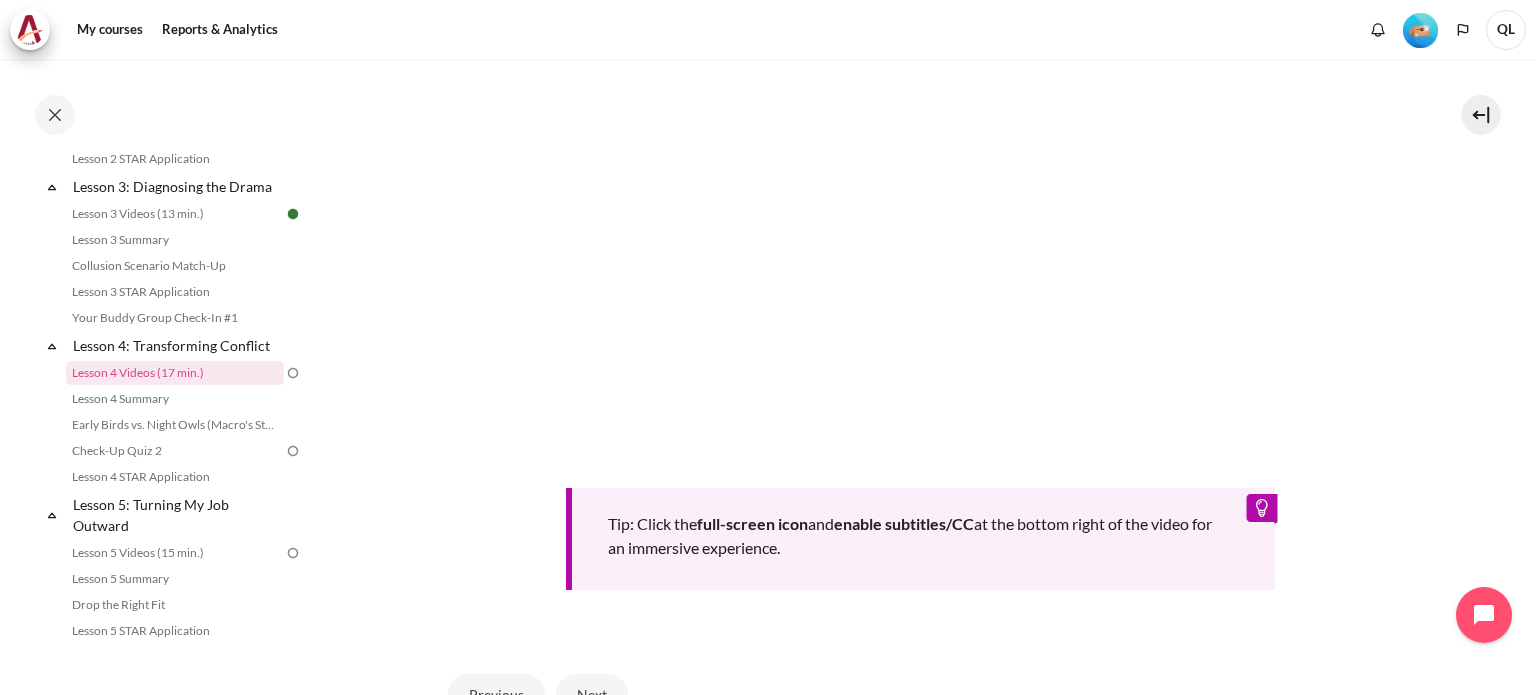 scroll, scrollTop: 837, scrollLeft: 0, axis: vertical 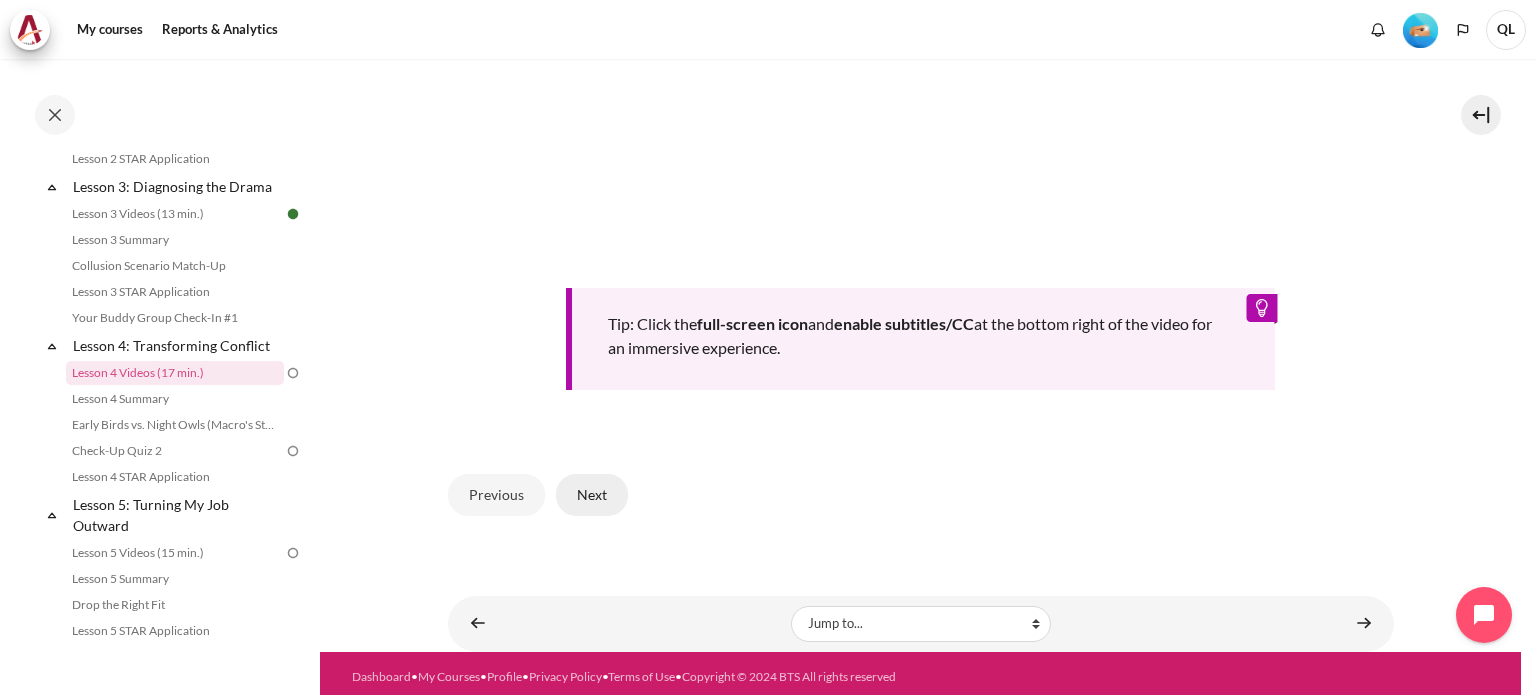click on "Next" at bounding box center (592, 495) 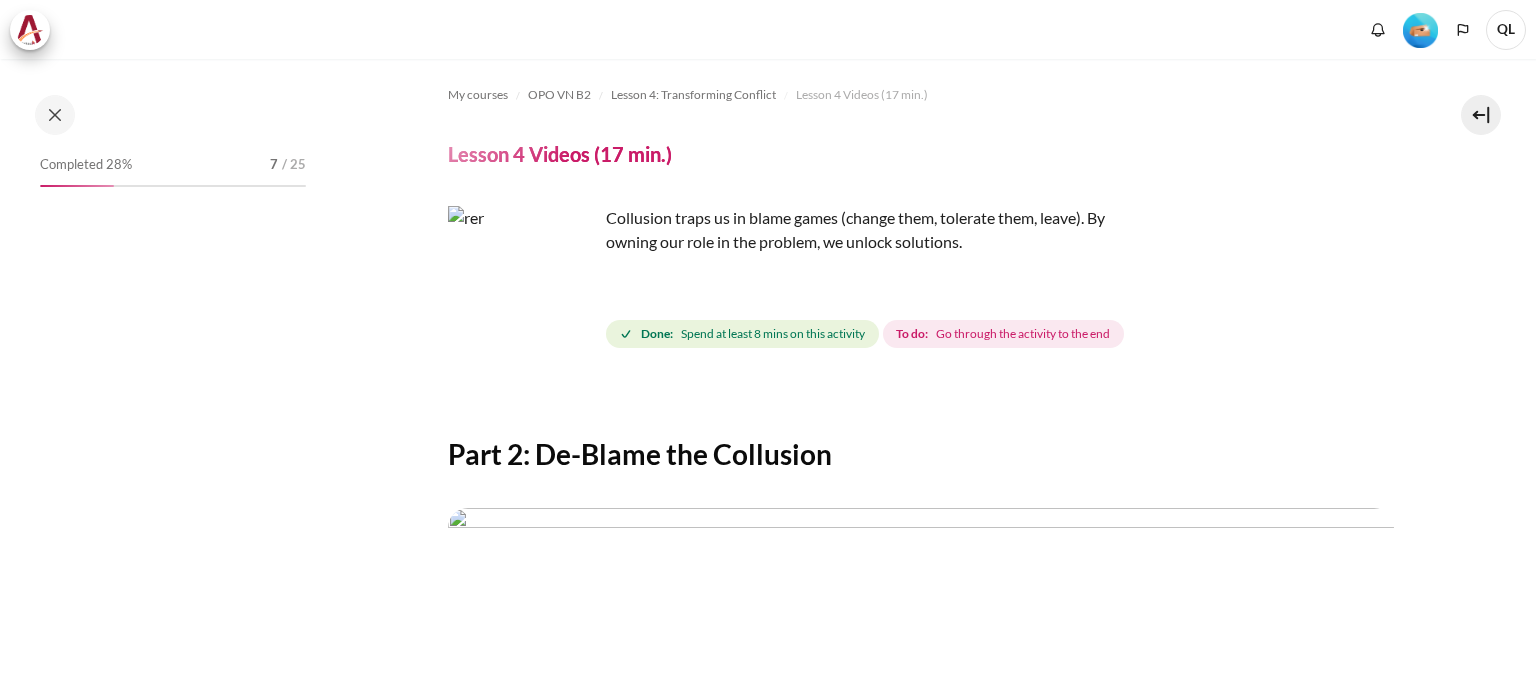scroll, scrollTop: 0, scrollLeft: 0, axis: both 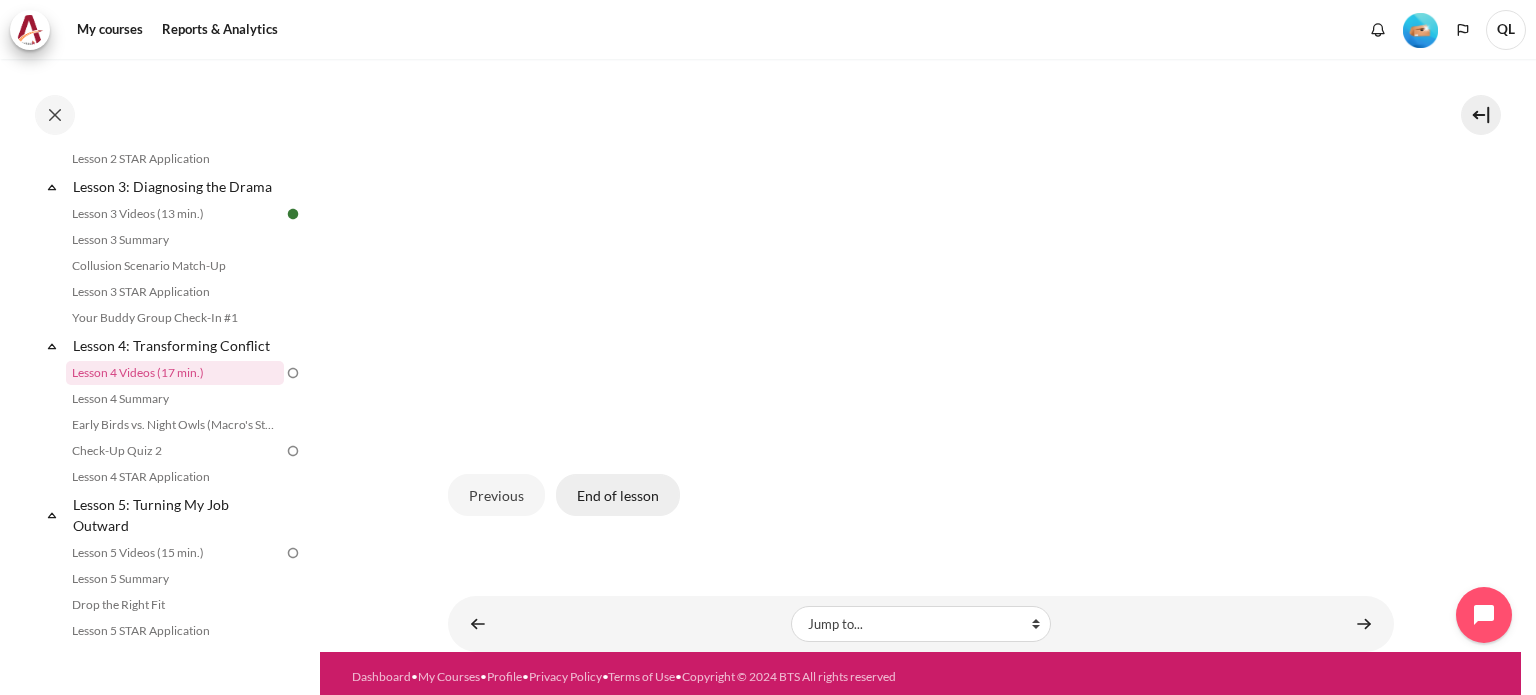 click on "End of lesson" at bounding box center (618, 495) 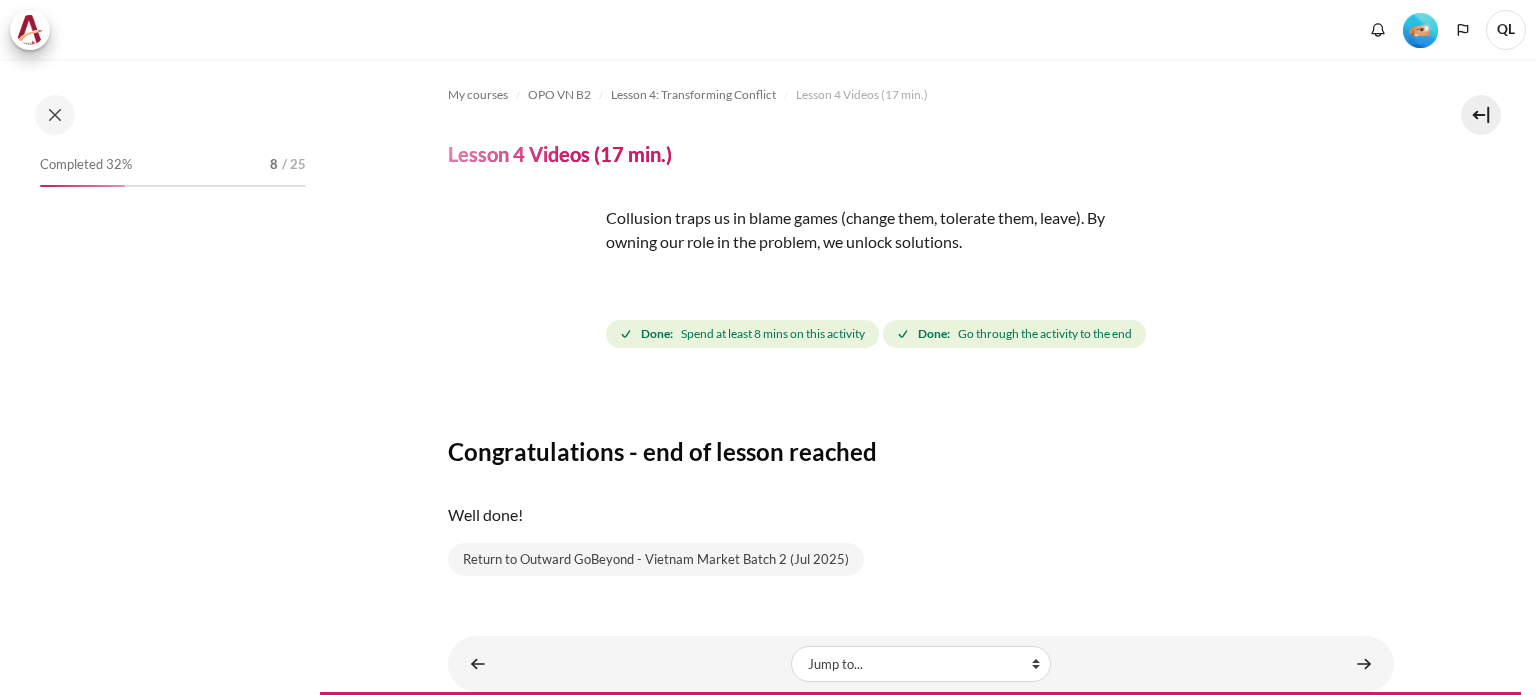 scroll, scrollTop: 0, scrollLeft: 0, axis: both 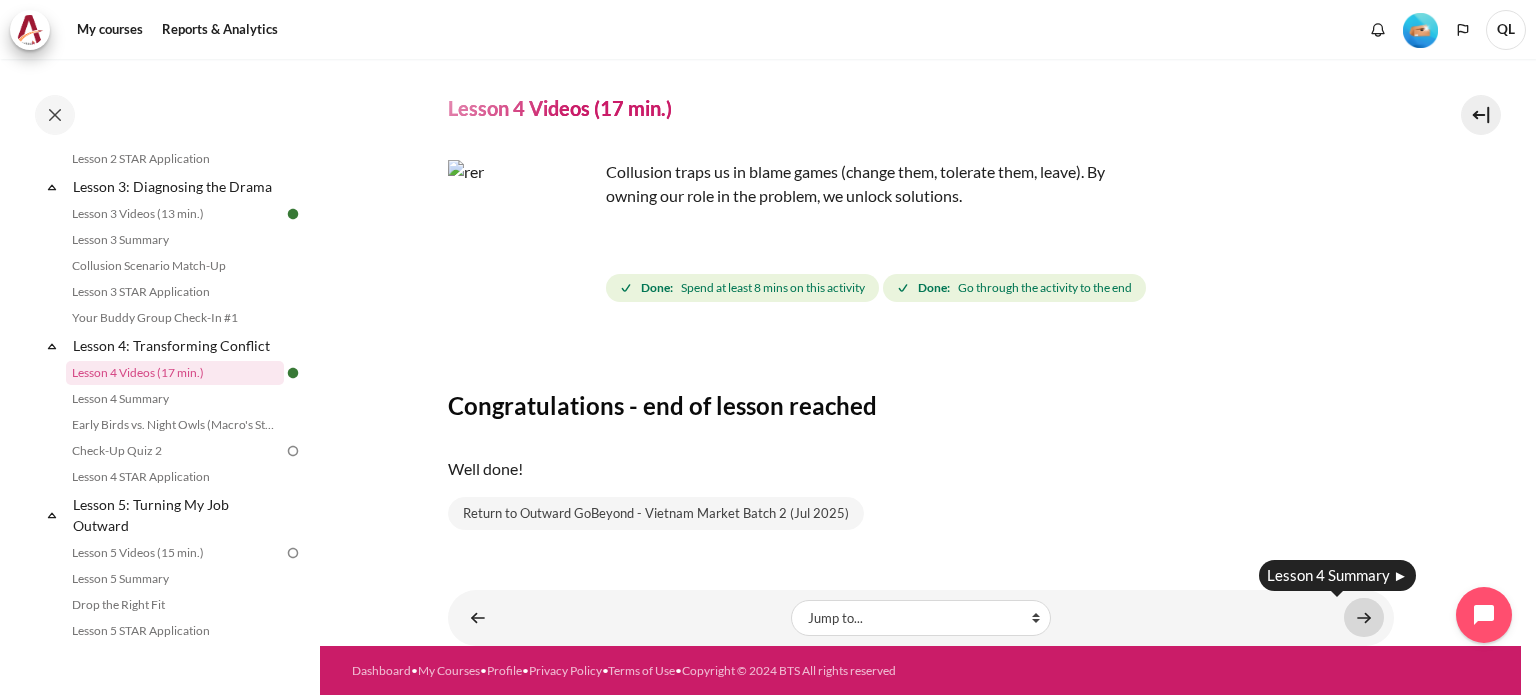 click at bounding box center [1364, 617] 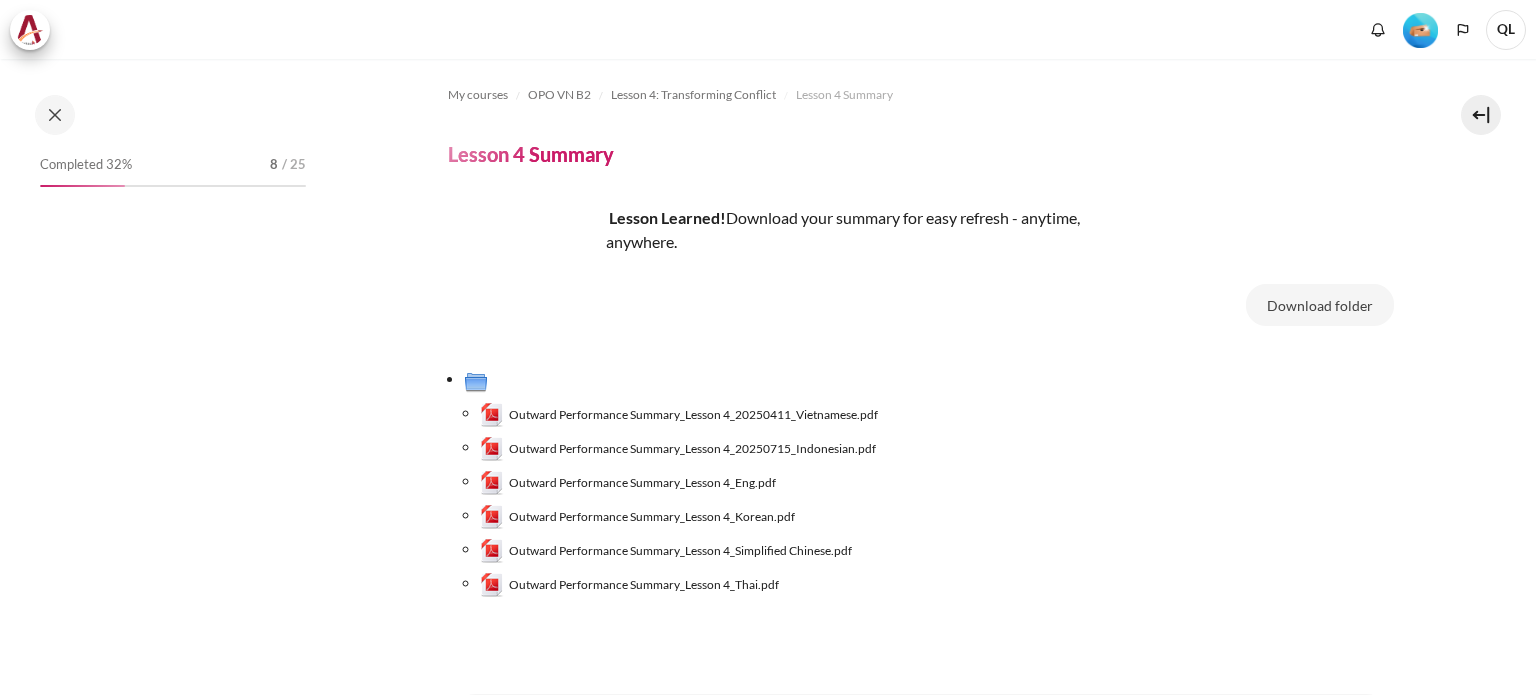 scroll, scrollTop: 0, scrollLeft: 0, axis: both 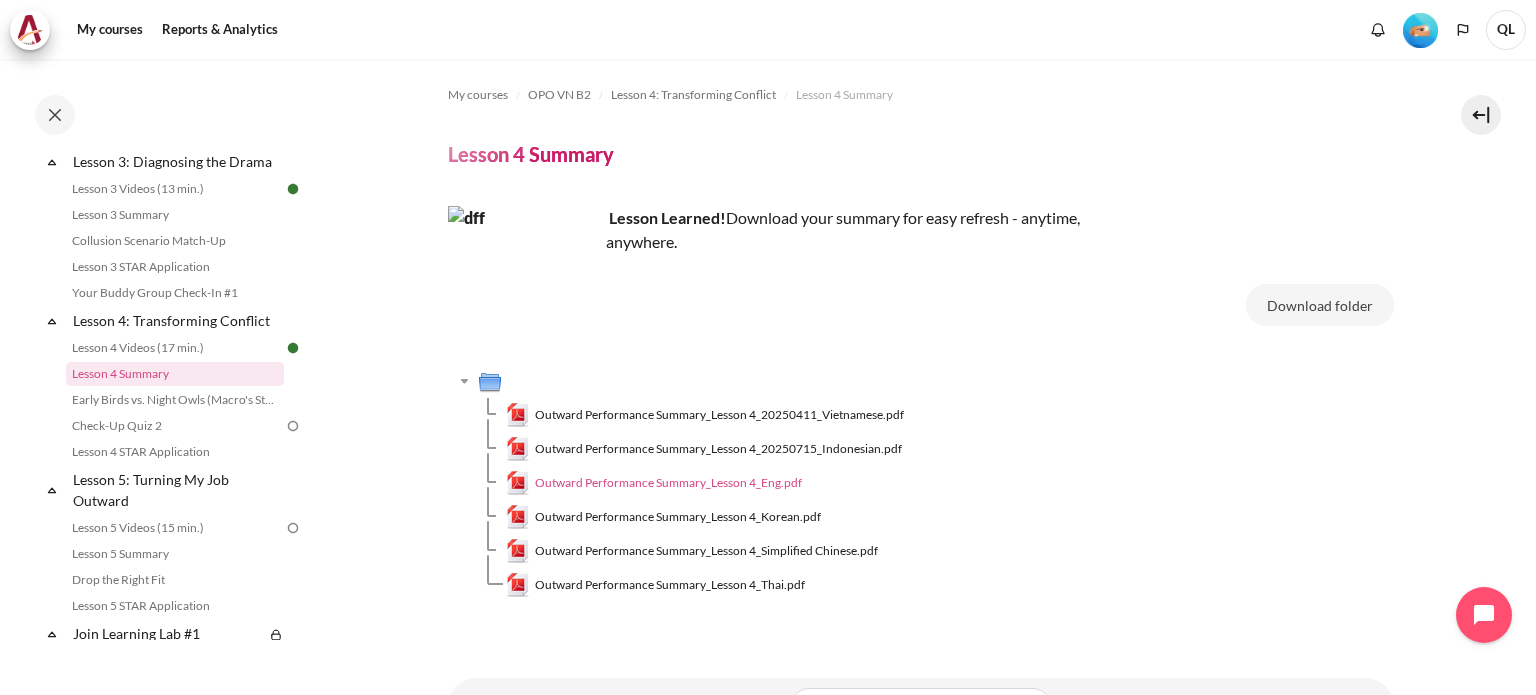 click on "Outward Performance Summary_Lesson 4_Eng.pdf" at bounding box center (668, 483) 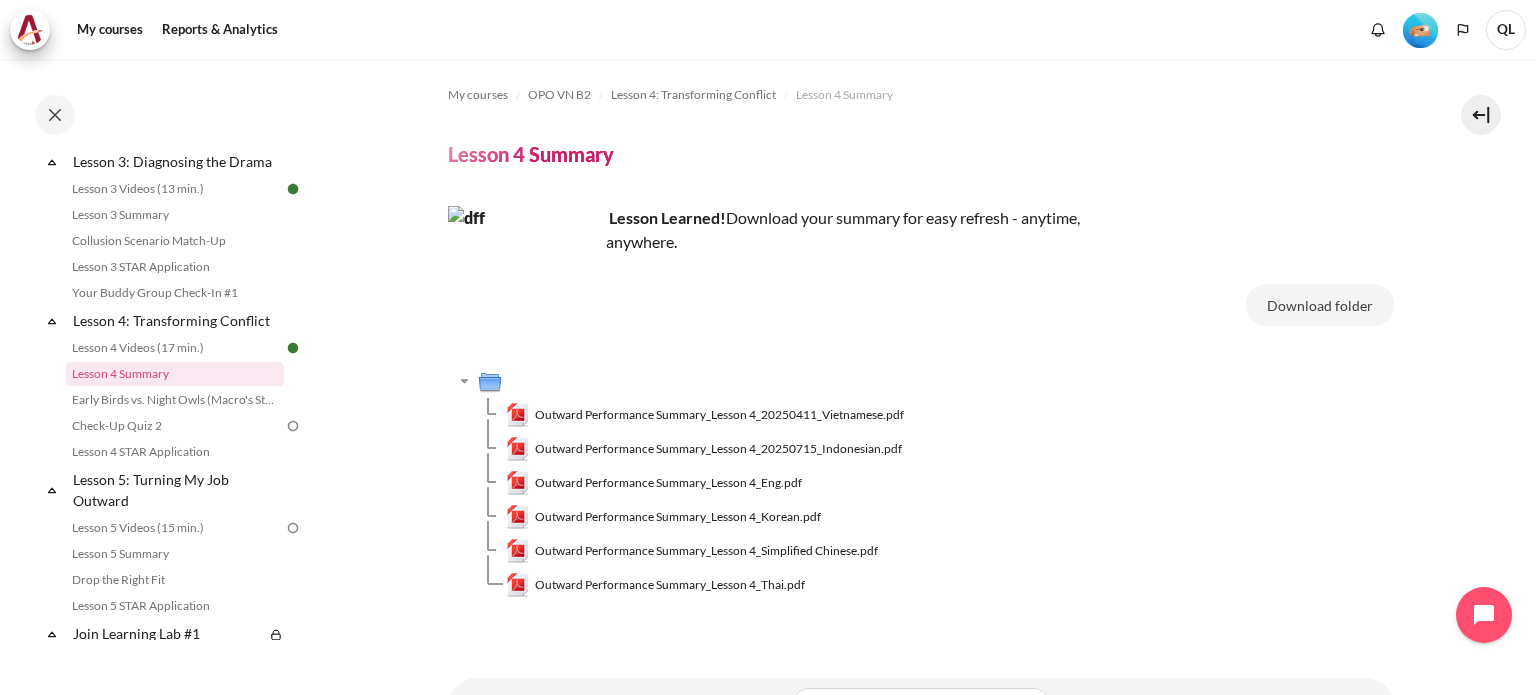 scroll, scrollTop: 88, scrollLeft: 0, axis: vertical 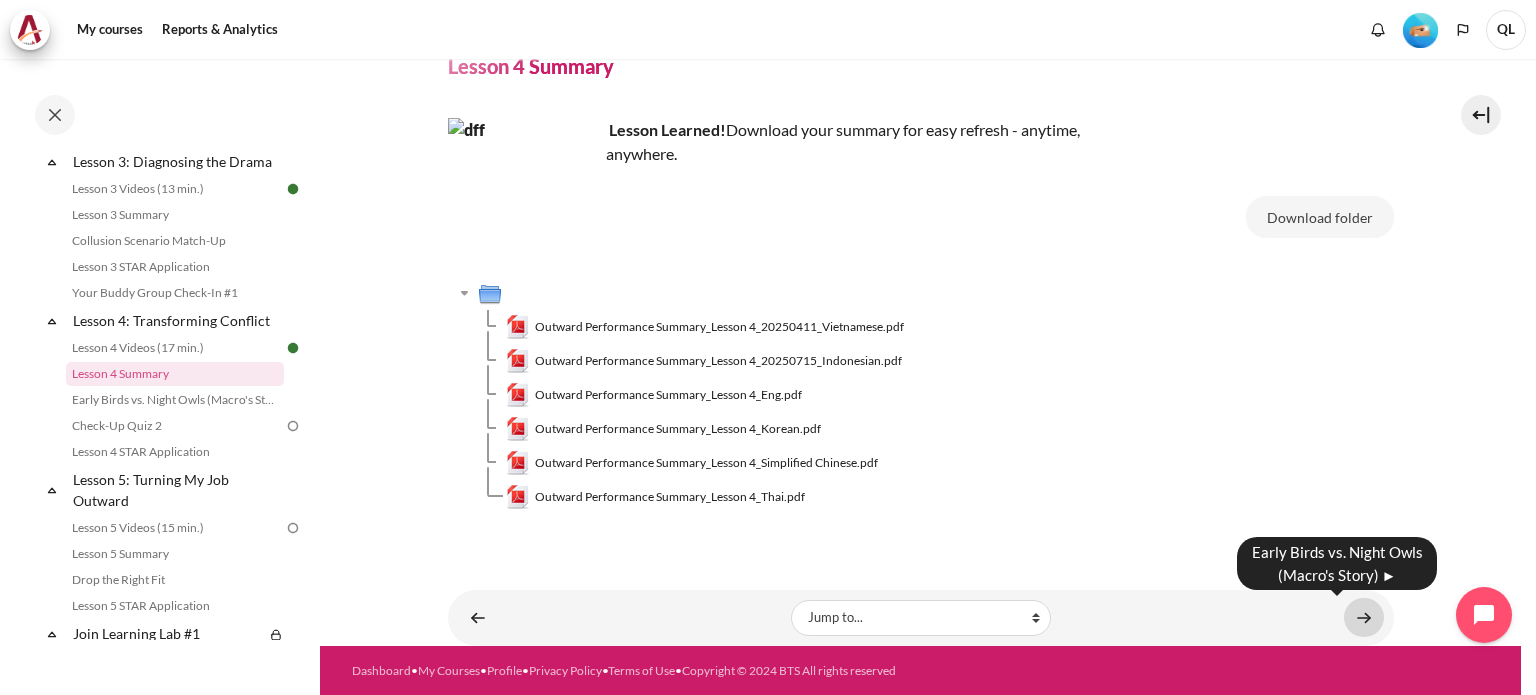 click at bounding box center [1364, 617] 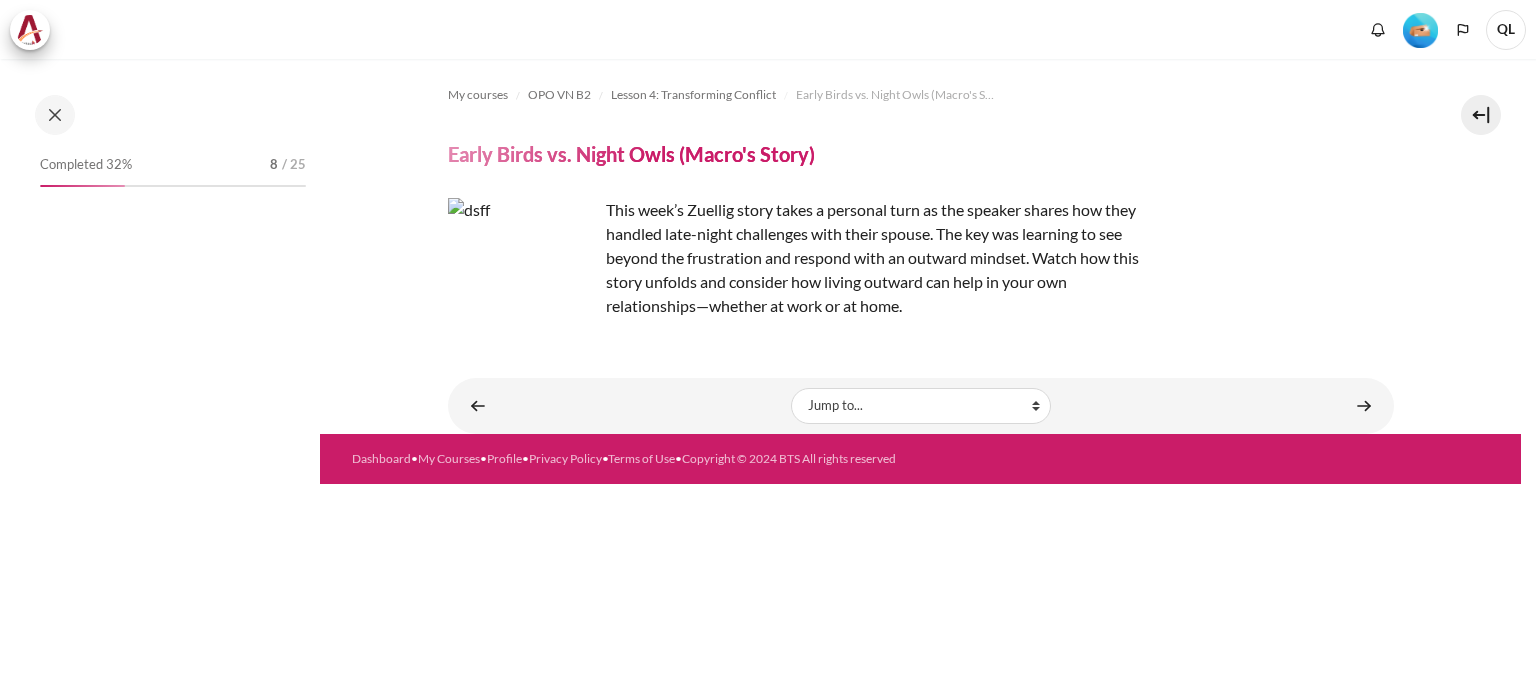 scroll, scrollTop: 0, scrollLeft: 0, axis: both 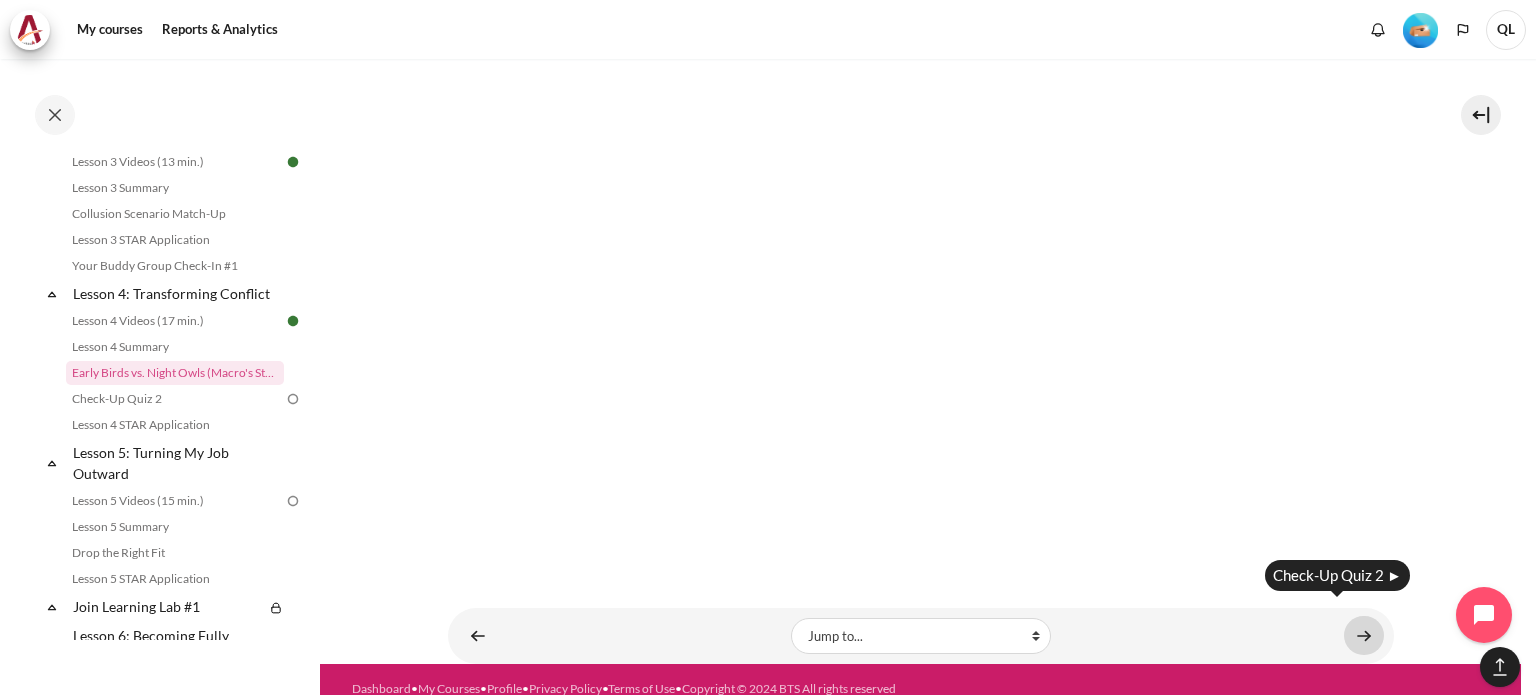 click at bounding box center (1364, 635) 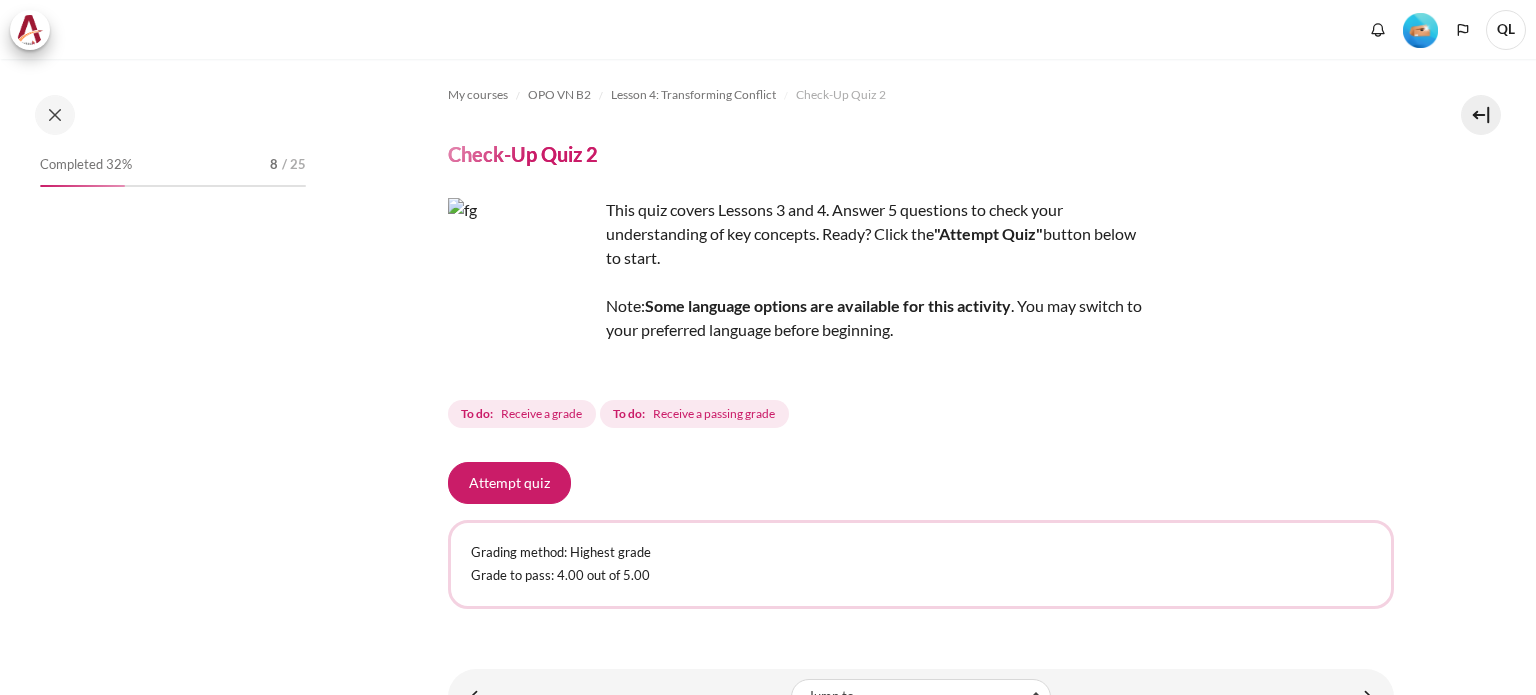 scroll, scrollTop: 0, scrollLeft: 0, axis: both 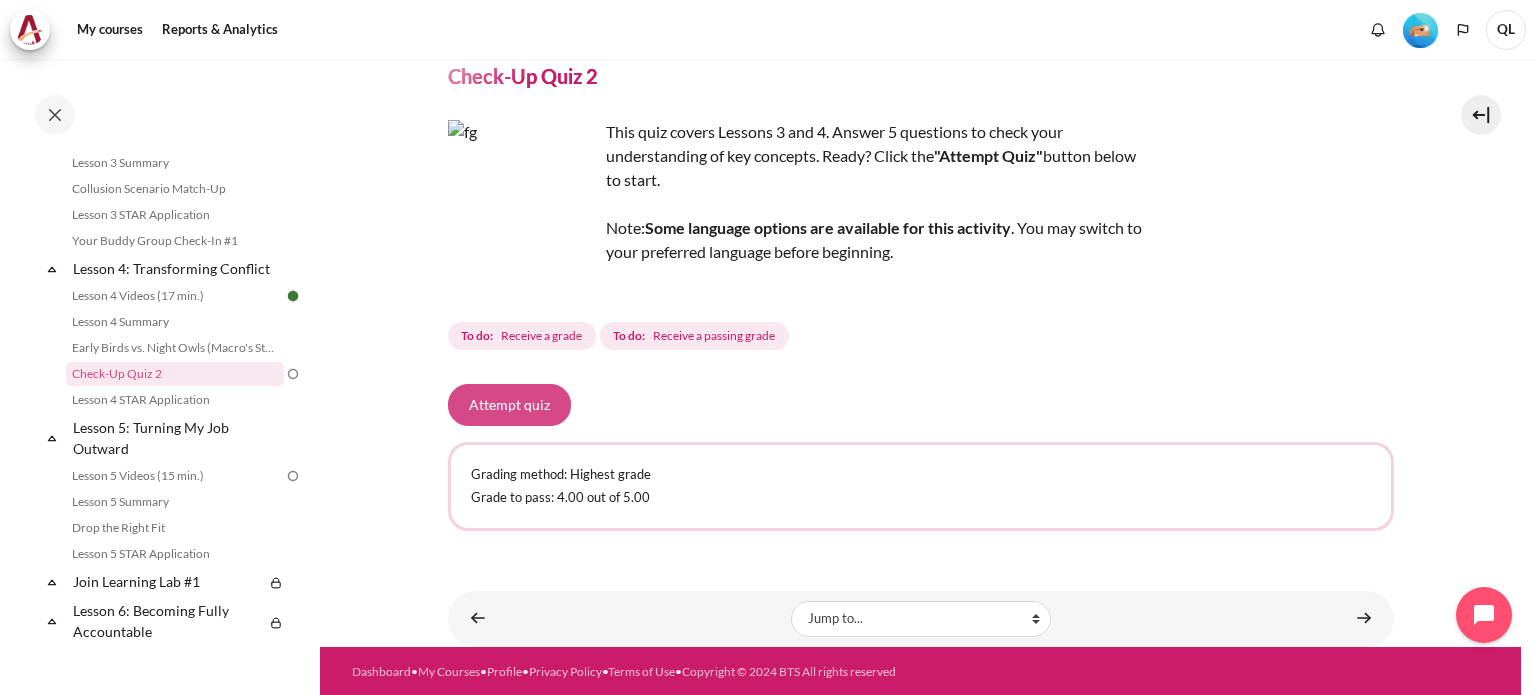 click on "Attempt quiz" at bounding box center [509, 405] 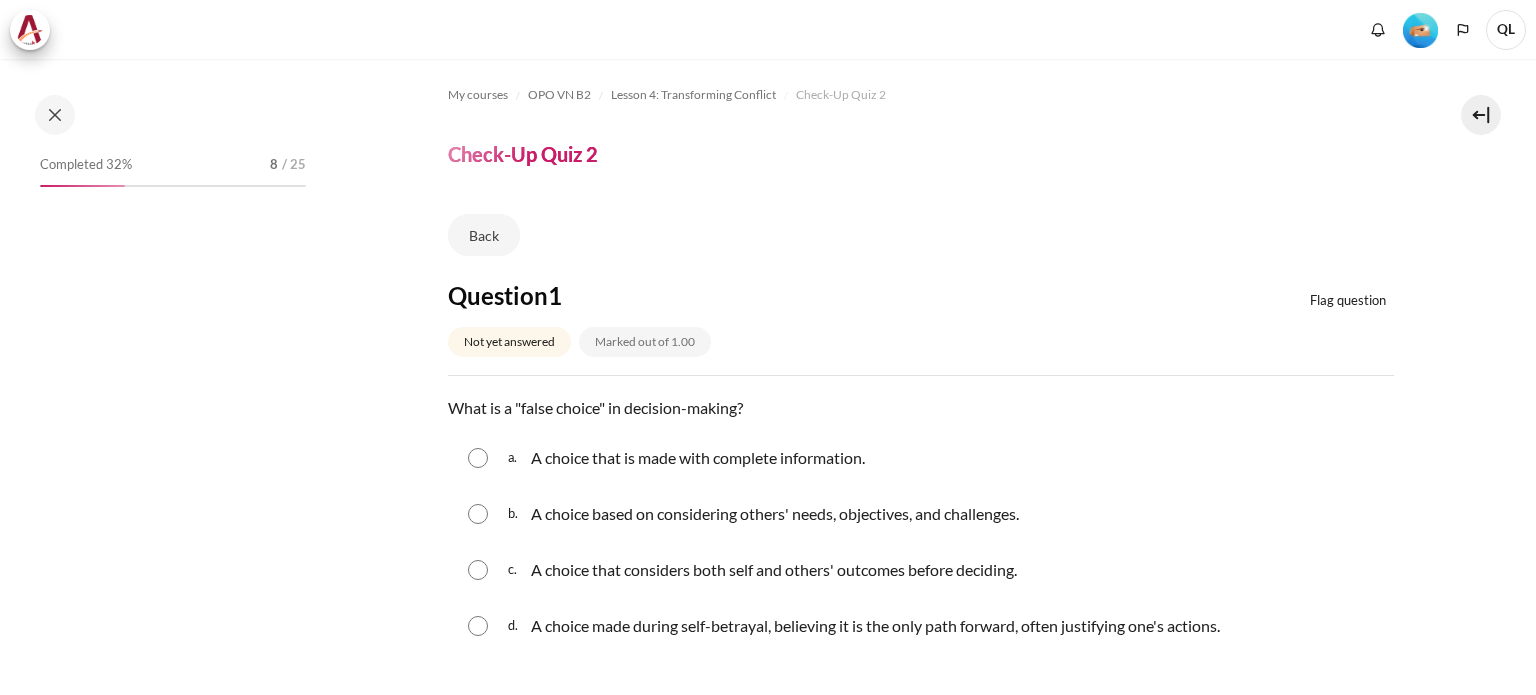 scroll, scrollTop: 0, scrollLeft: 0, axis: both 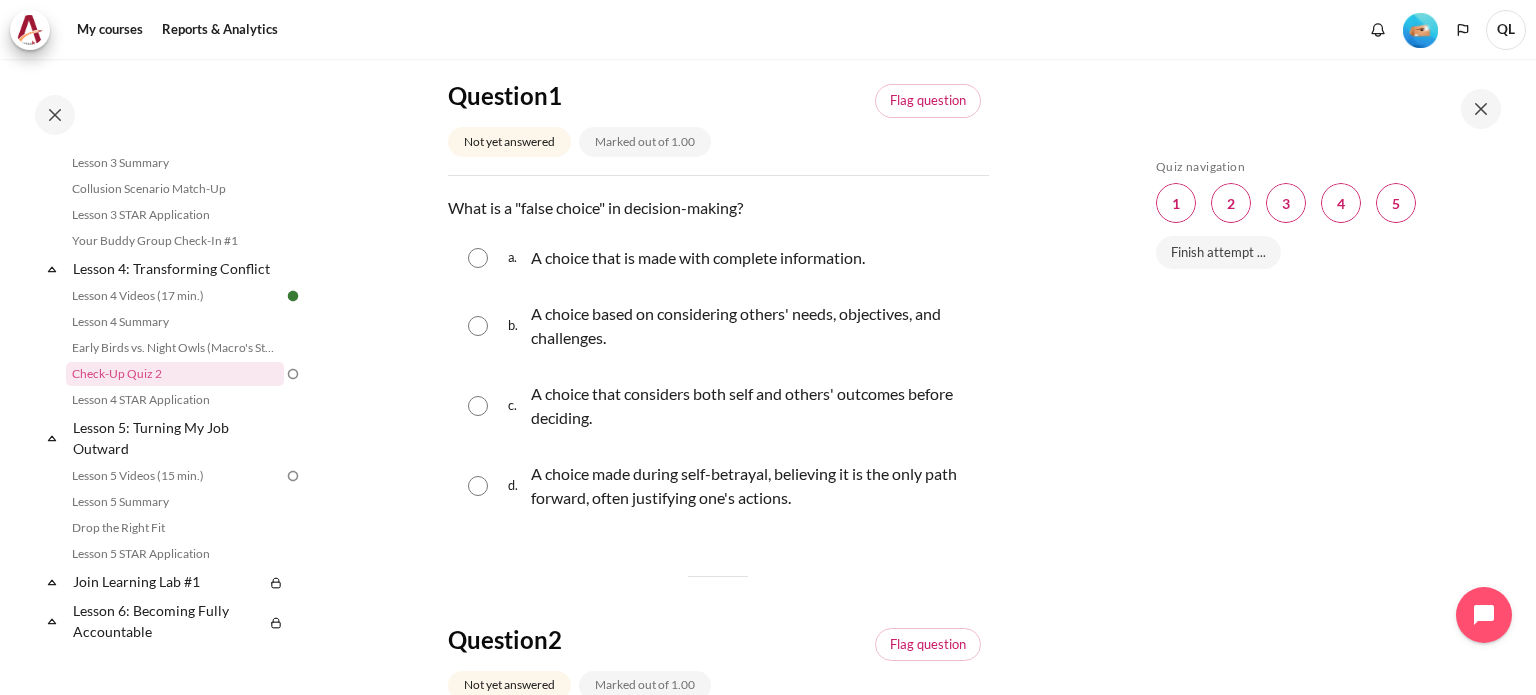 click on "A choice that considers both self and others' outcomes before deciding." at bounding box center (755, 406) 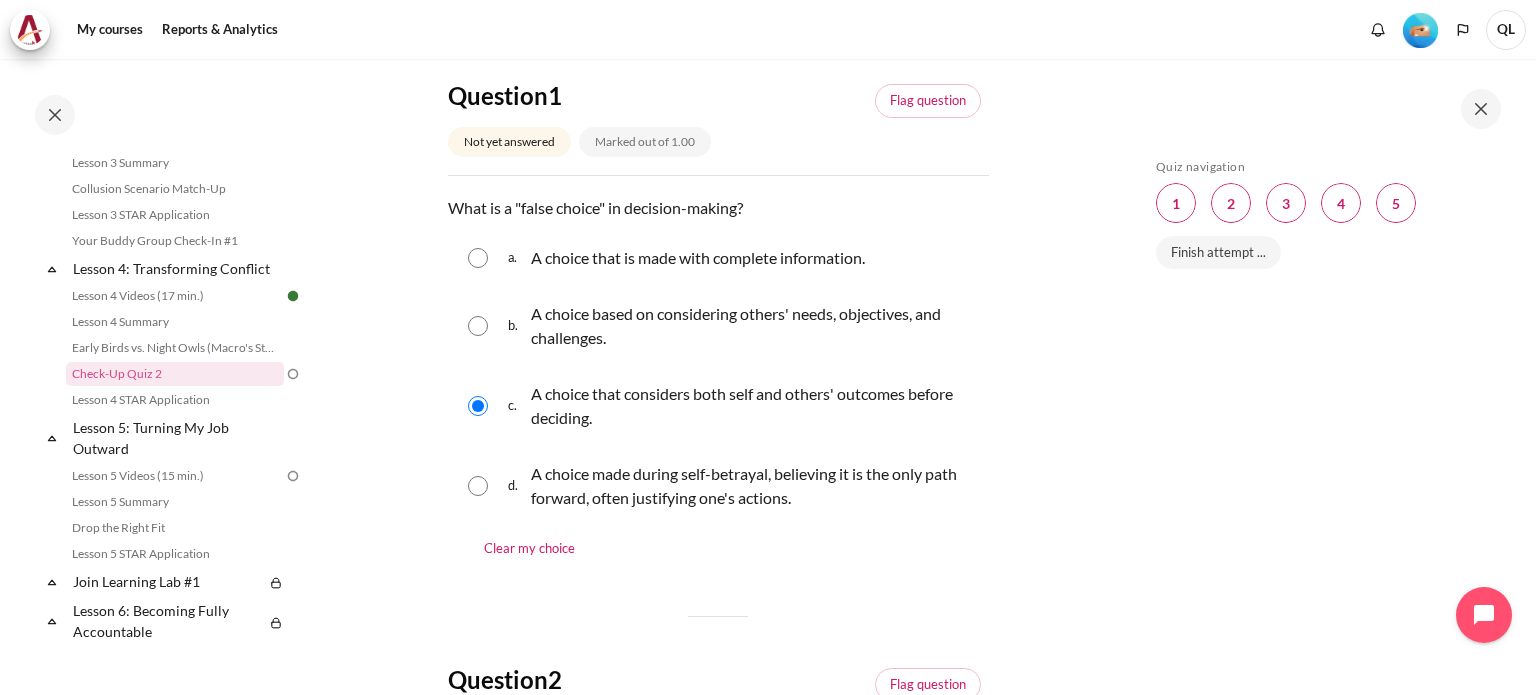 click on "A choice based on considering others' needs, objectives, and challenges." at bounding box center [755, 326] 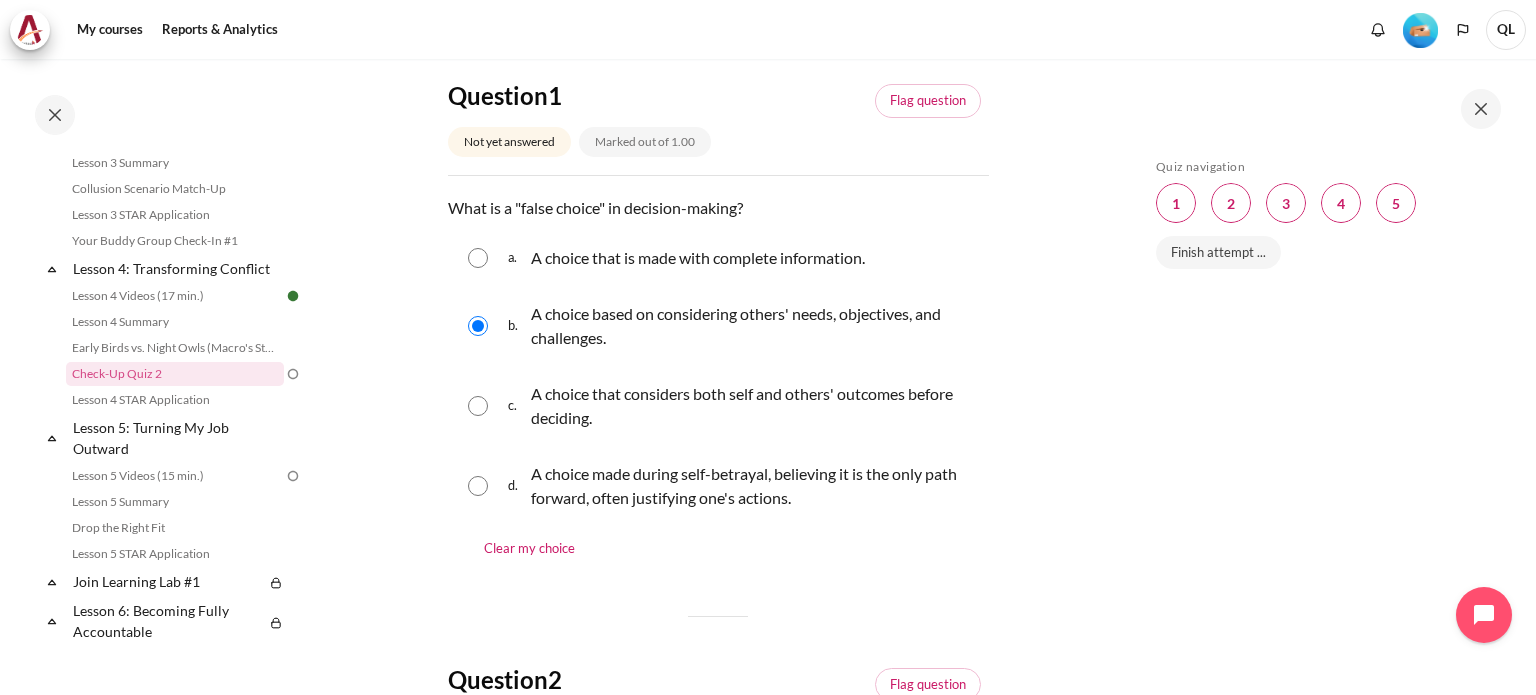click on "A choice made during self-betrayal, believing it is the only path forward, often justifying one's actions." at bounding box center (755, 486) 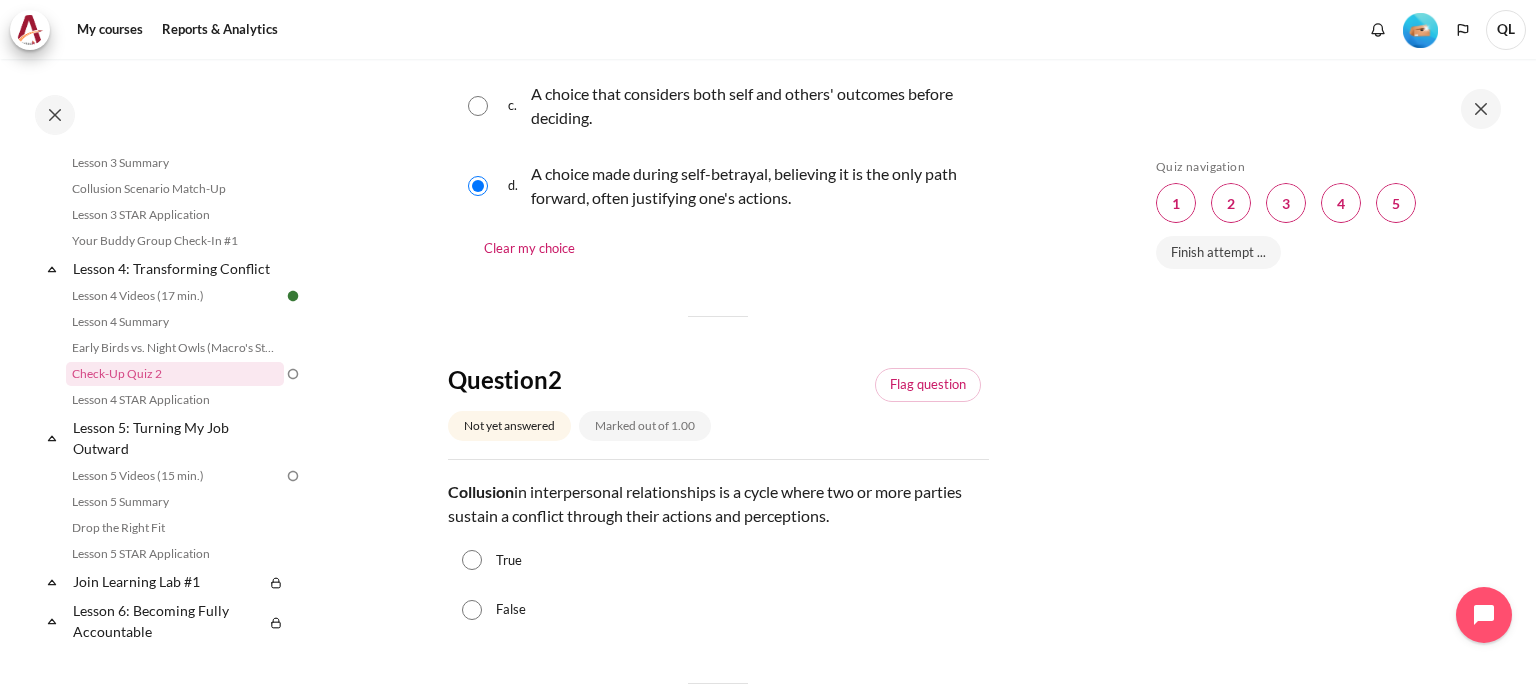scroll, scrollTop: 700, scrollLeft: 0, axis: vertical 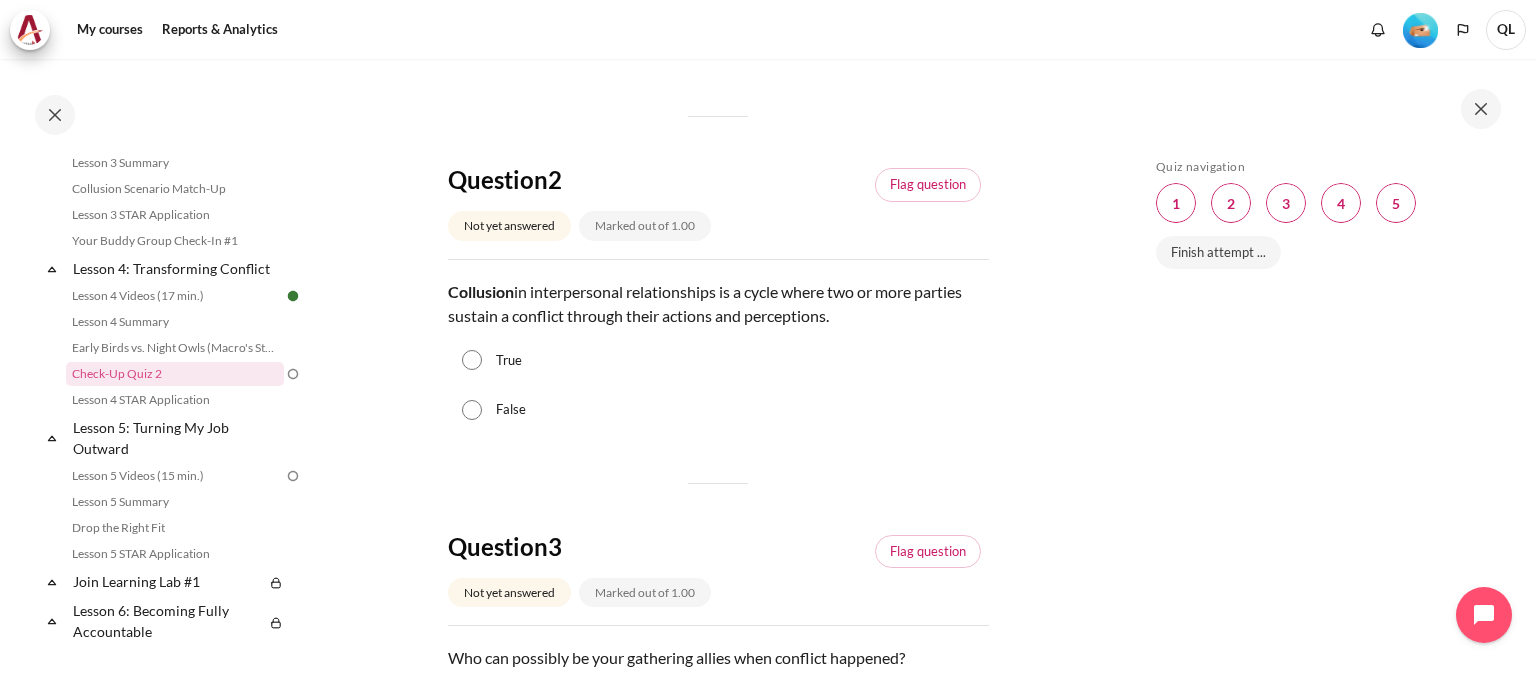 click on "True" at bounding box center (472, 360) 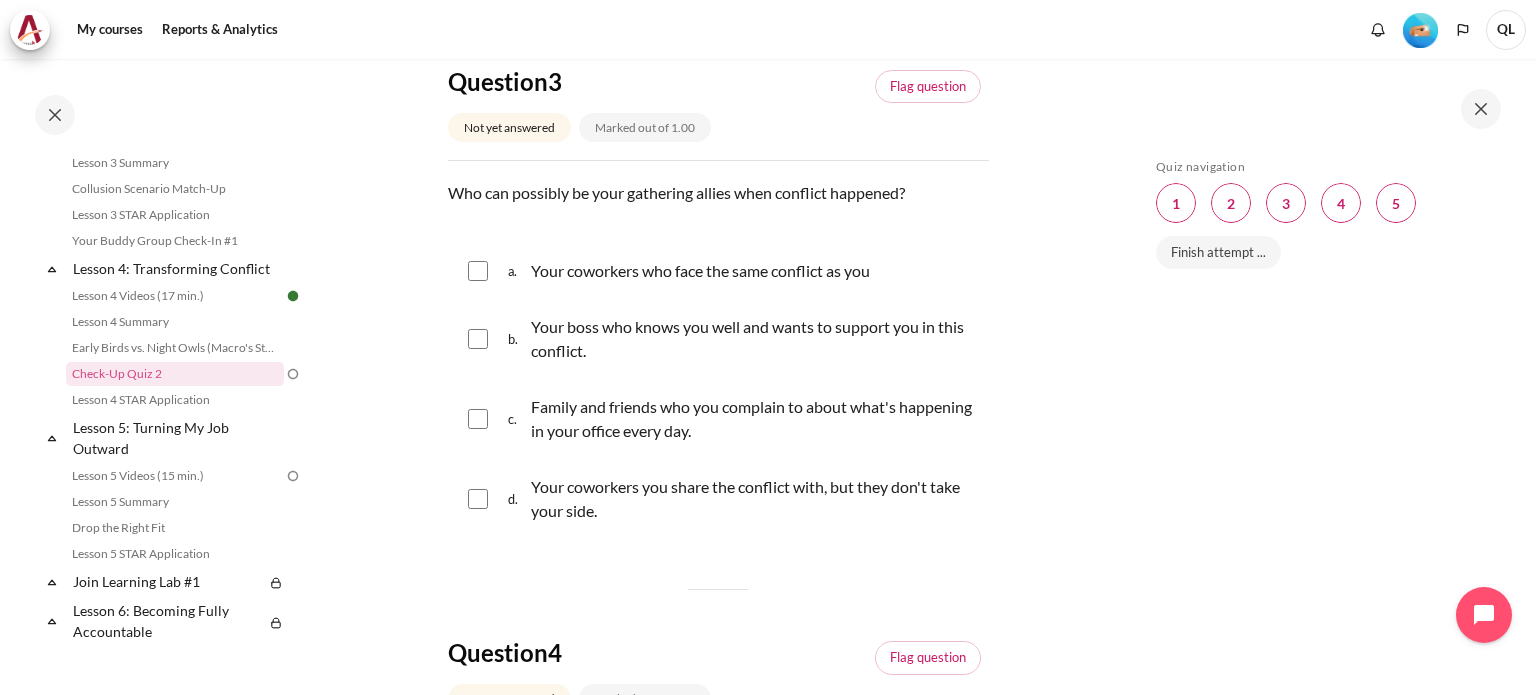 scroll, scrollTop: 1200, scrollLeft: 0, axis: vertical 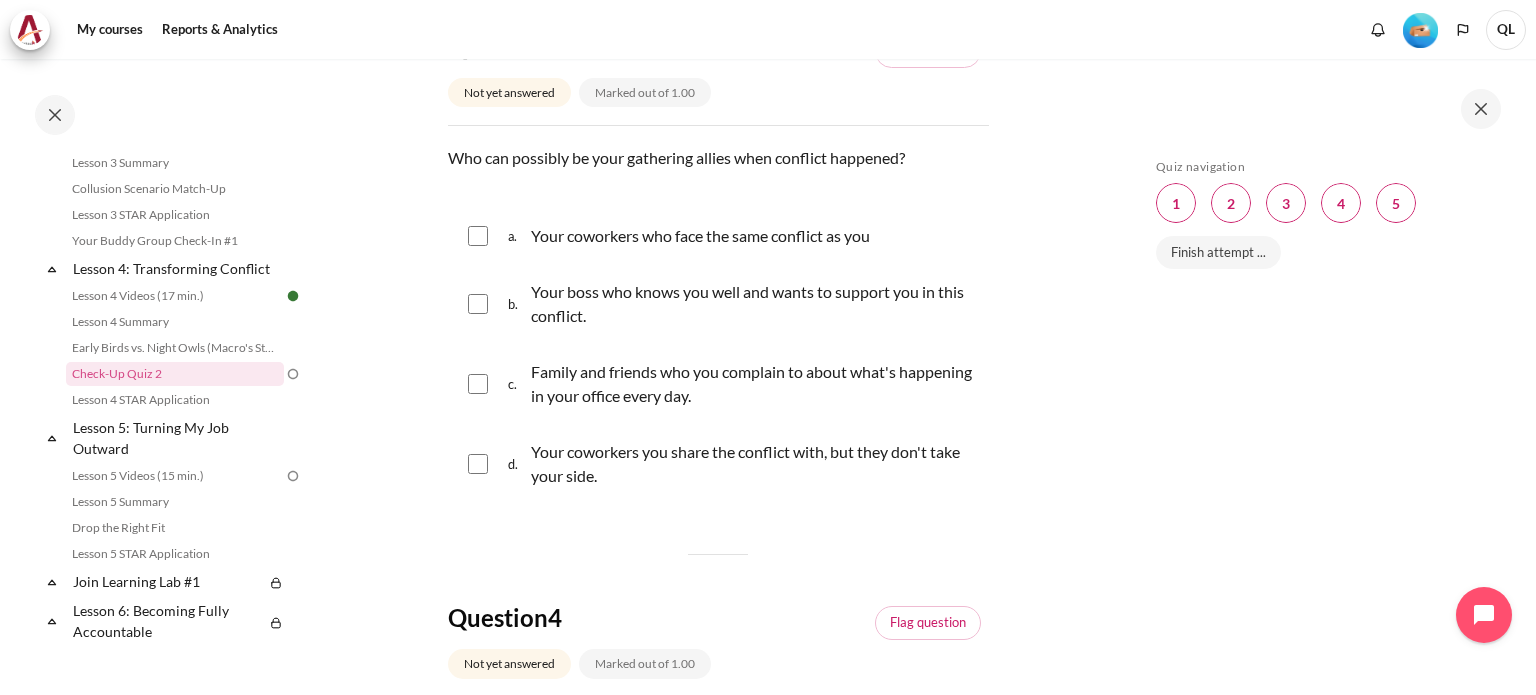 click on "Your coworkers who face the same conflict as you" at bounding box center [700, 236] 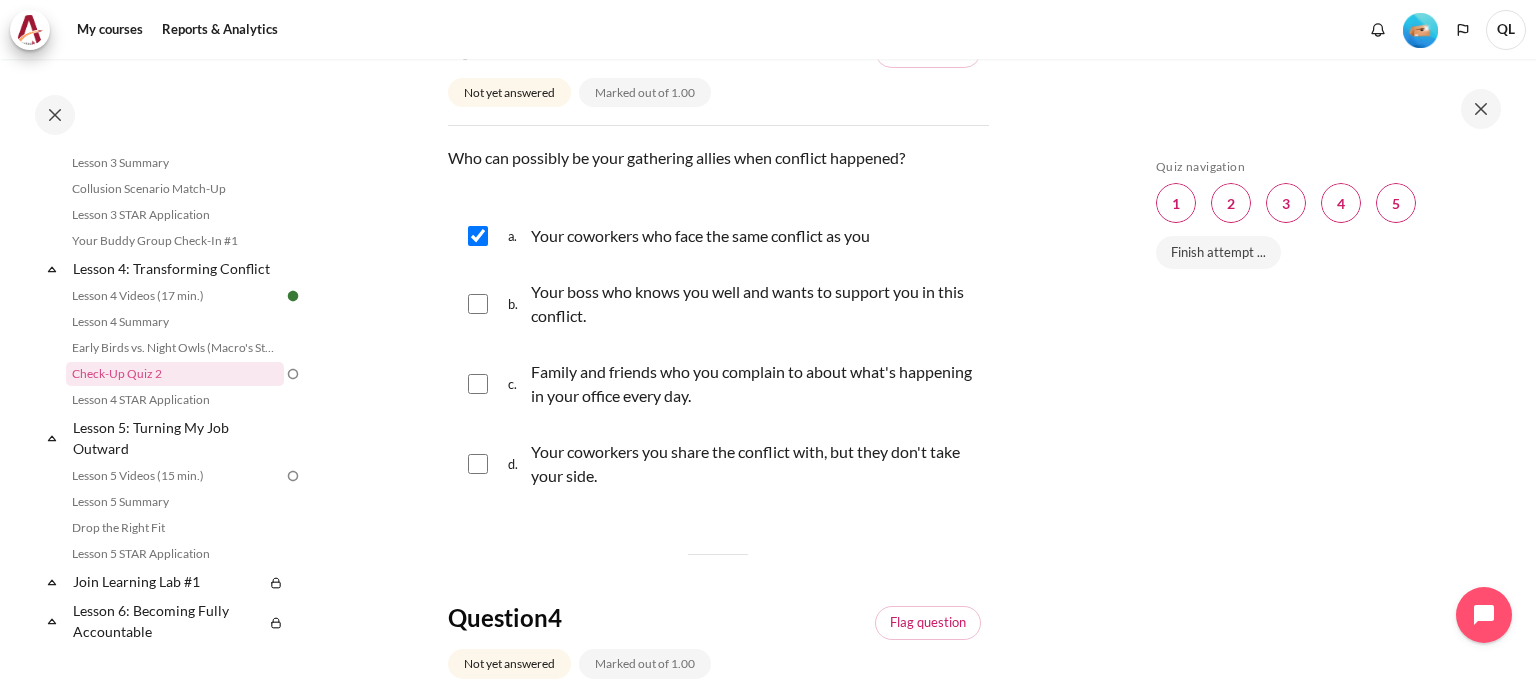 click on "Your boss who knows you well and wants to support you in this conflict." at bounding box center (755, 304) 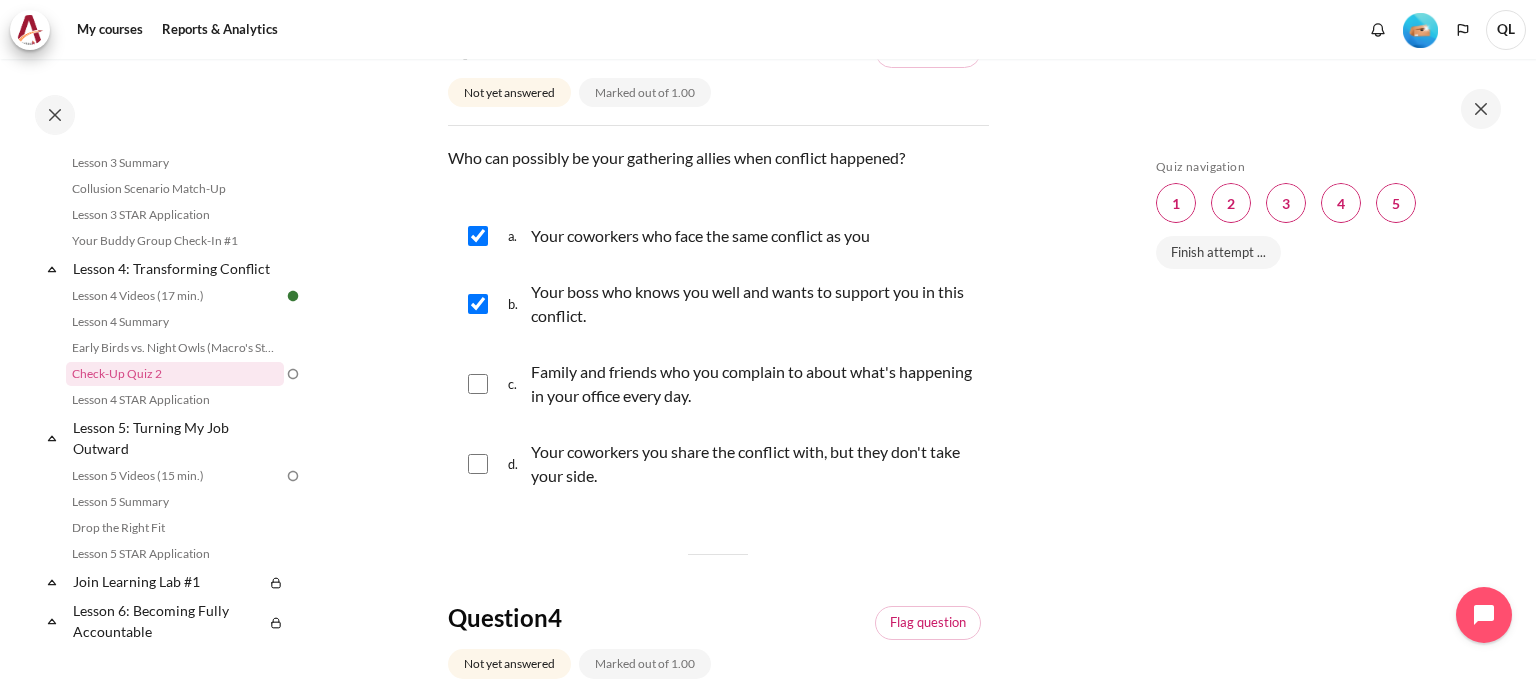 click at bounding box center (478, 304) 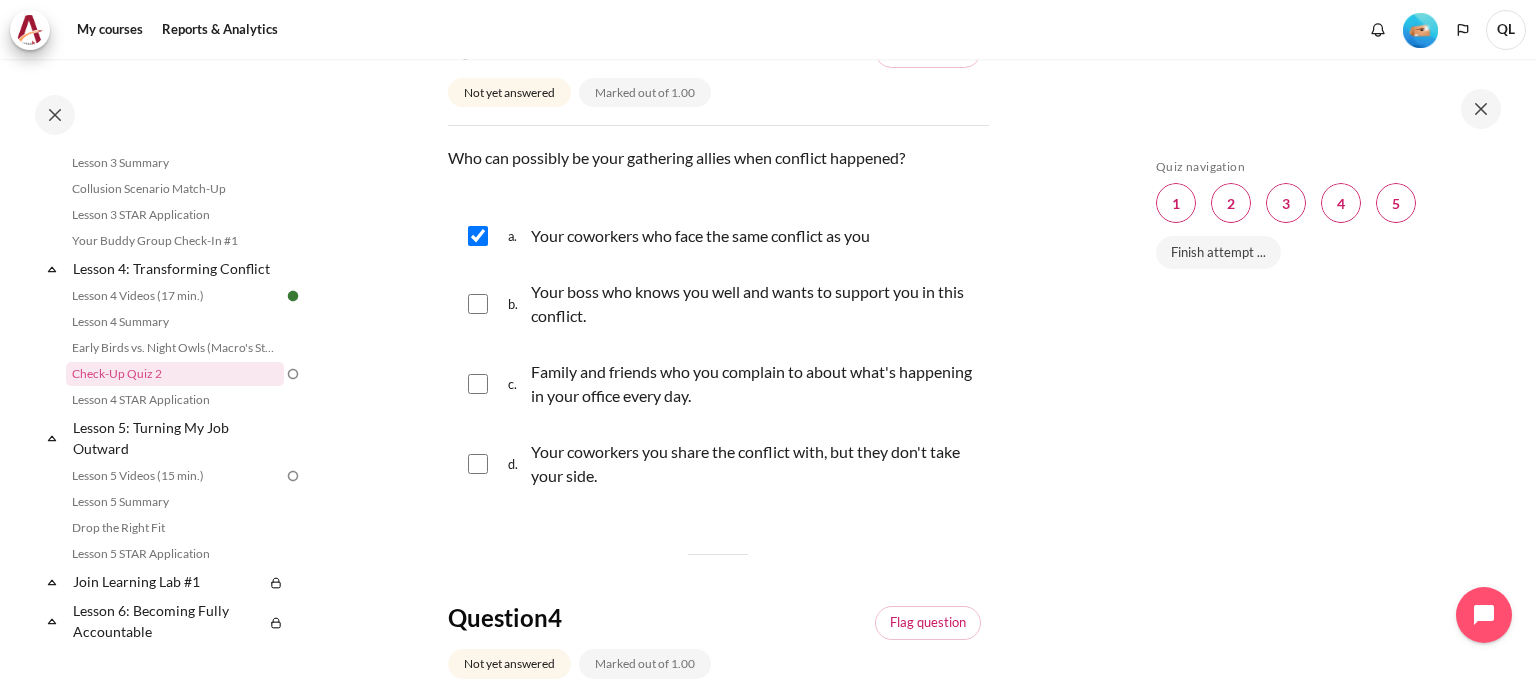 click at bounding box center [478, 304] 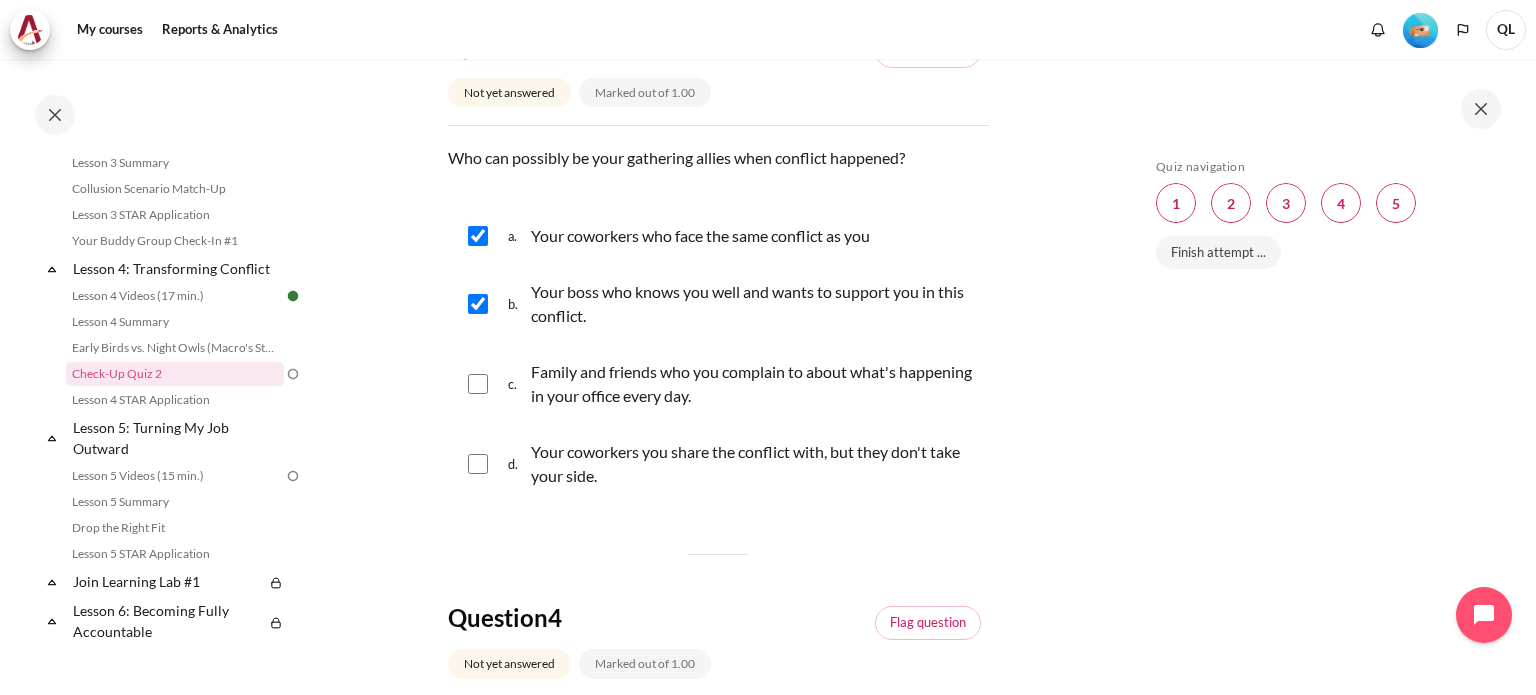 click at bounding box center (478, 384) 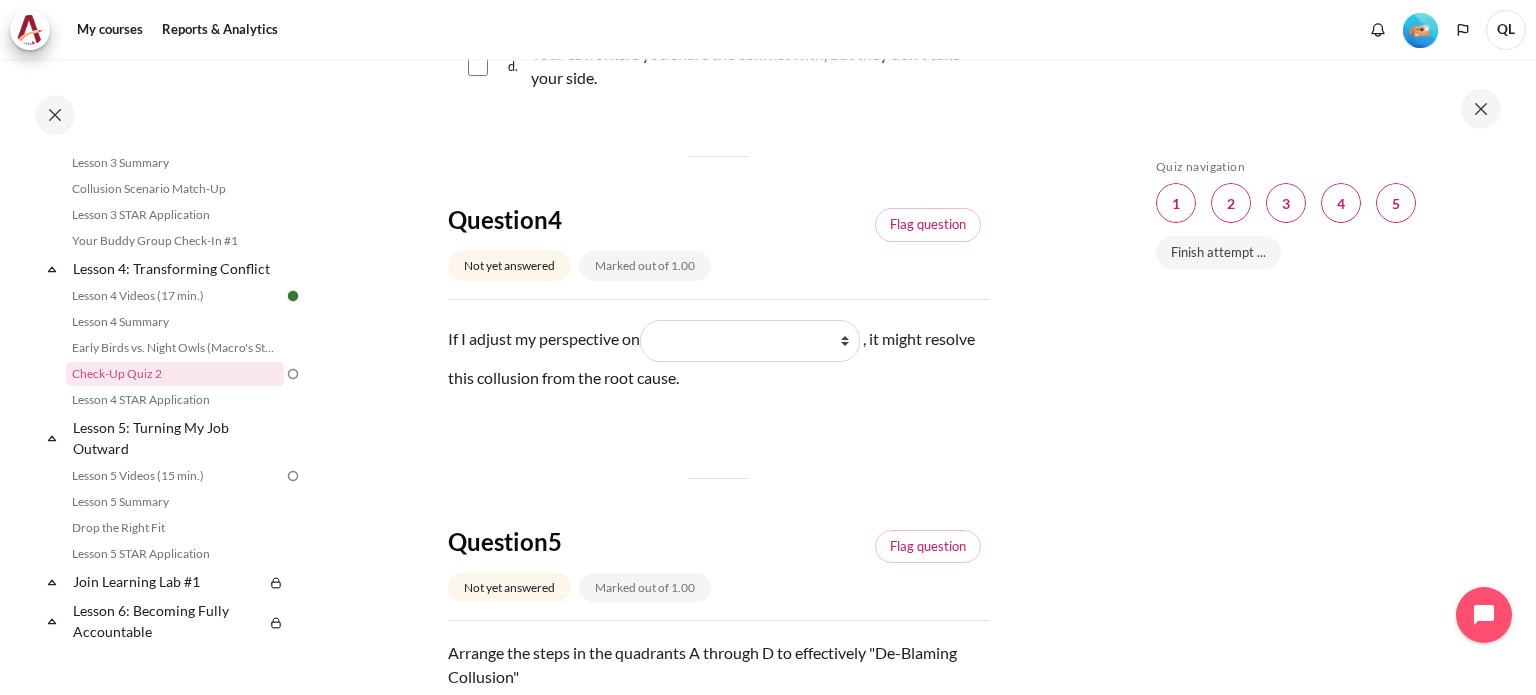 scroll, scrollTop: 1600, scrollLeft: 0, axis: vertical 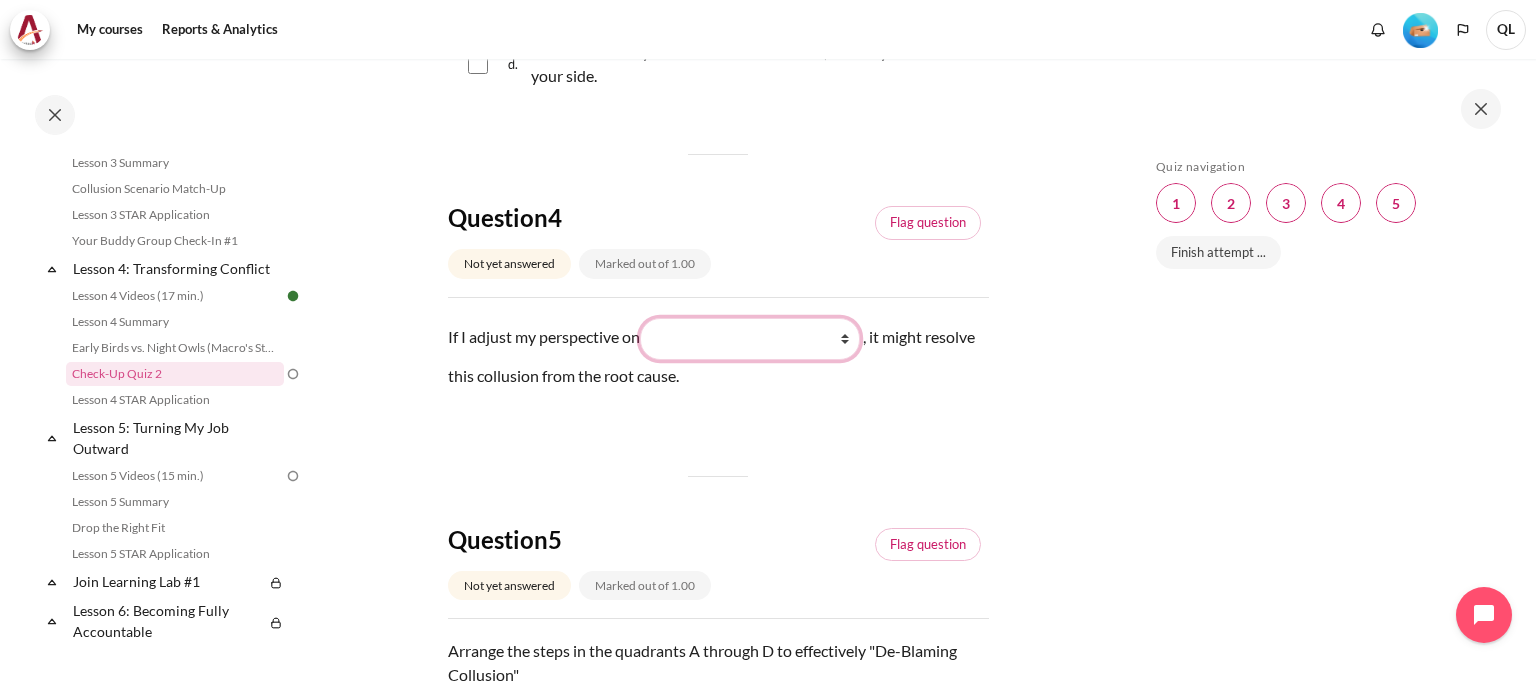click on "What they do What I see and feel about what they do What I do What they see and feel" at bounding box center (750, 339) 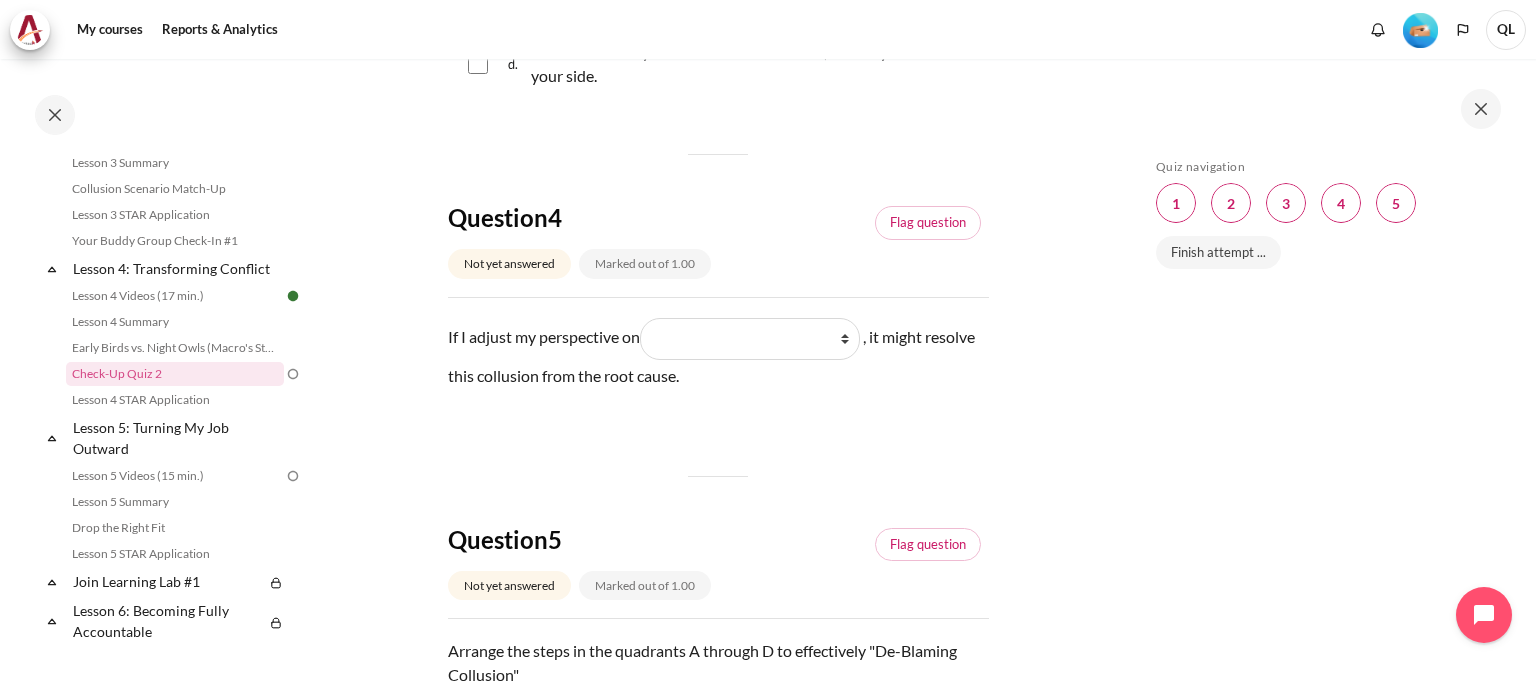 click on "My courses
OPO VN B2
Lesson 4: Transforming Conflict
Check-Up Quiz 2
Check-Up Quiz 2
Back" at bounding box center (718, -151) 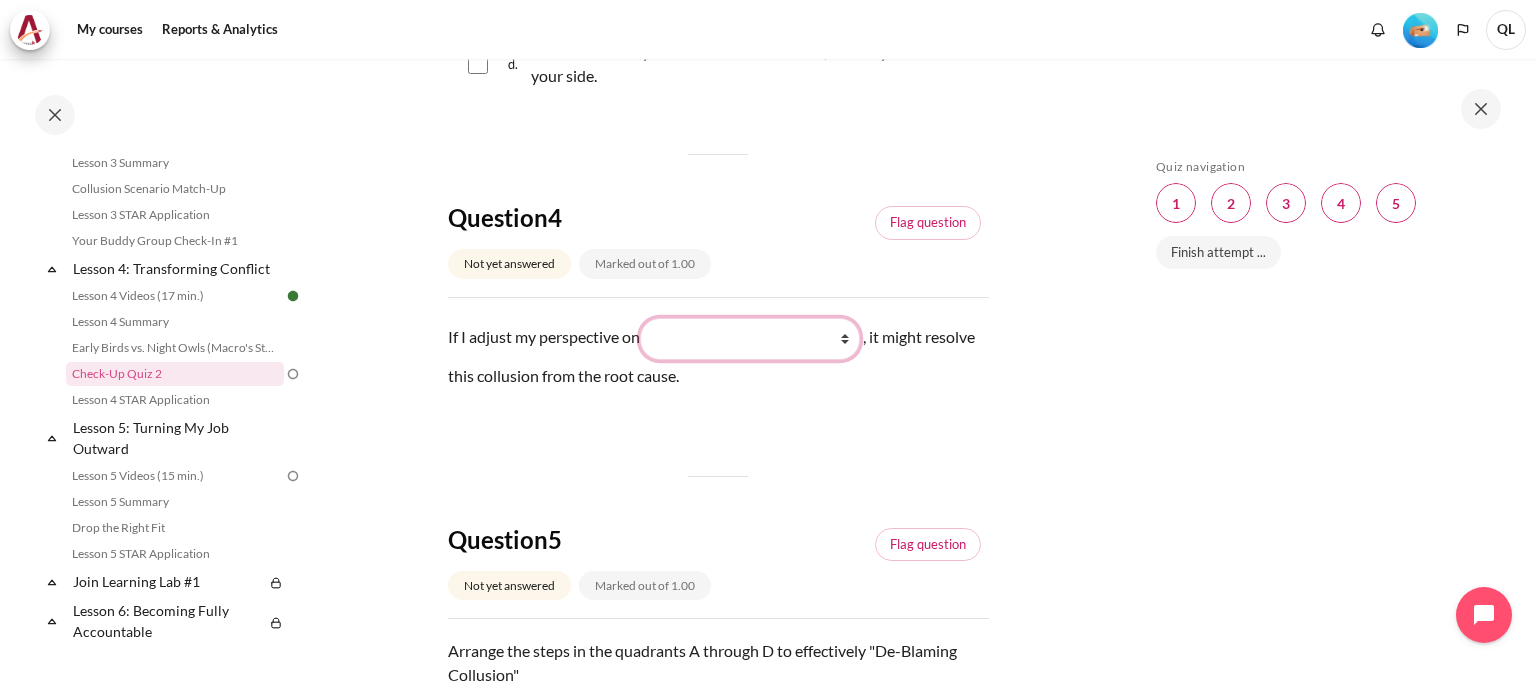click on "What they do What I see and feel about what they do What I do What they see and feel" at bounding box center (750, 339) 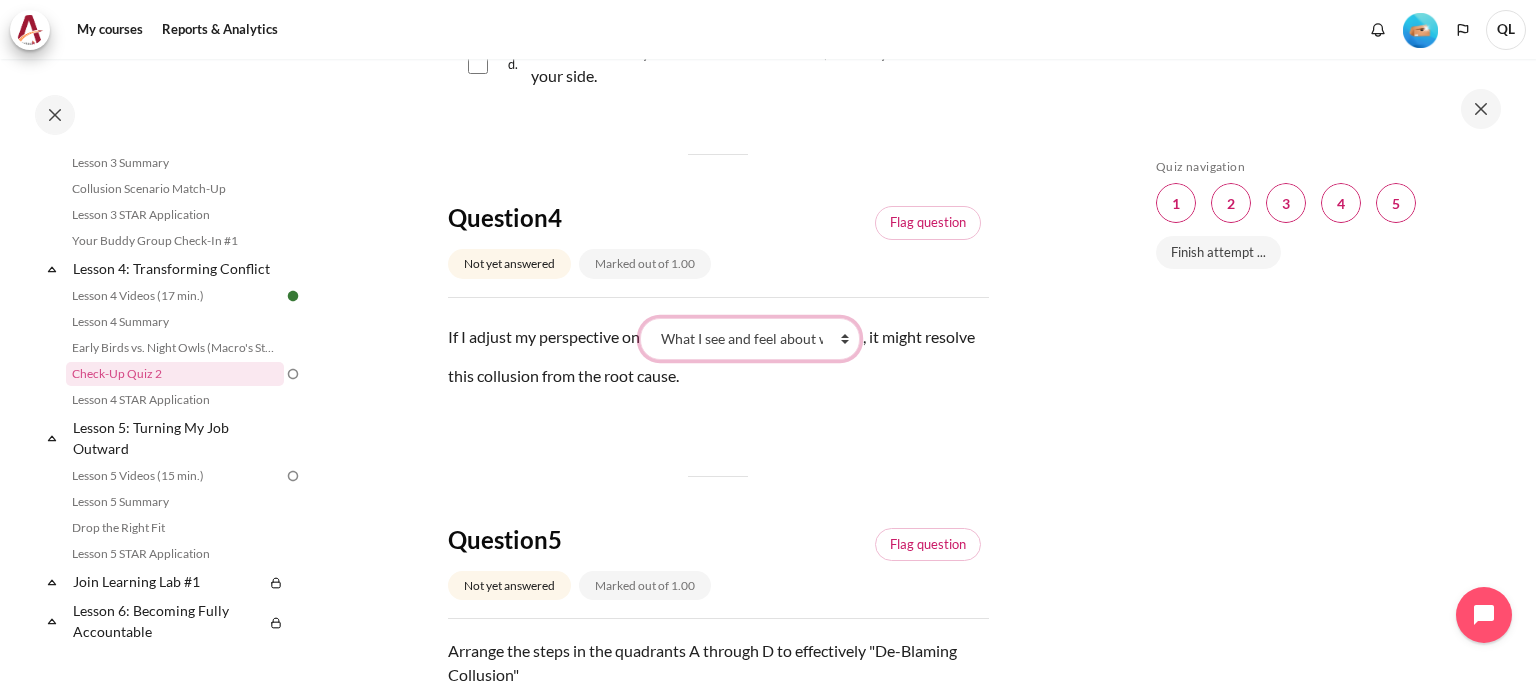 click on "What they do What I see and feel about what they do What I do What they see and feel" at bounding box center [750, 339] 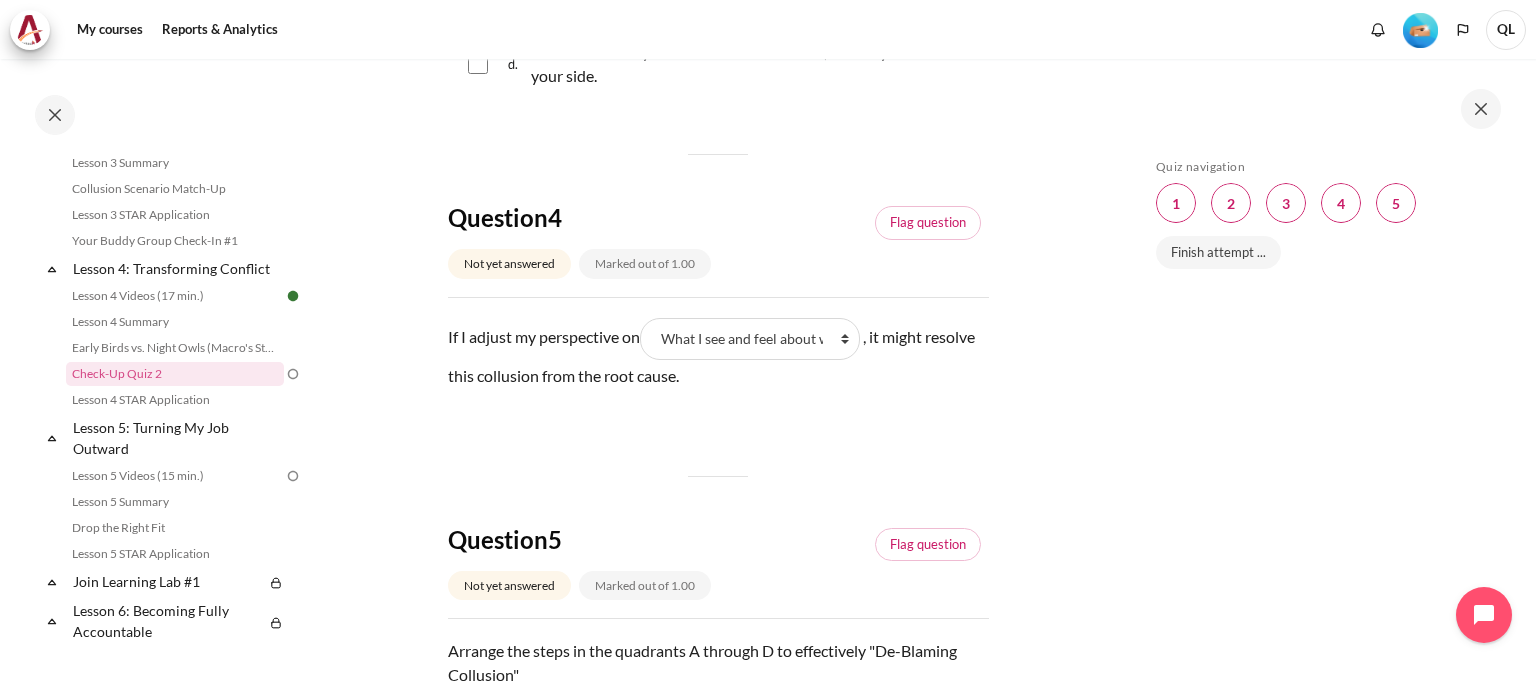 click on "If I adjust my perspective on   Blank 1 Question 4   What they do What I see and feel about what they do What I do What they see and feel    , it might resolve this collusion from
the root cause." at bounding box center [718, 373] 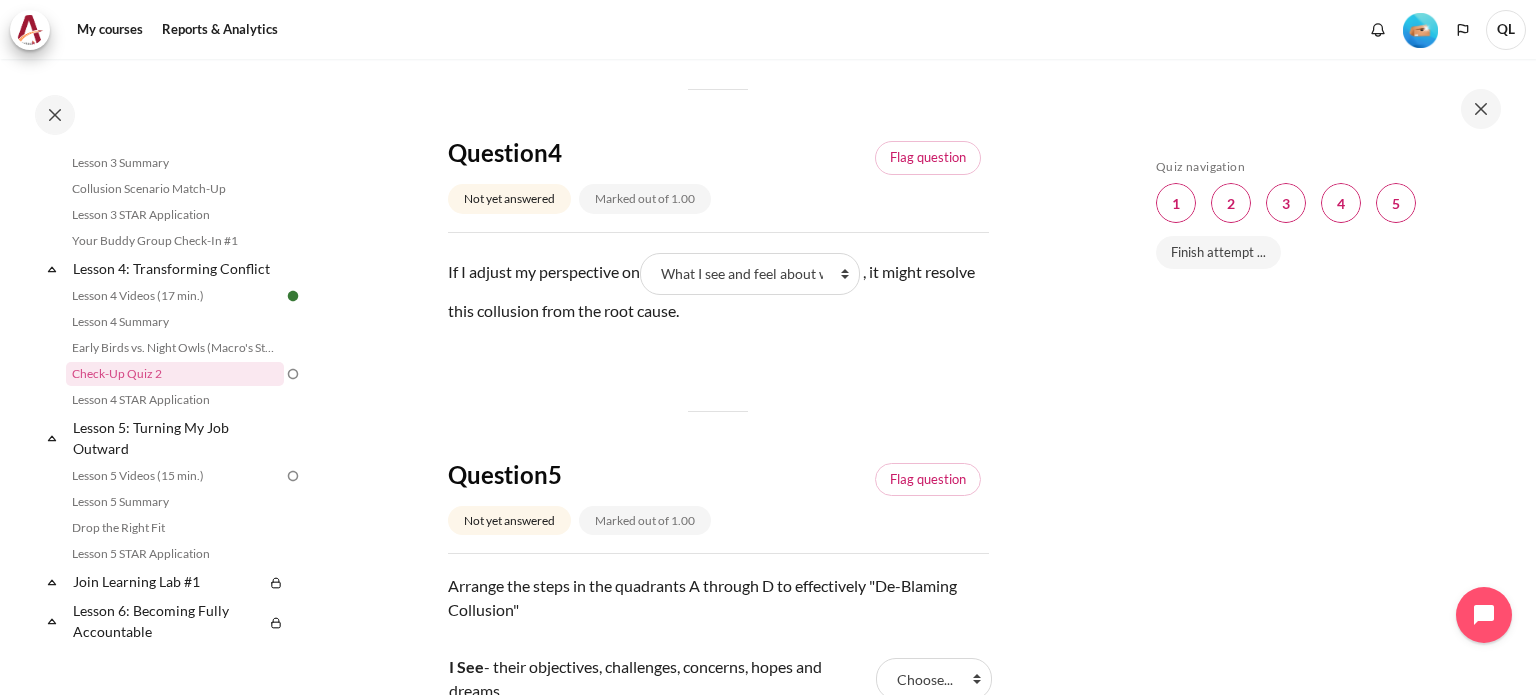 scroll, scrollTop: 1700, scrollLeft: 0, axis: vertical 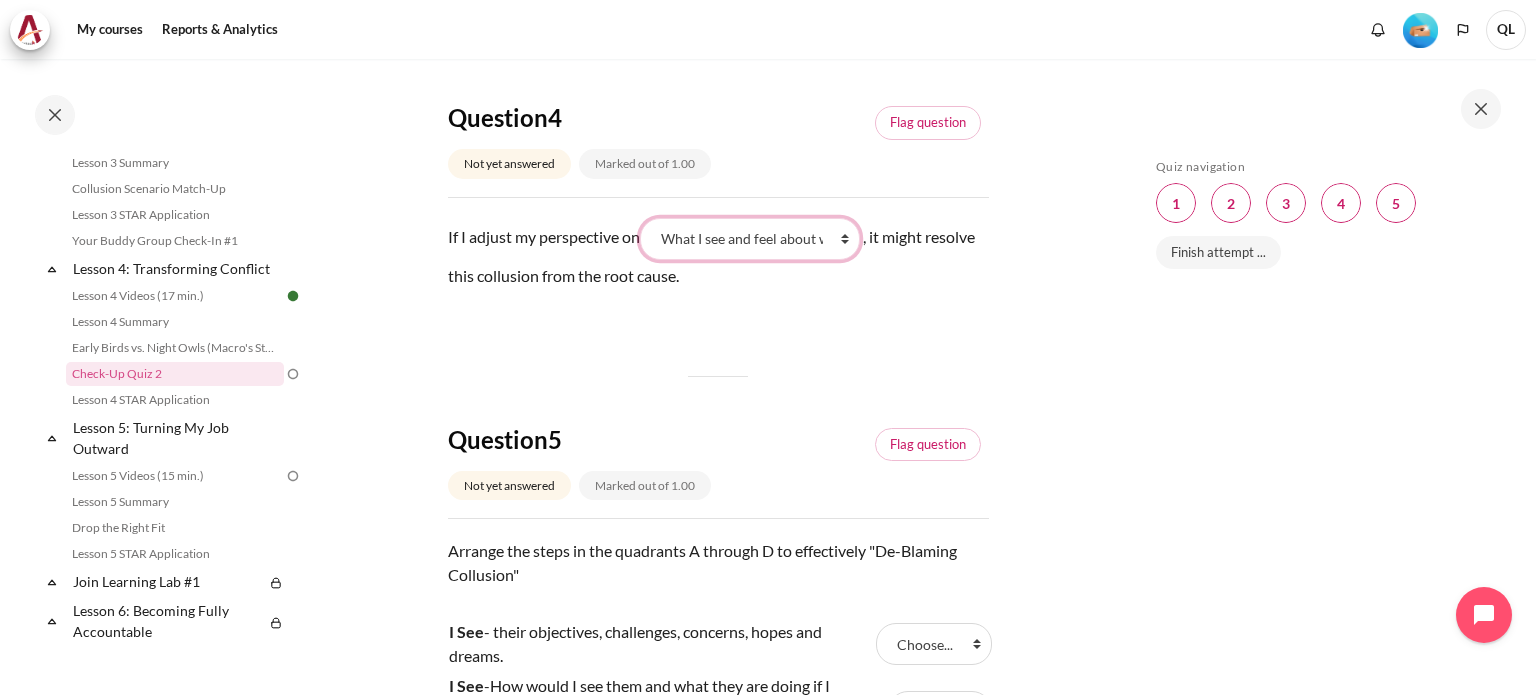 click on "What they do What I see and feel about what they do What I do What they see and feel" at bounding box center (750, 239) 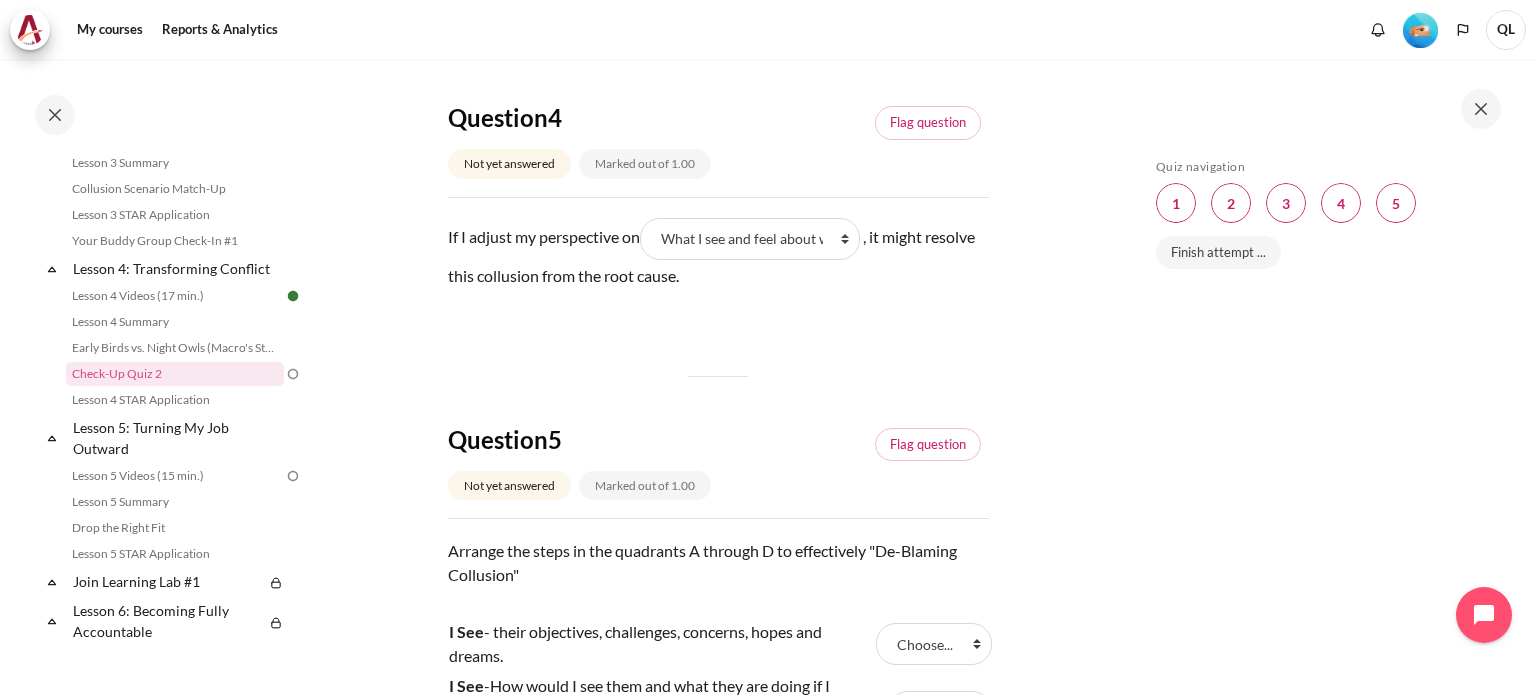 click on "My courses
OPO VN B2
Lesson 4: Transforming Conflict
Check-Up Quiz 2
Check-Up Quiz 2
Back" at bounding box center [718, -251] 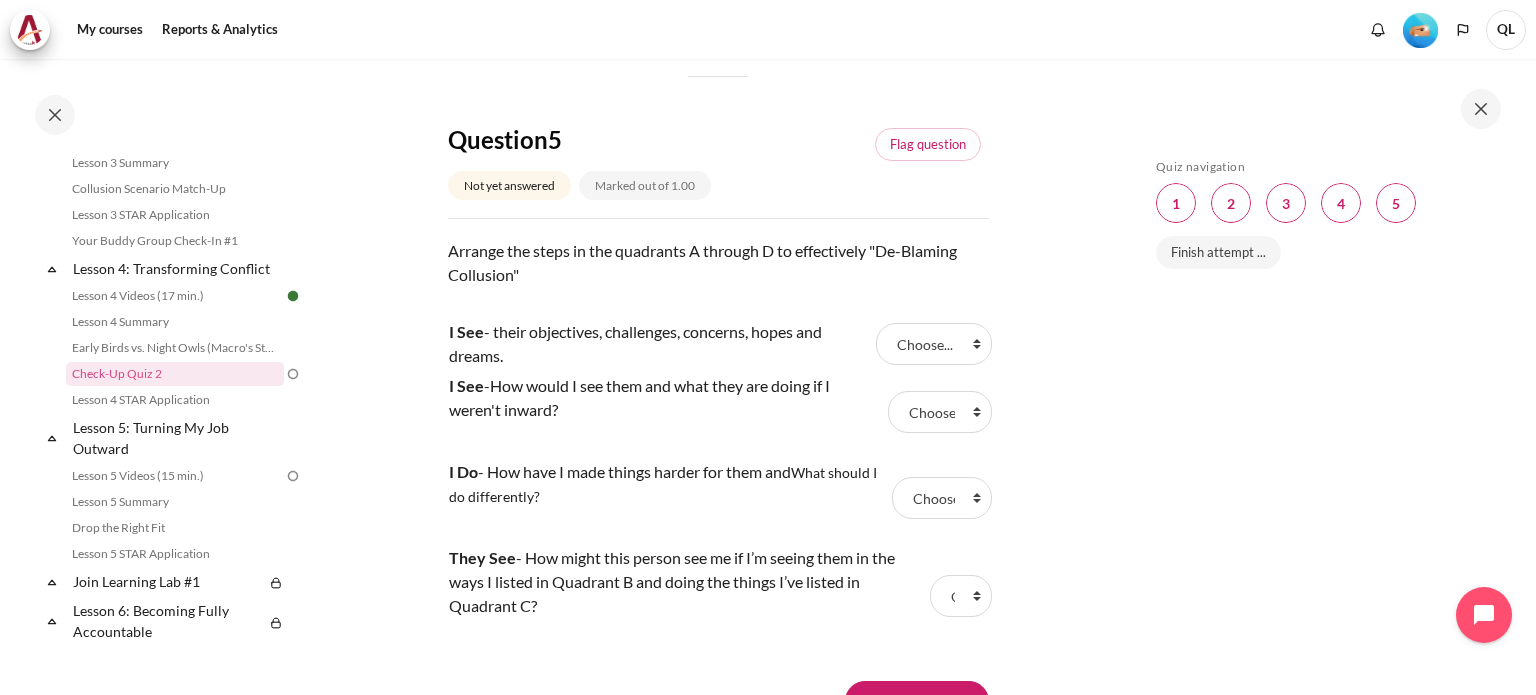 scroll, scrollTop: 2100, scrollLeft: 0, axis: vertical 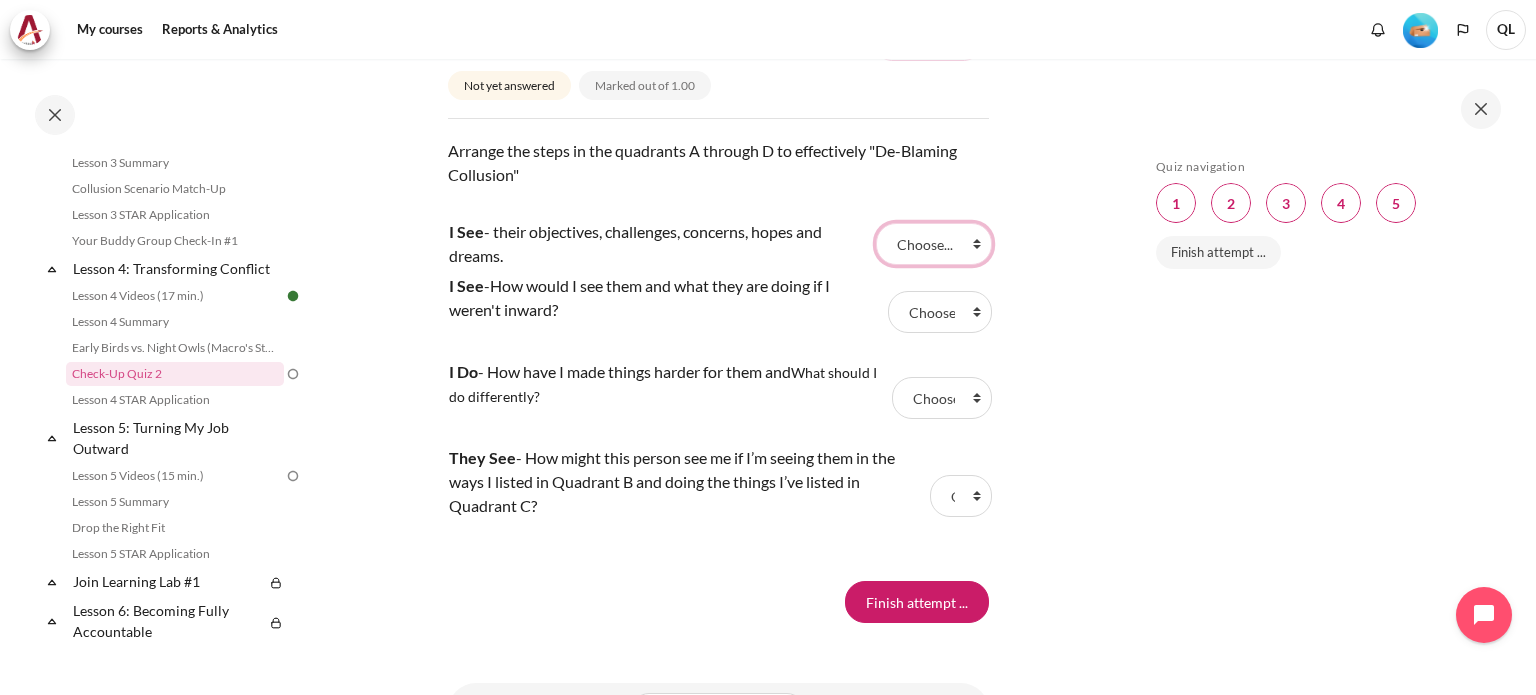 click on "Choose... B D A C" at bounding box center [934, 244] 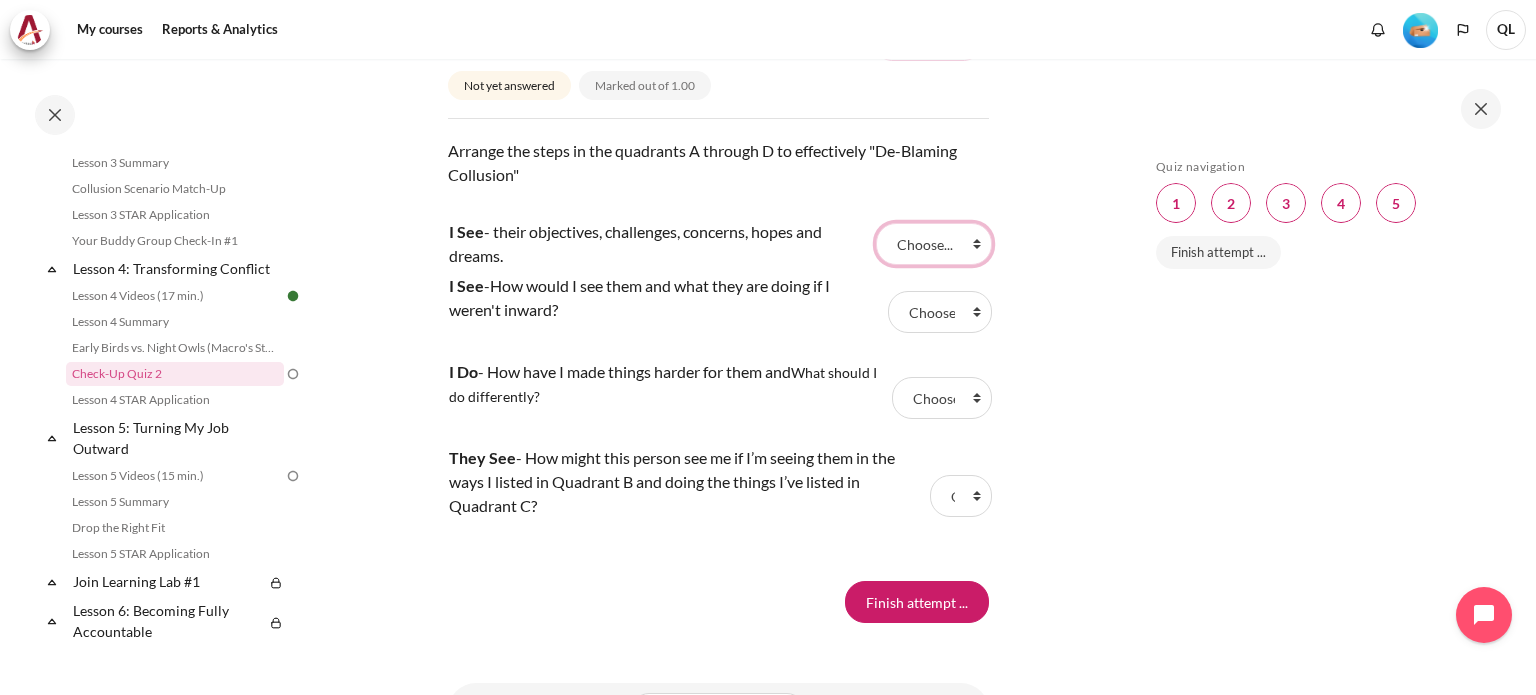 select on "3" 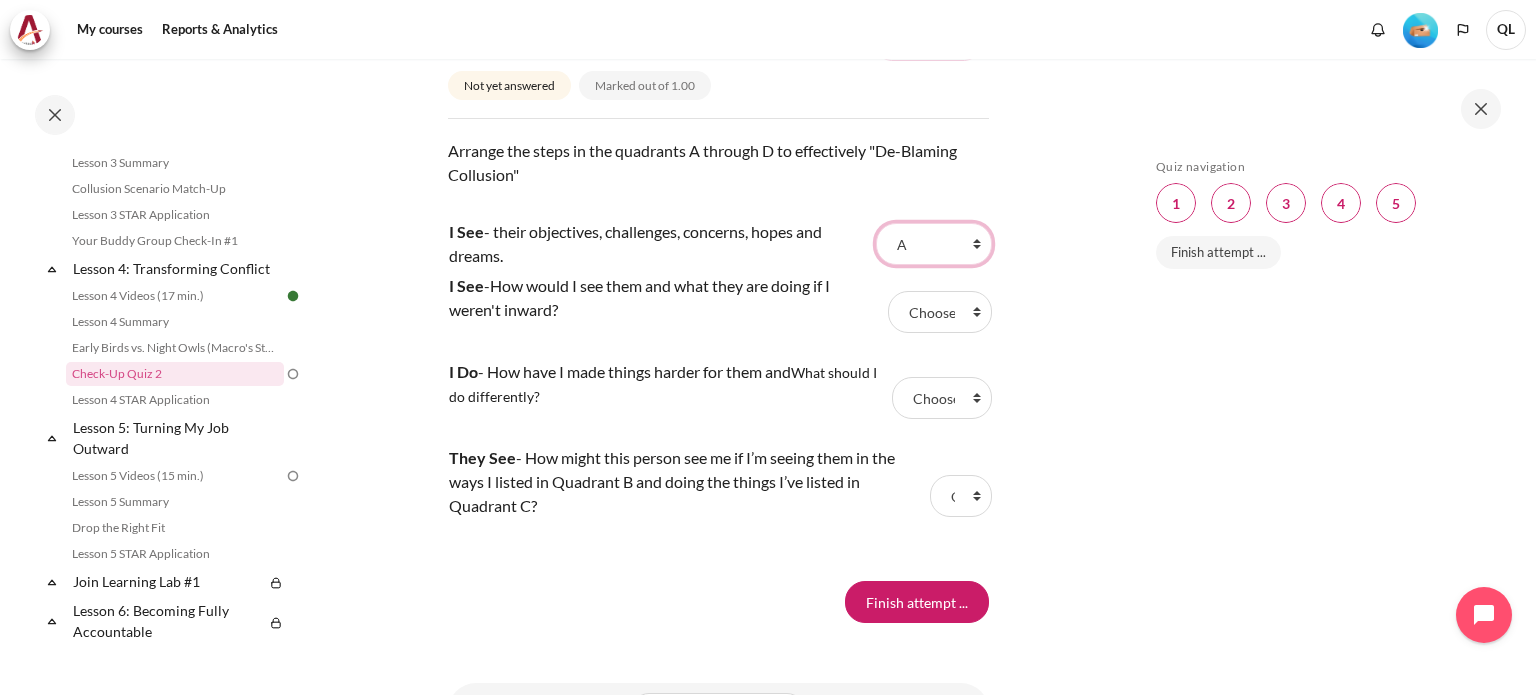 click on "Choose... B D A C" at bounding box center [934, 244] 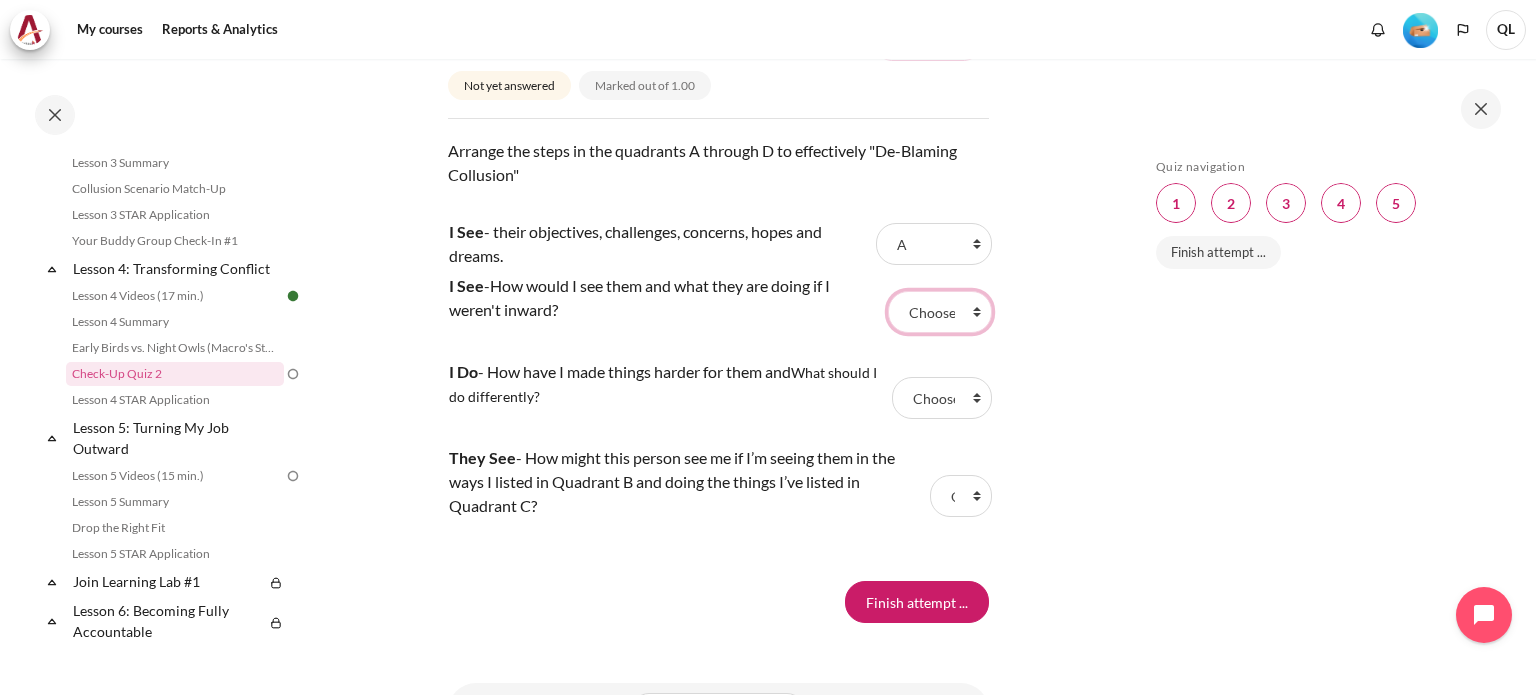 click on "Choose... B D A C" at bounding box center [940, 312] 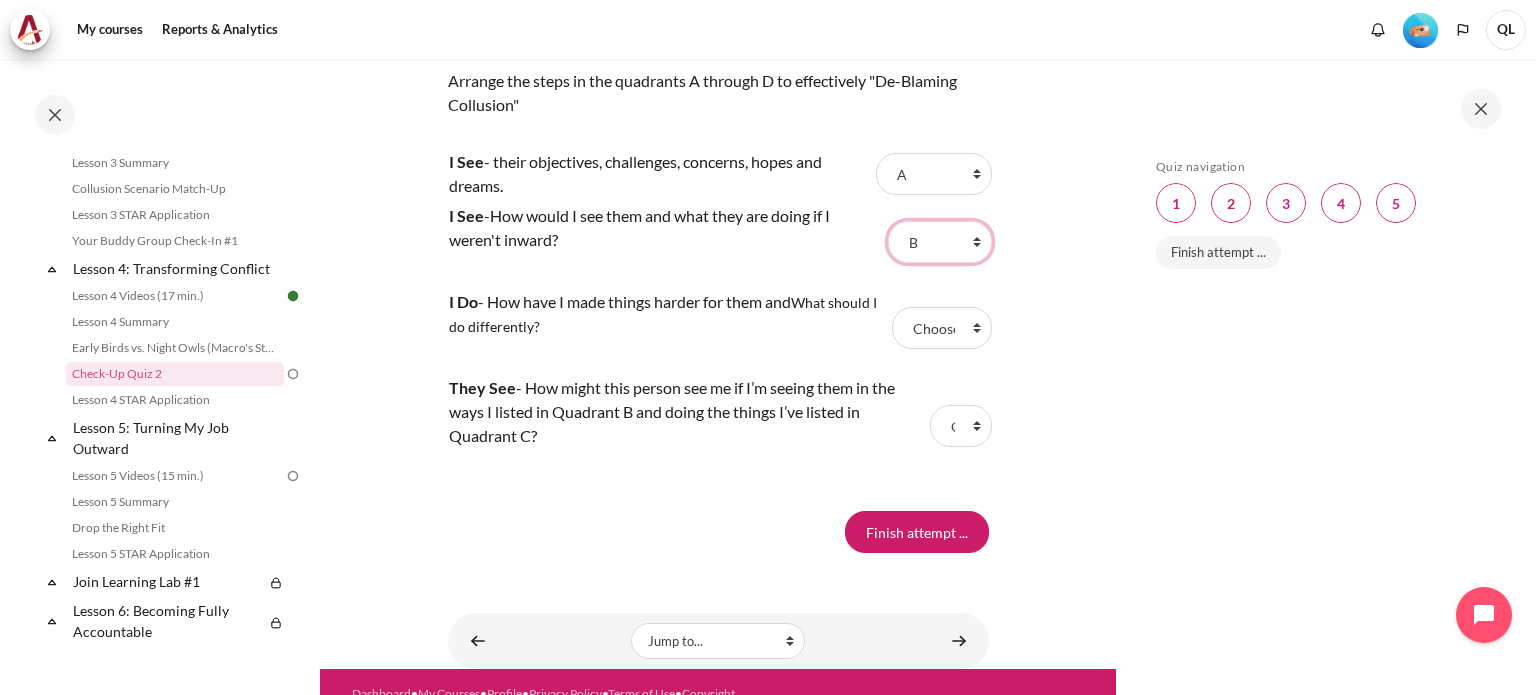 scroll, scrollTop: 2200, scrollLeft: 0, axis: vertical 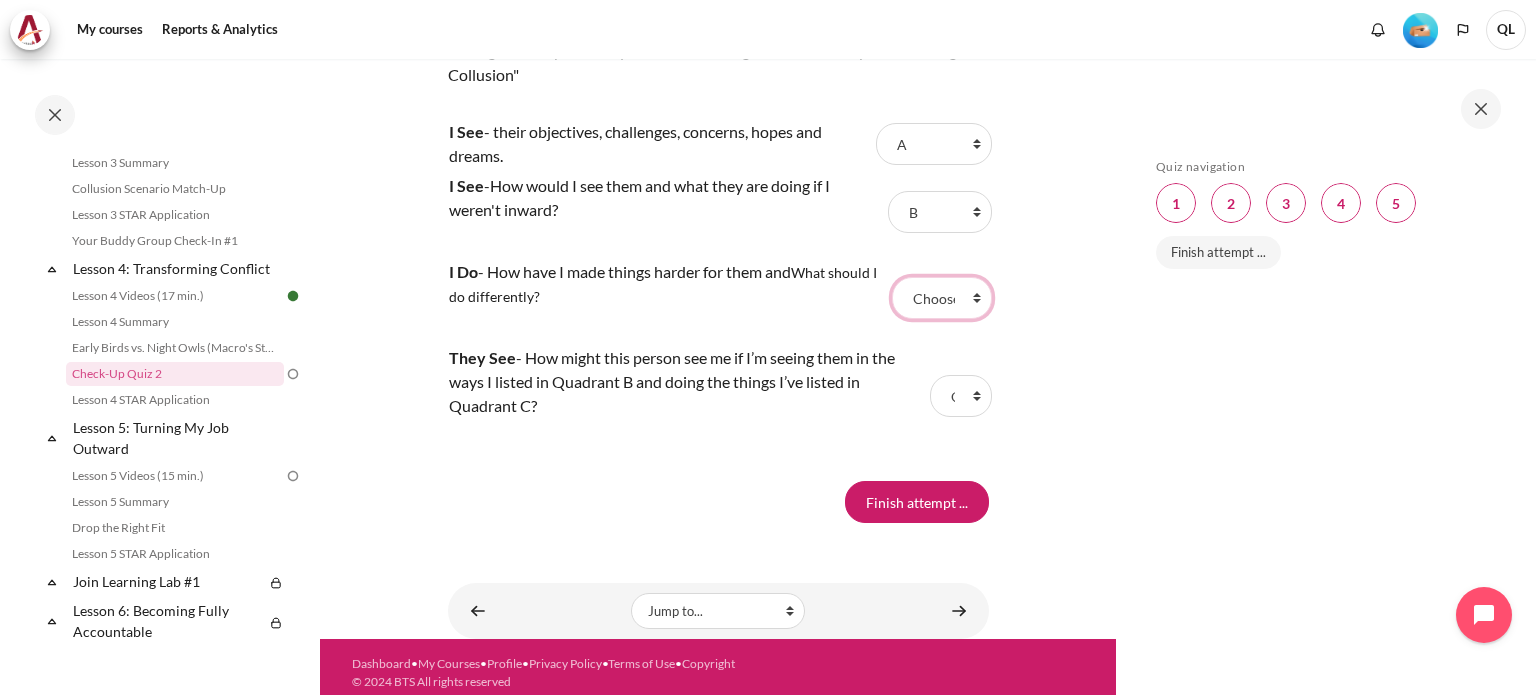 click on "Choose... B D A C" at bounding box center (941, 298) 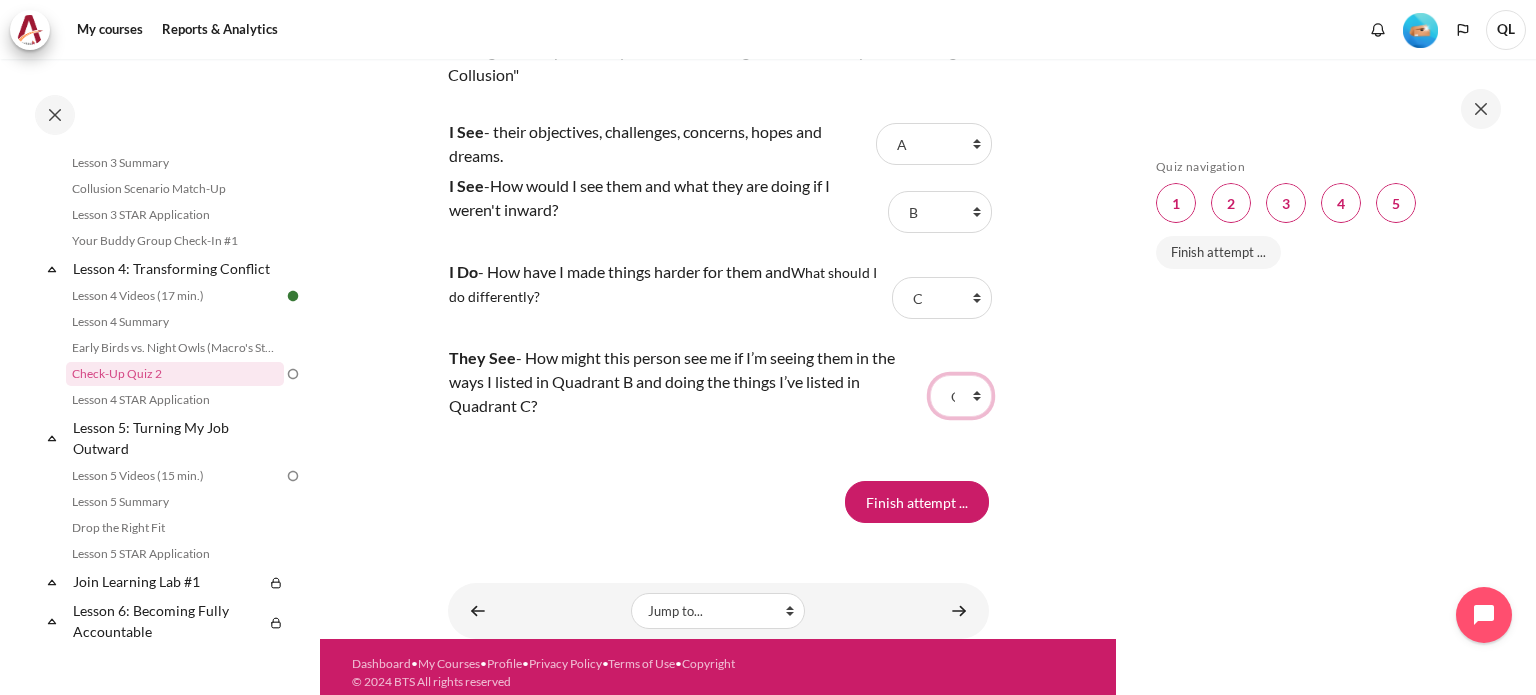 click on "Choose... B D A C" at bounding box center [961, 396] 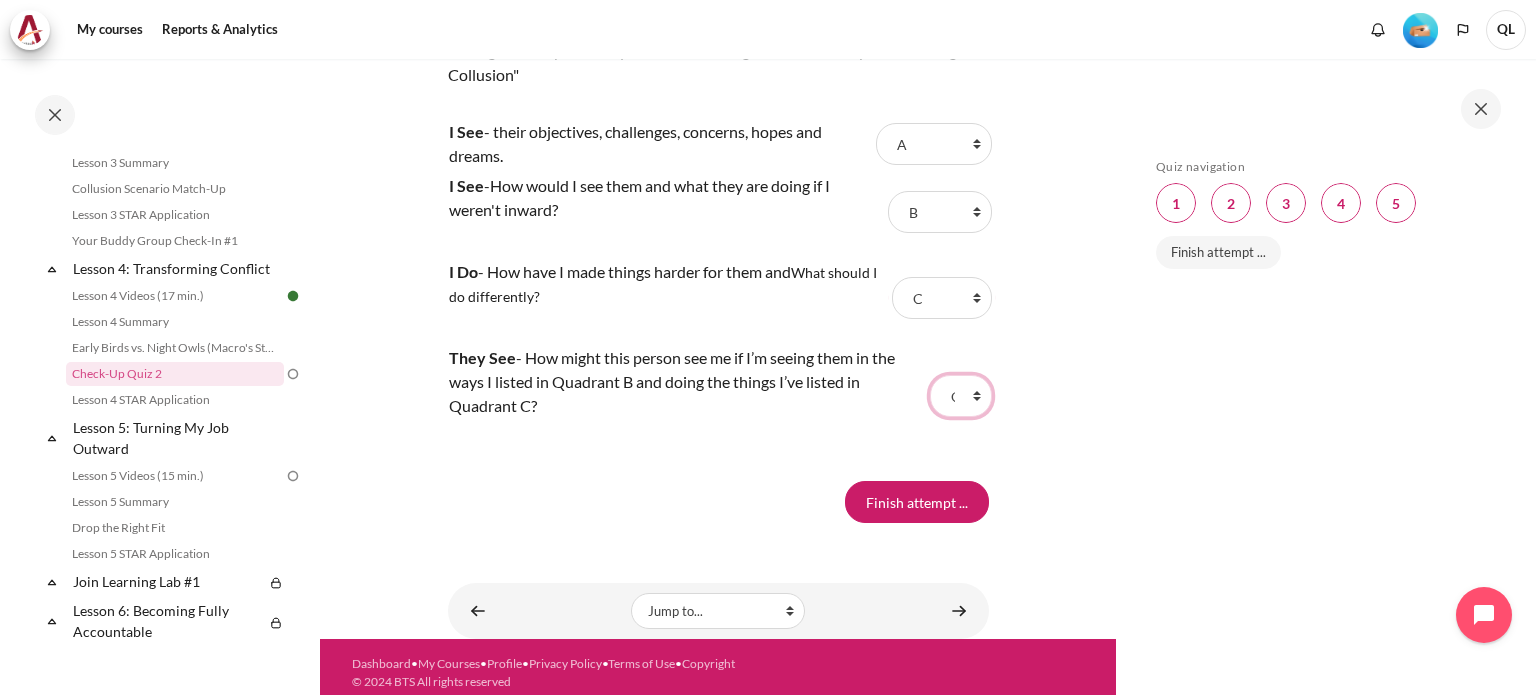 select on "2" 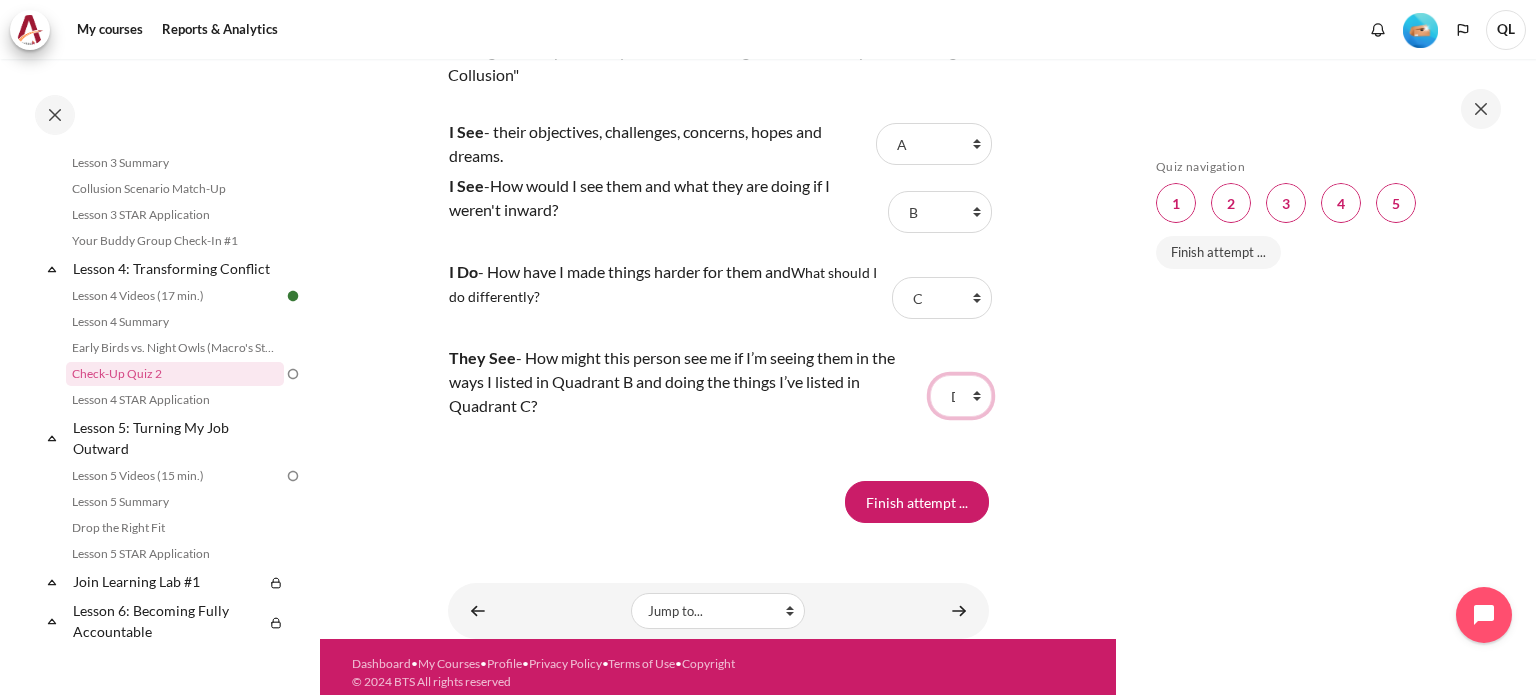 click on "Choose... B D A C" at bounding box center [961, 396] 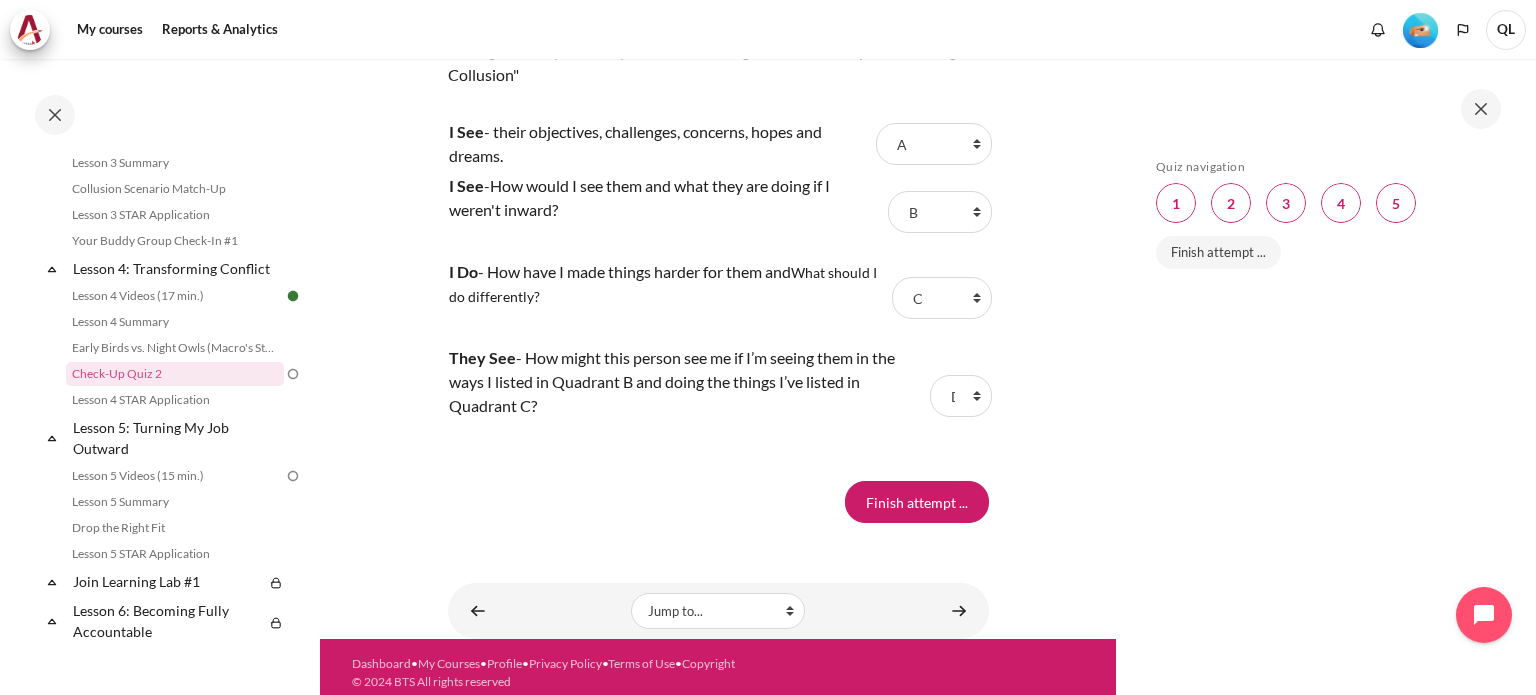 click on "My courses
OPO VN B2
Lesson 4: Transforming Conflict
Check-Up Quiz 2
Check-Up Quiz 2
Back" at bounding box center [718, -751] 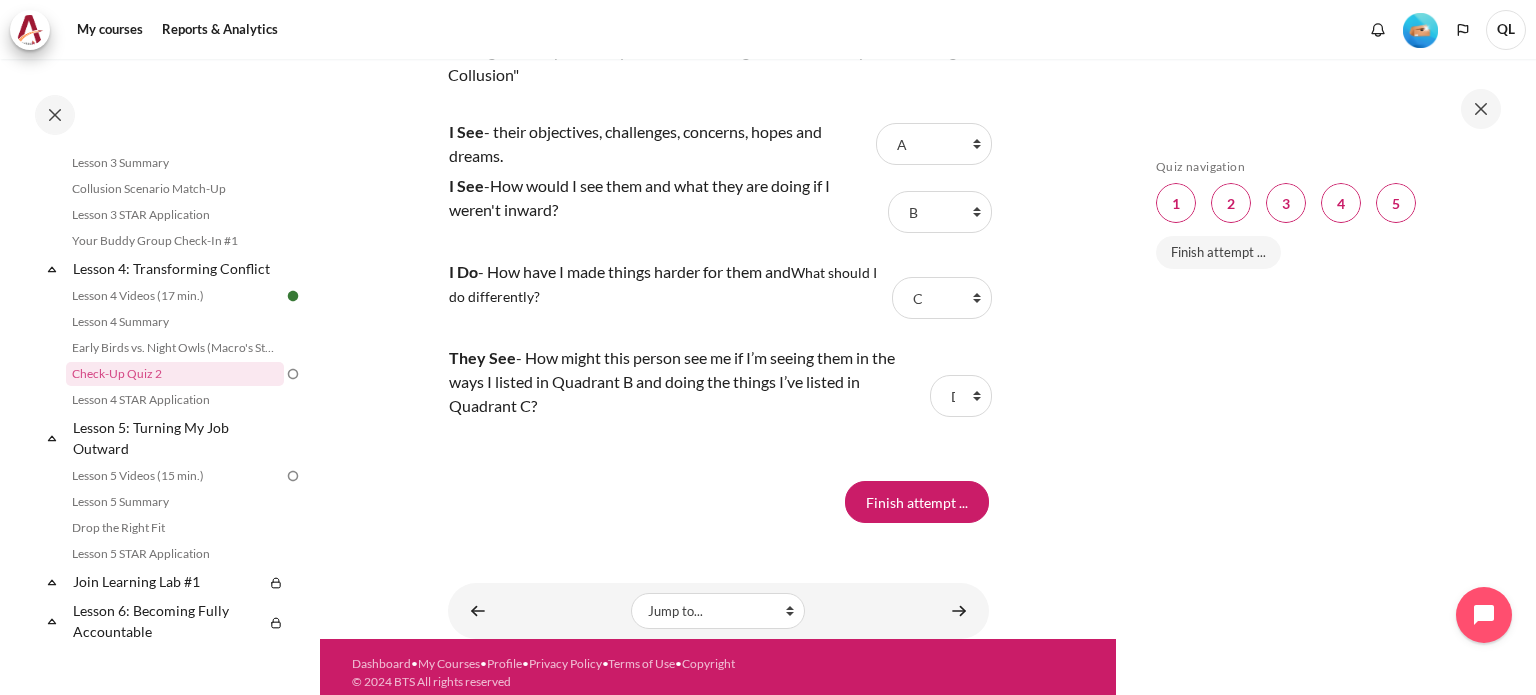 scroll, scrollTop: 2211, scrollLeft: 0, axis: vertical 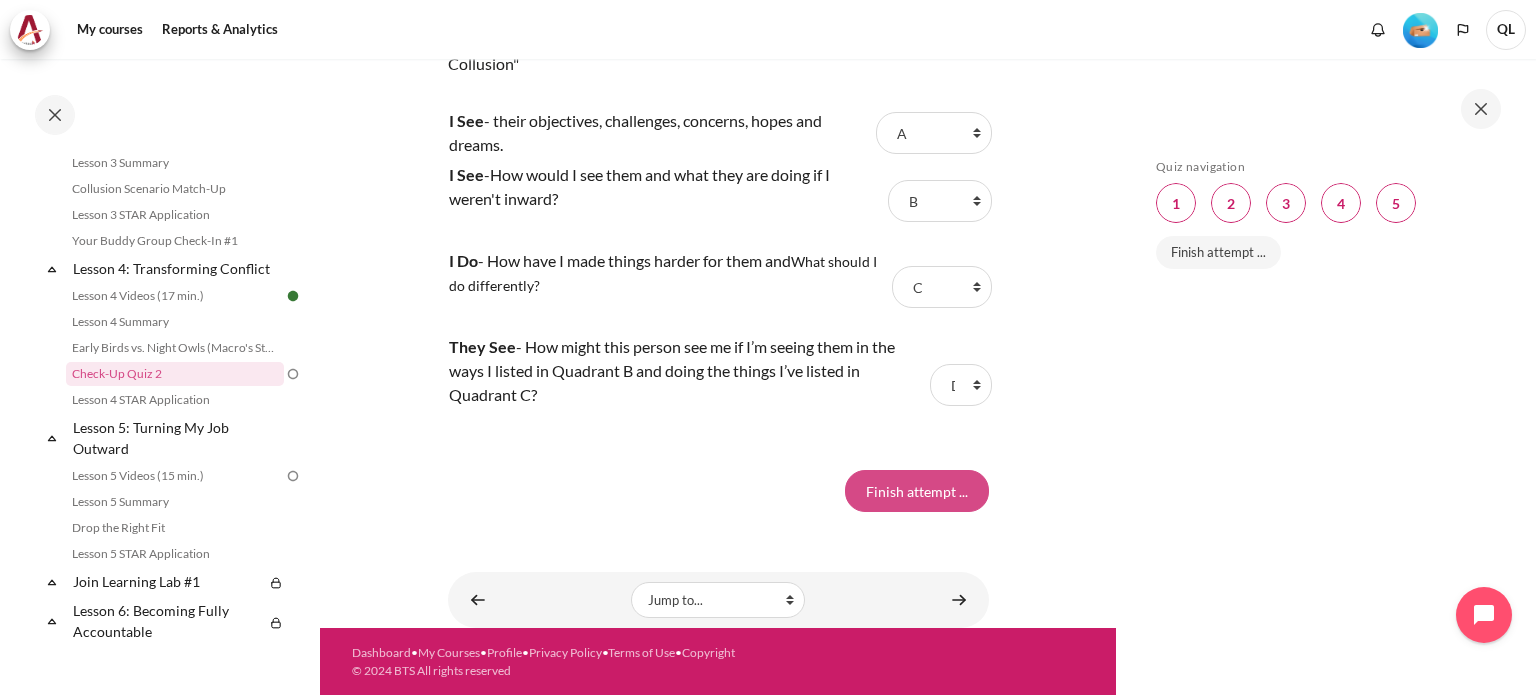 click on "Finish attempt ..." at bounding box center [917, 491] 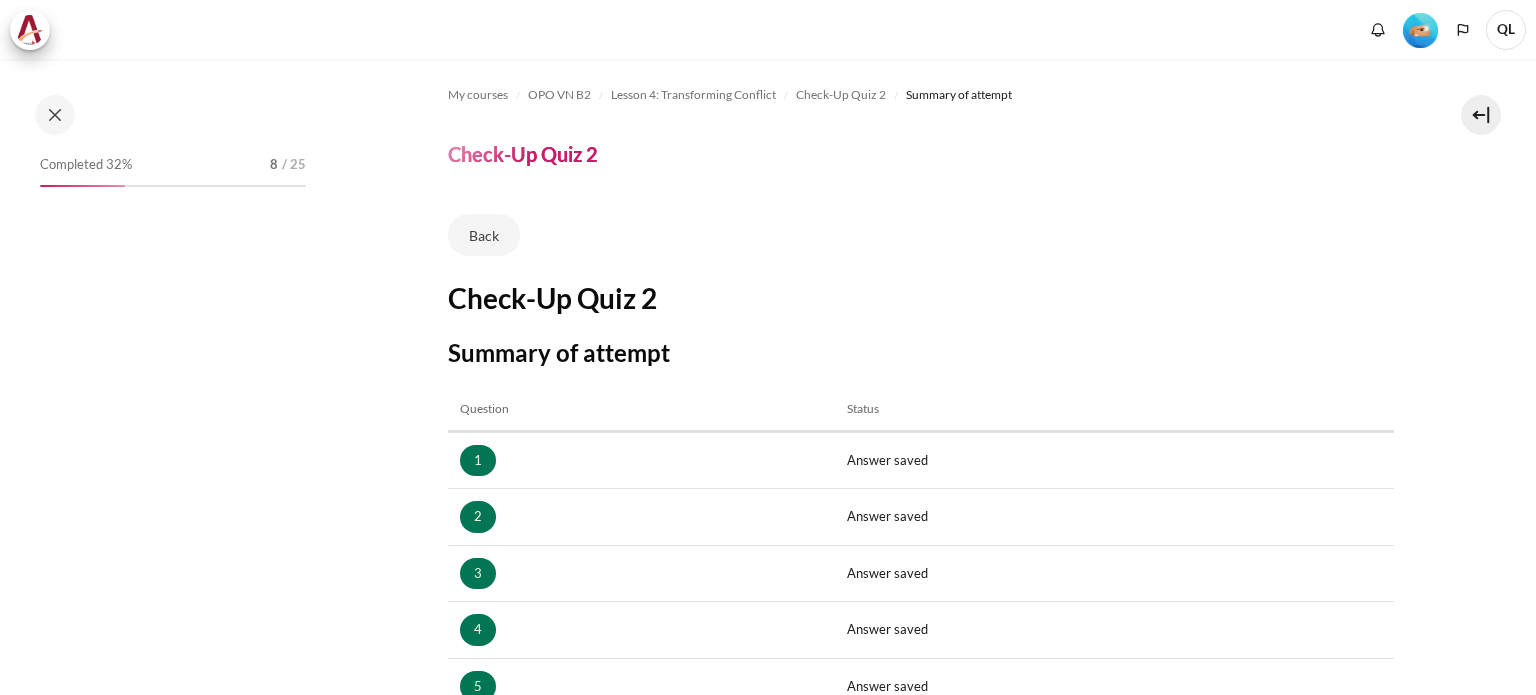 scroll, scrollTop: 0, scrollLeft: 0, axis: both 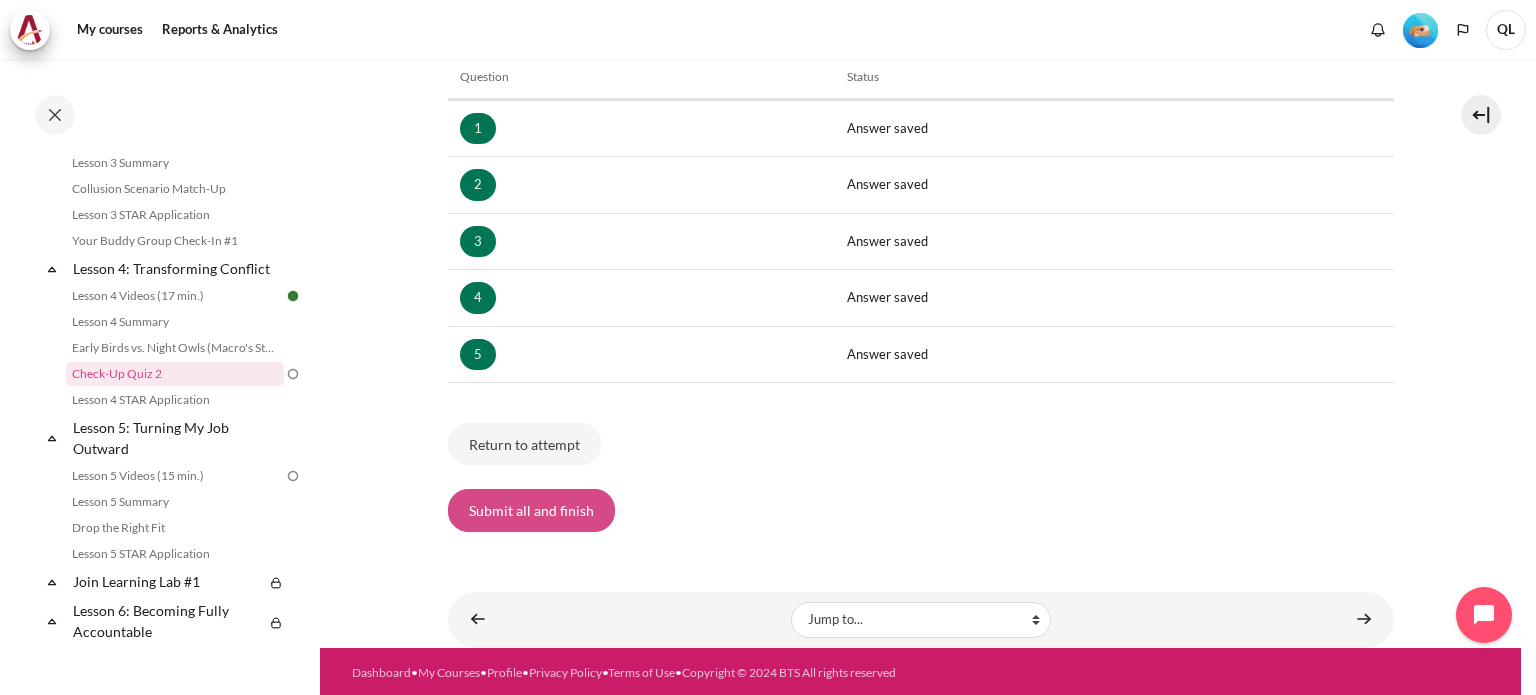 click on "Submit all and finish" at bounding box center (531, 510) 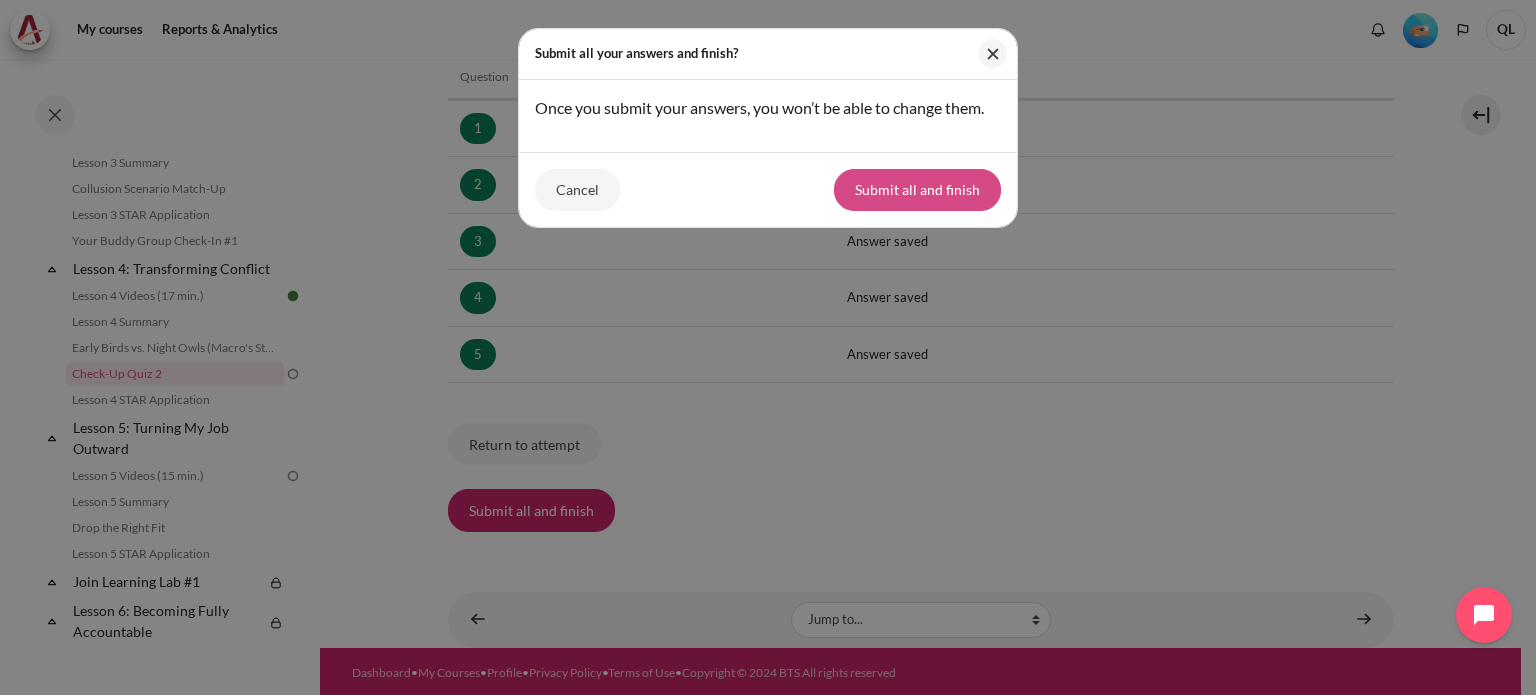 click on "Submit all and finish" at bounding box center (917, 190) 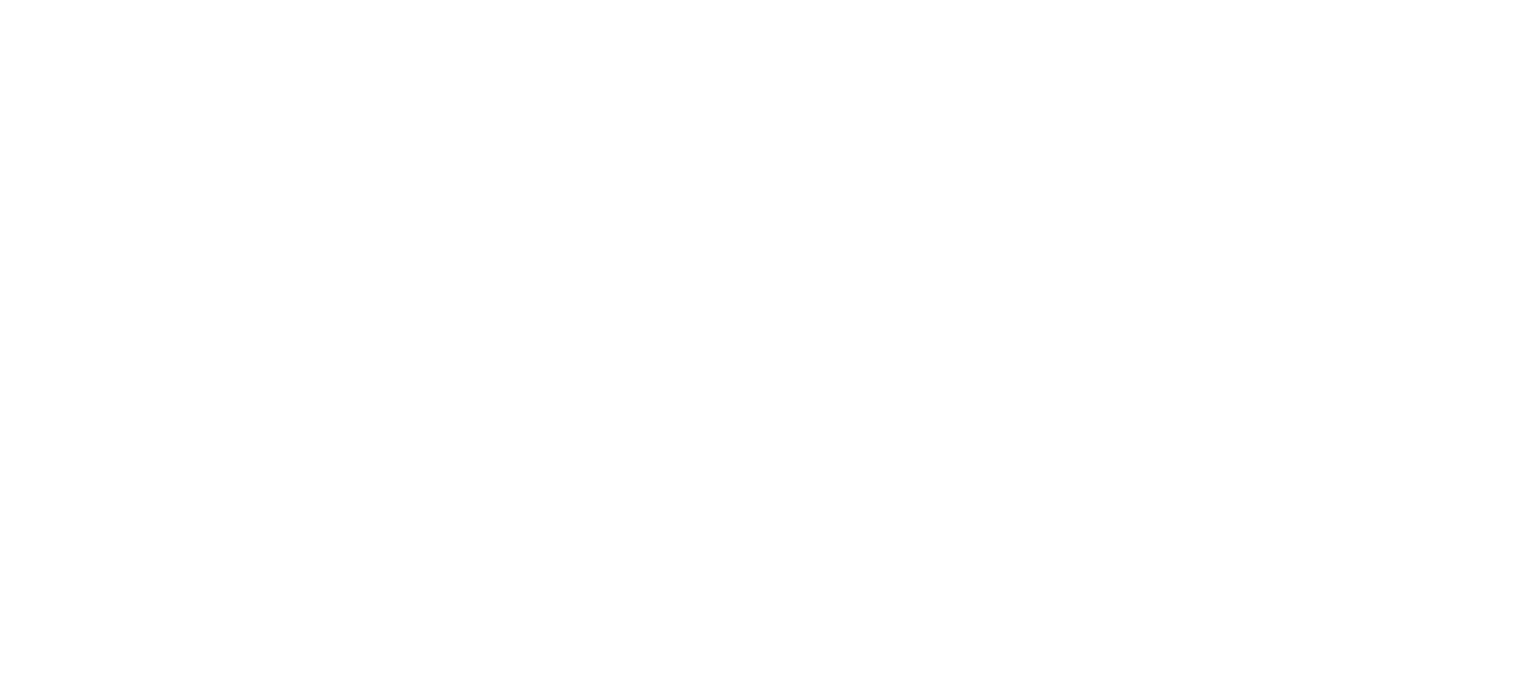 scroll, scrollTop: 0, scrollLeft: 0, axis: both 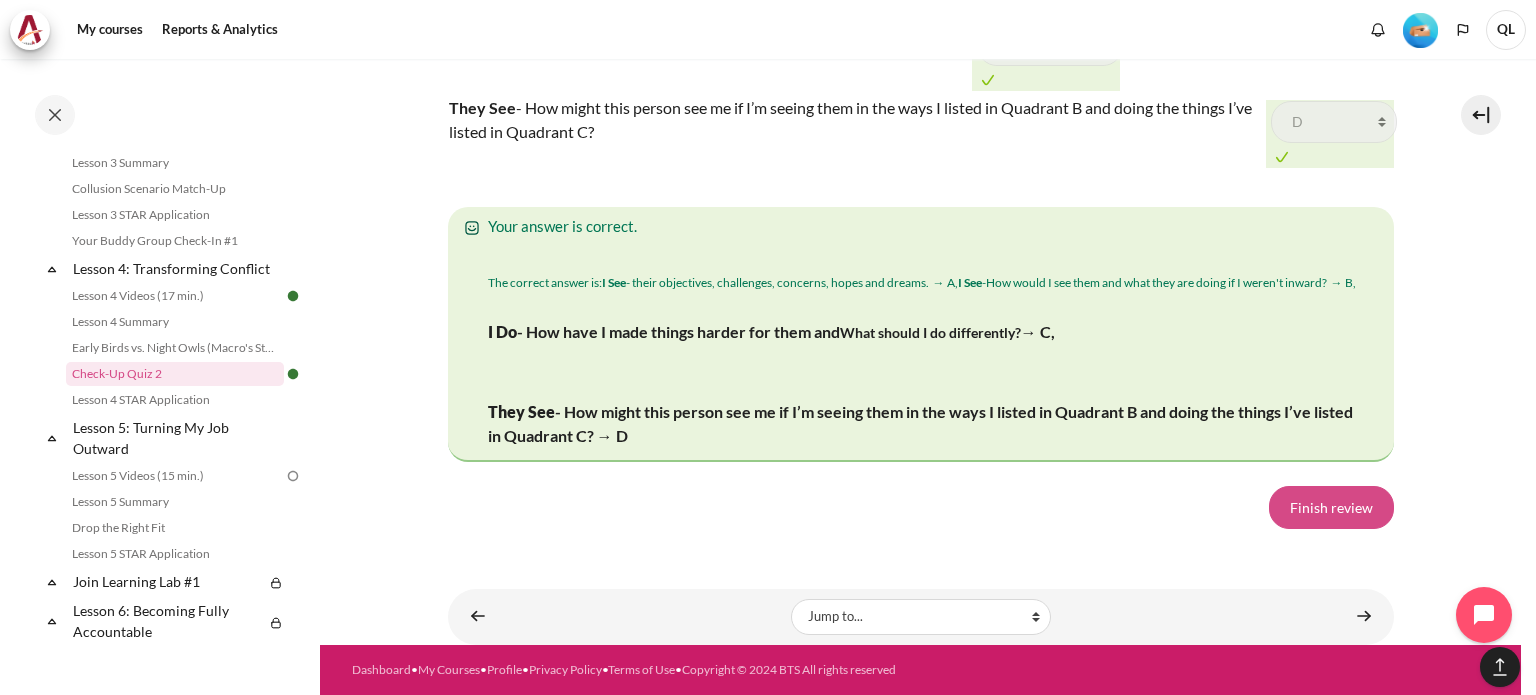 click on "Finish review" at bounding box center (1331, 507) 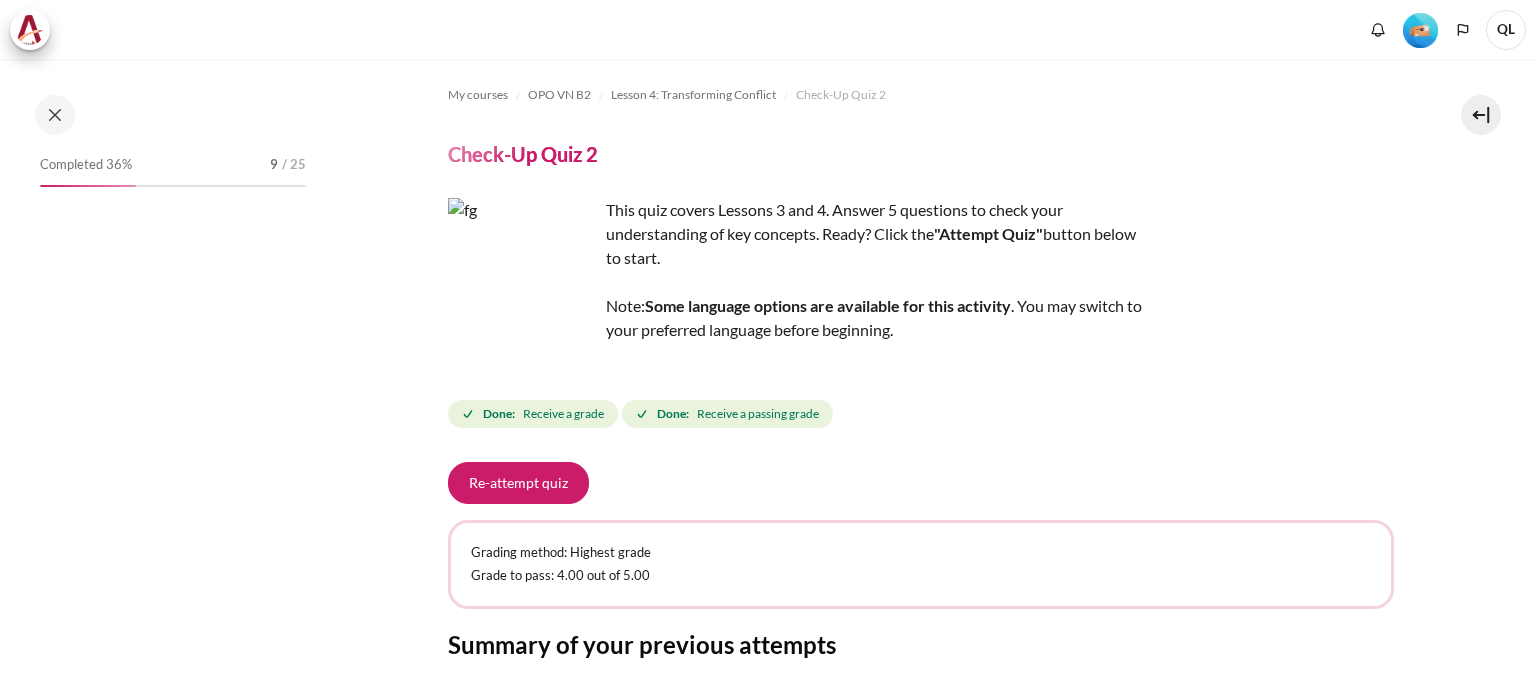scroll, scrollTop: 0, scrollLeft: 0, axis: both 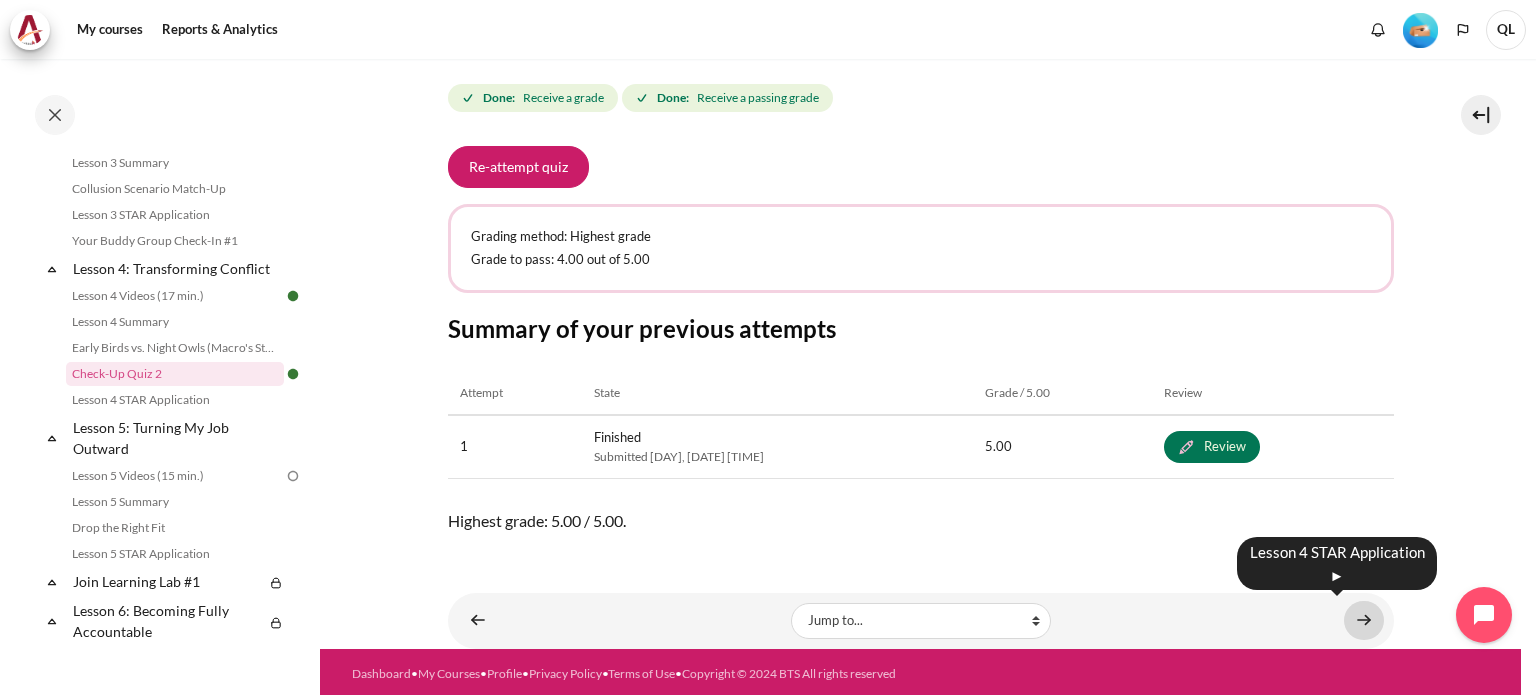 click at bounding box center [1364, 620] 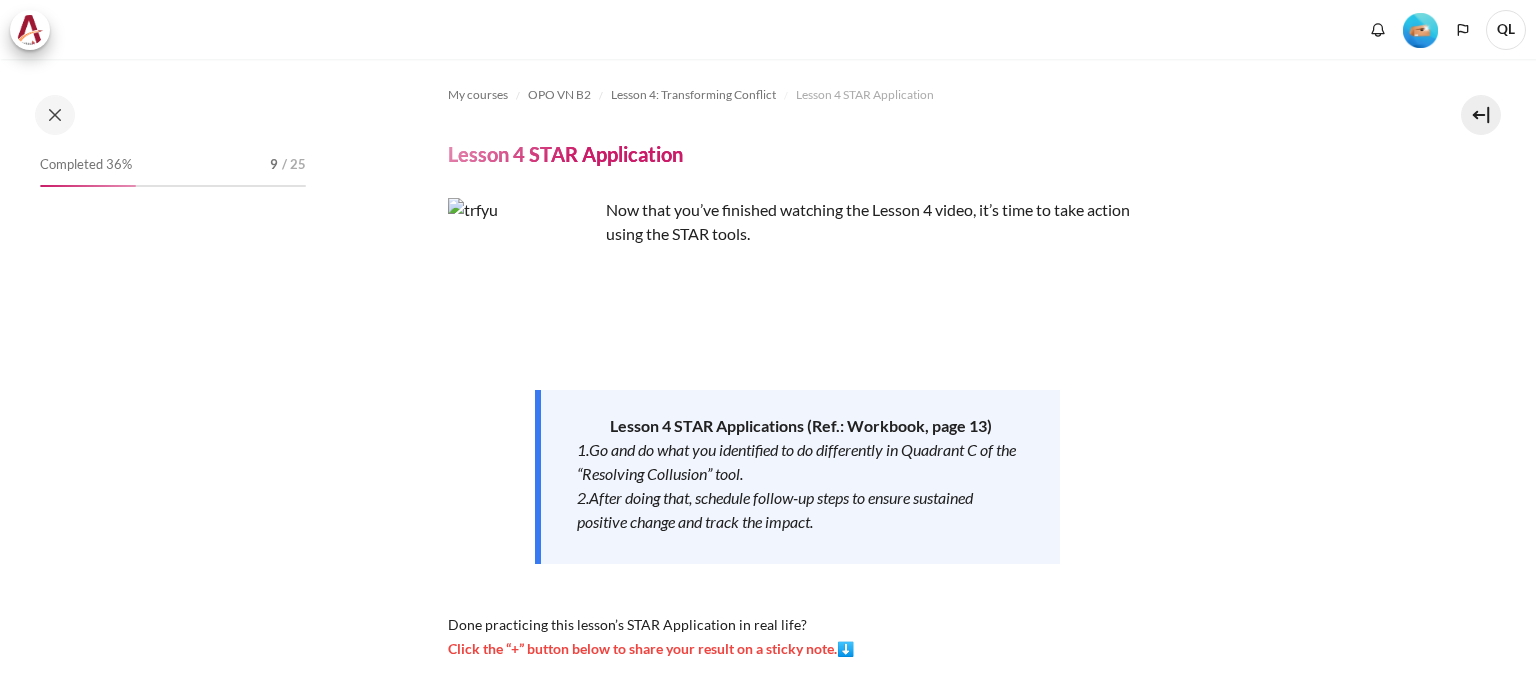 scroll, scrollTop: 0, scrollLeft: 0, axis: both 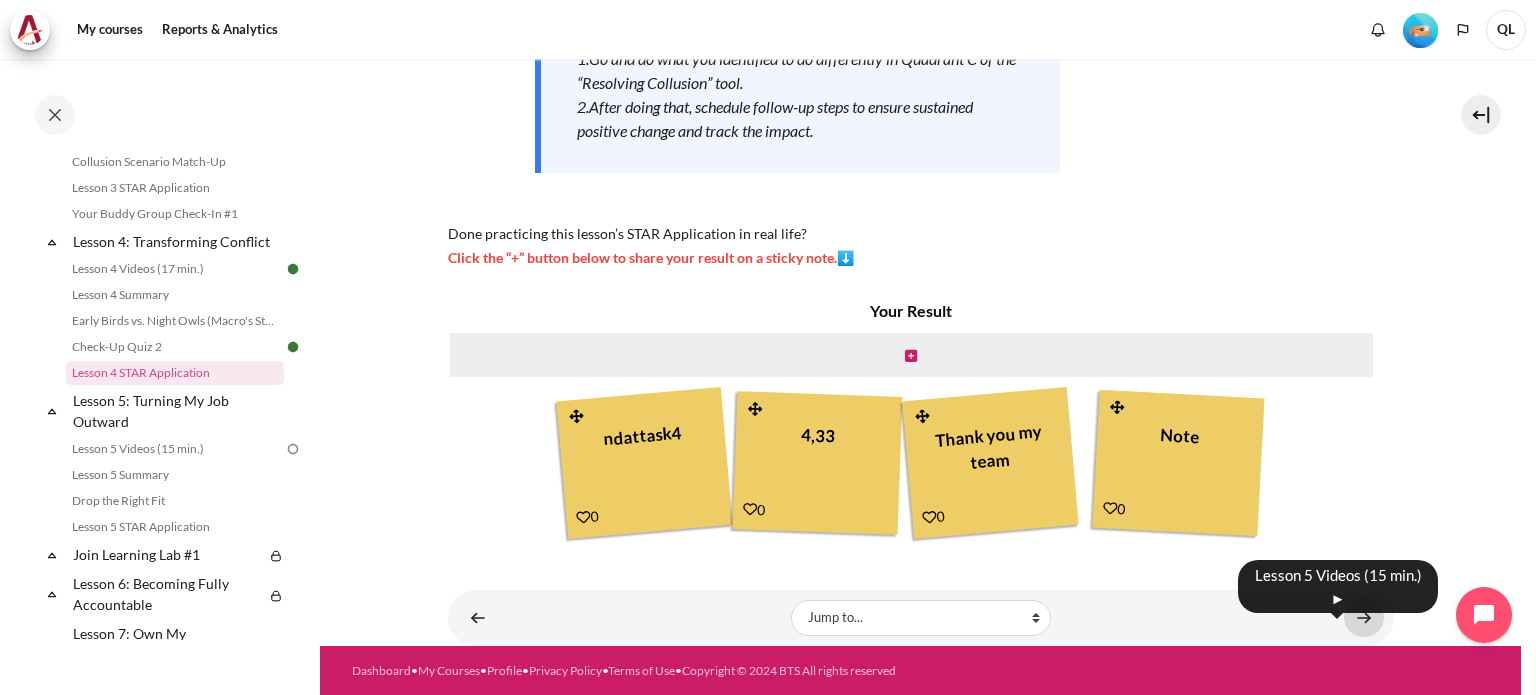 click at bounding box center [1364, 617] 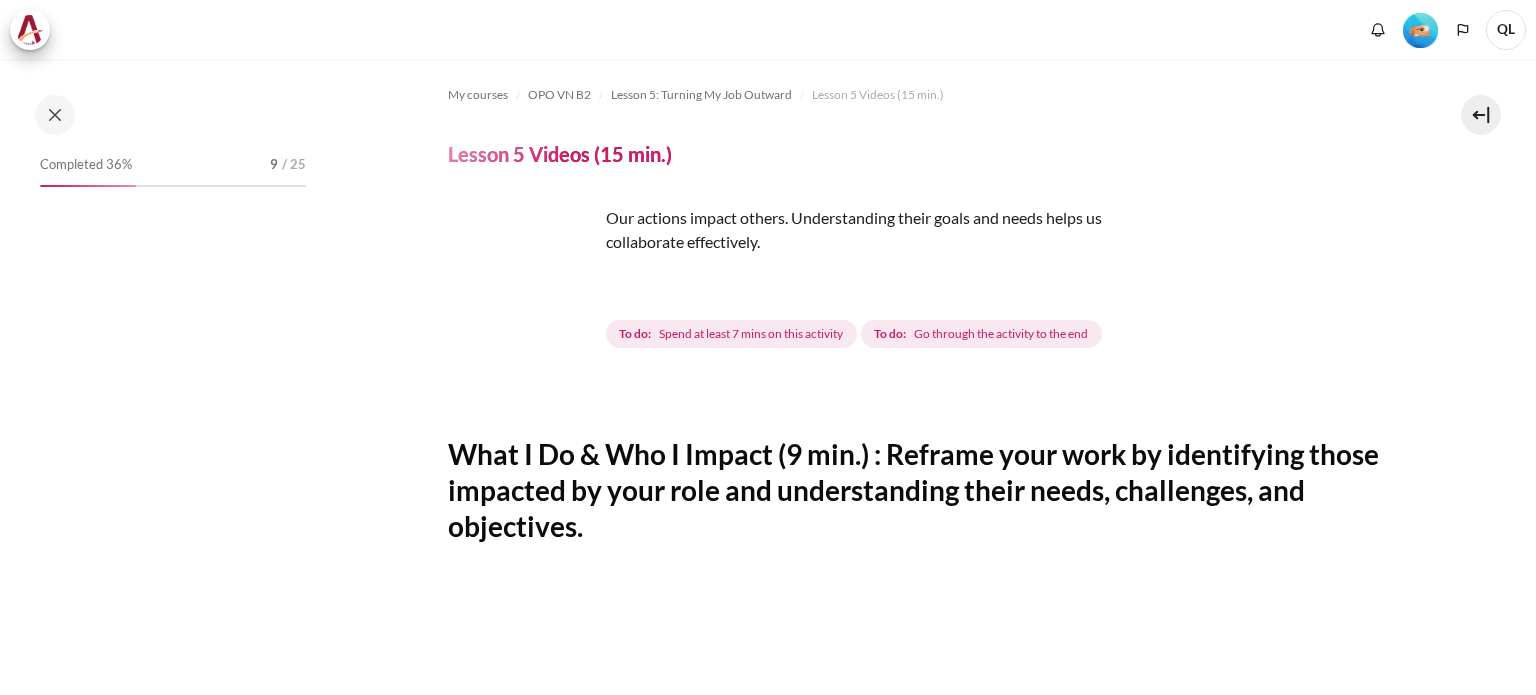 scroll, scrollTop: 0, scrollLeft: 0, axis: both 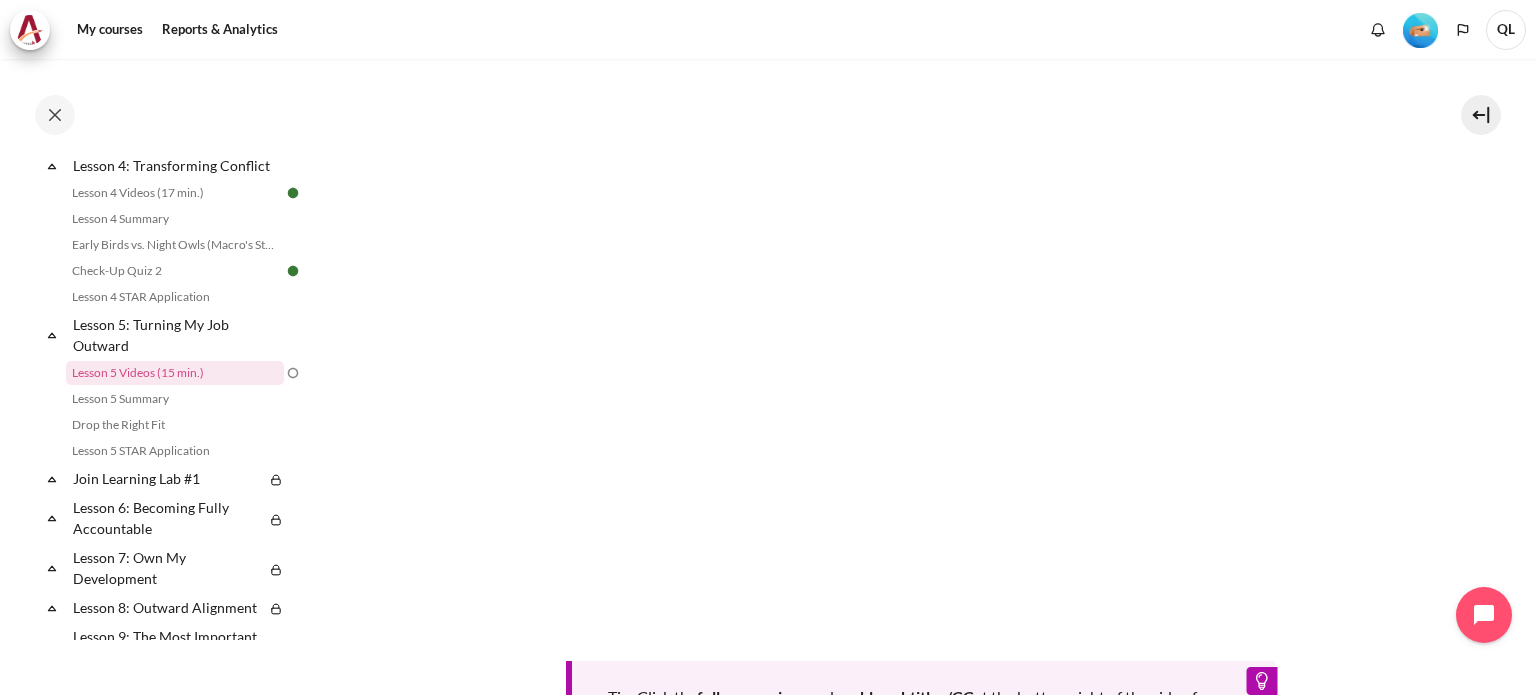 click on "My courses
OPO VN B2
Lesson 5: Turning My Job Outward
Lesson 5 Videos (15 min.)
Lesson 5 Videos (15 min.)
Completion requirements" at bounding box center (920, 292) 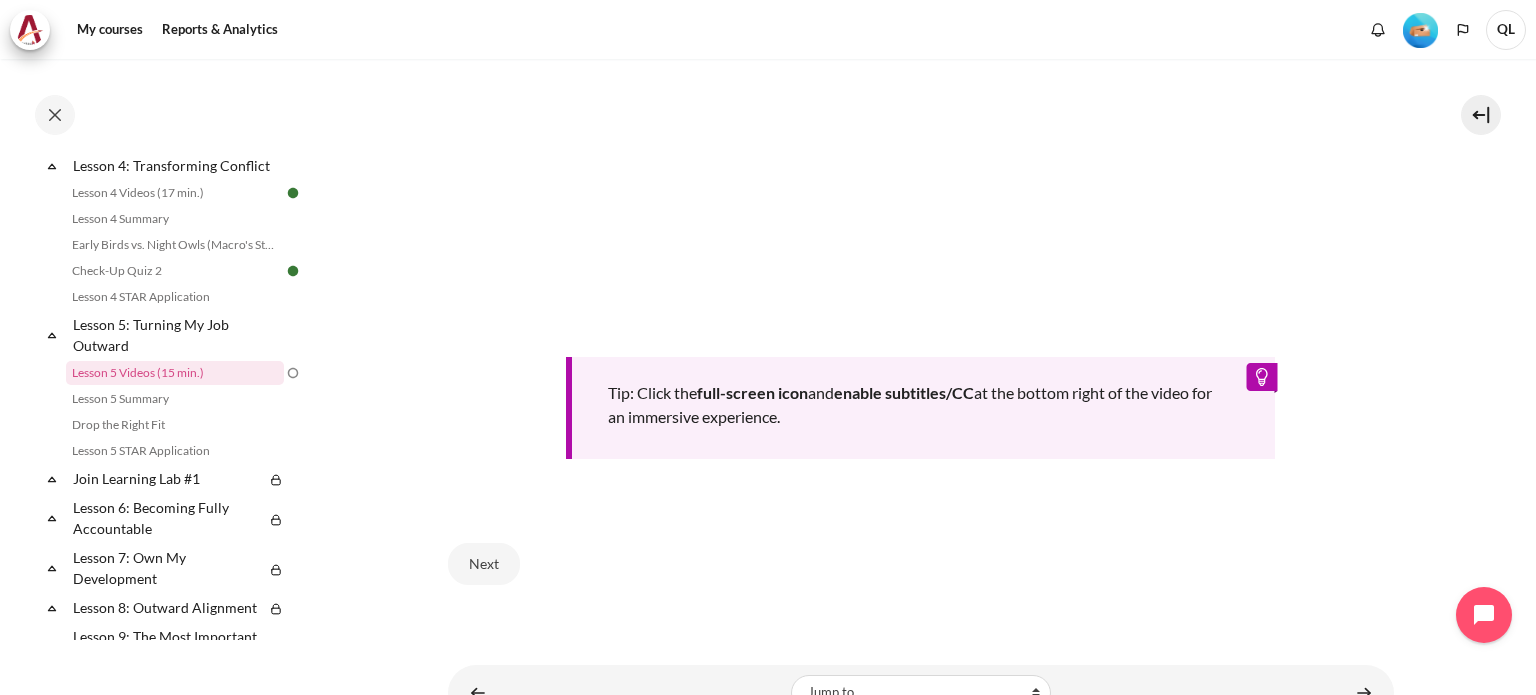 scroll, scrollTop: 873, scrollLeft: 0, axis: vertical 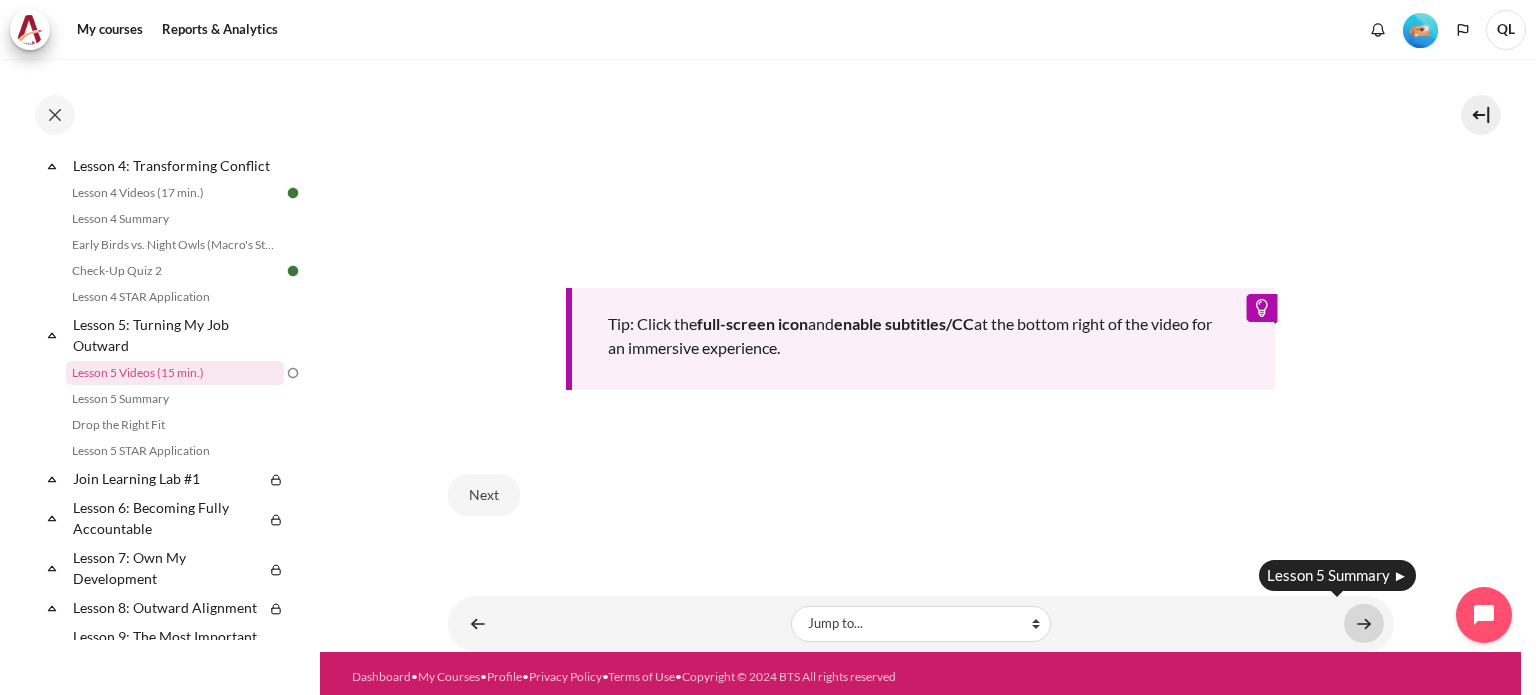 click at bounding box center [1364, 623] 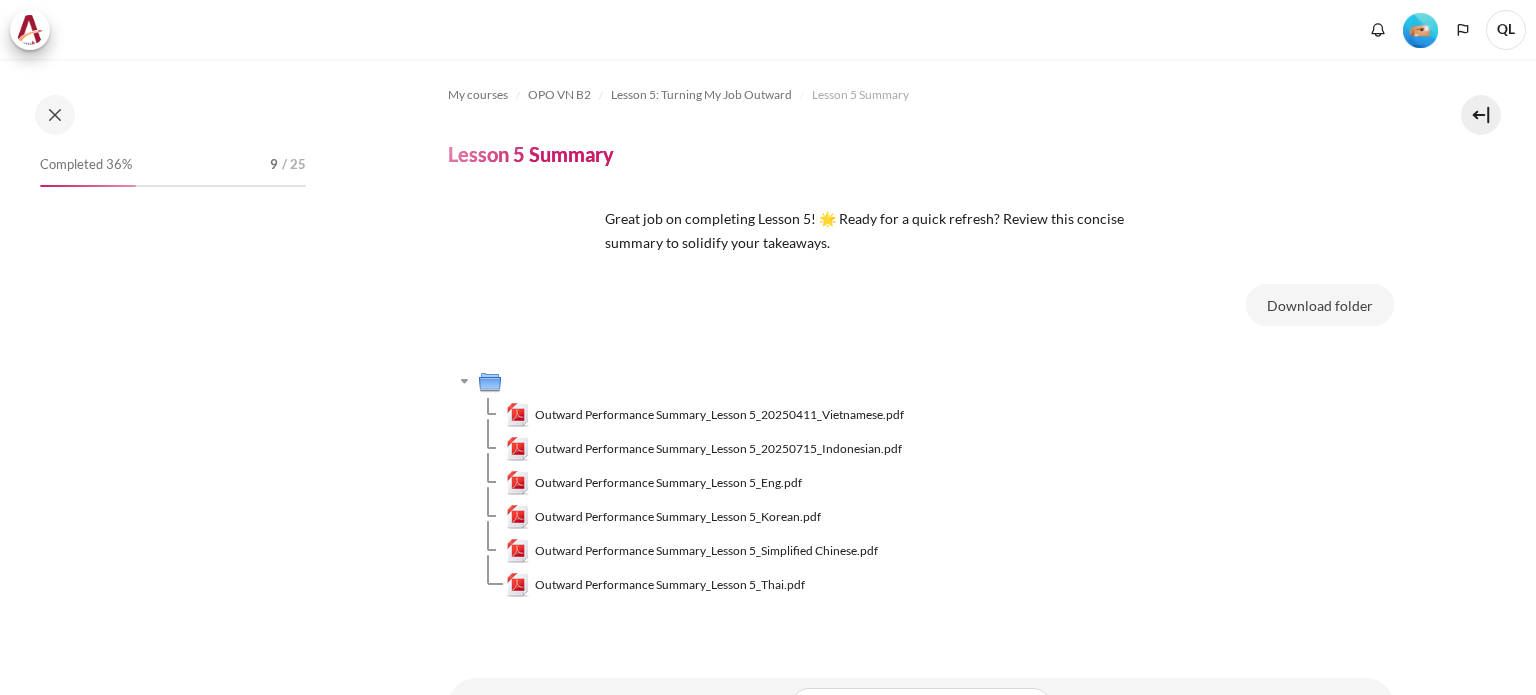 scroll, scrollTop: 0, scrollLeft: 0, axis: both 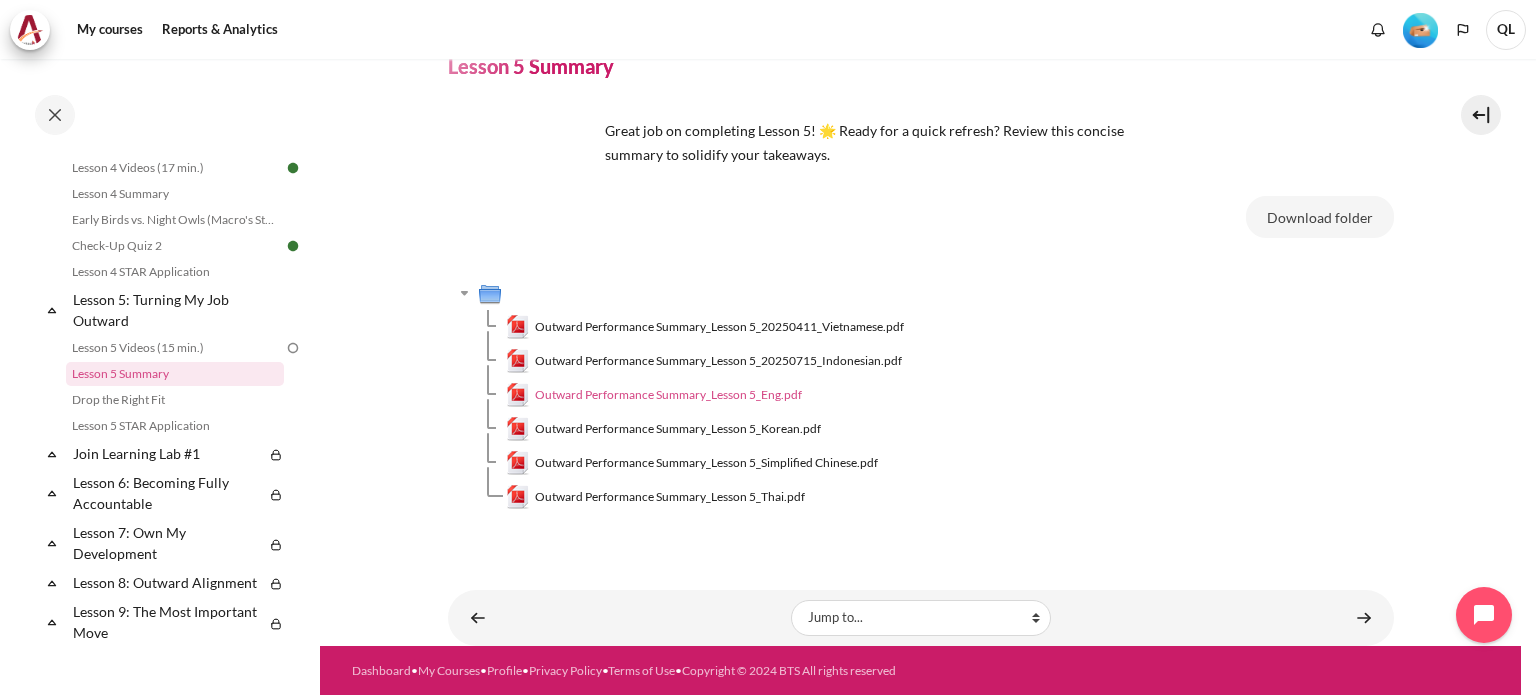 click on "Outward Performance Summary_Lesson 5_Eng.pdf" at bounding box center [668, 395] 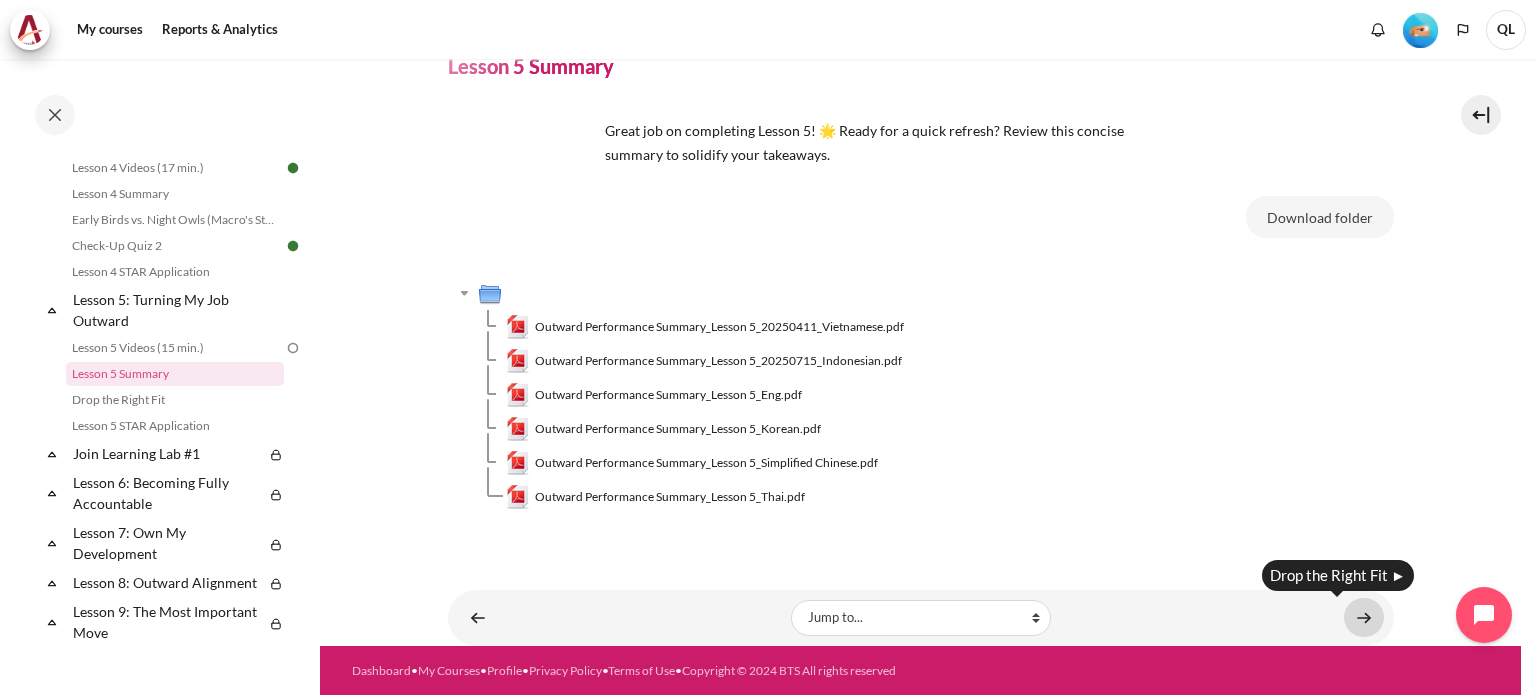 click at bounding box center [1364, 617] 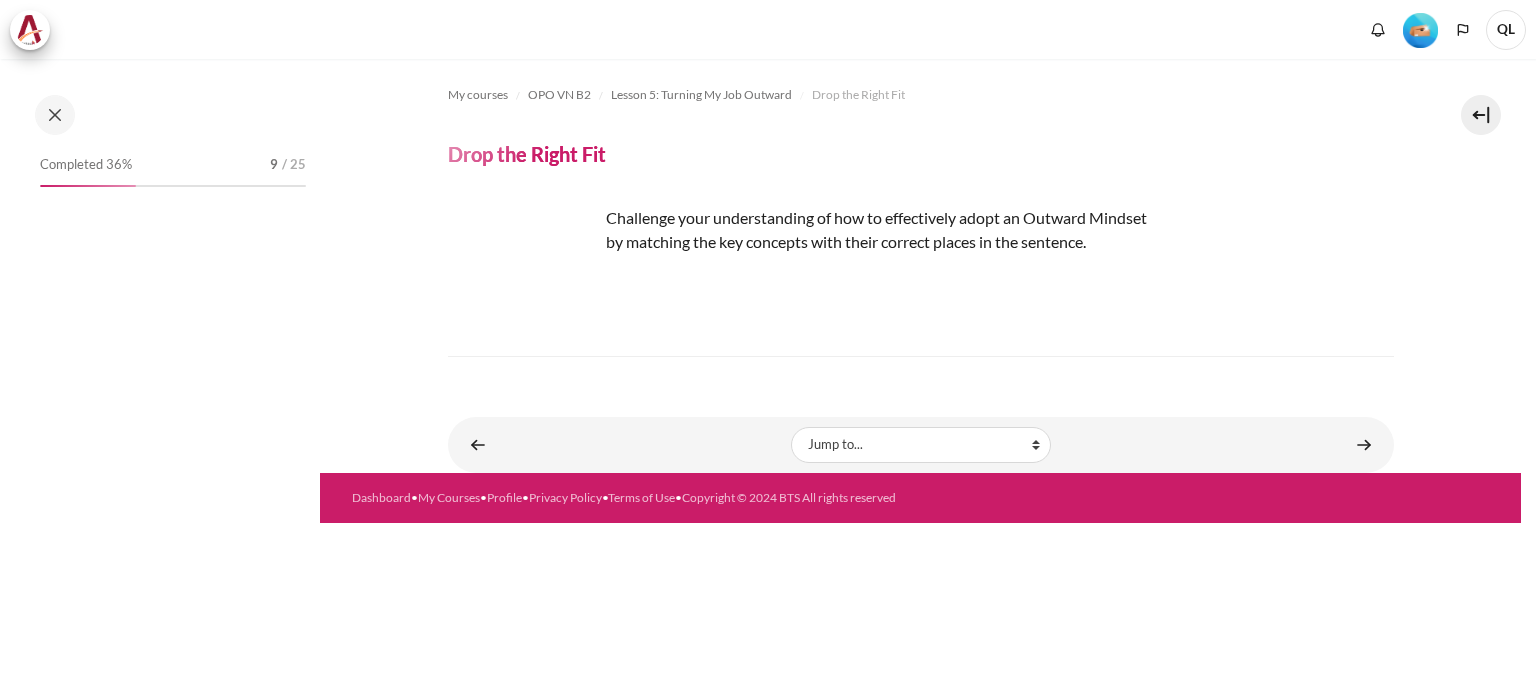 scroll, scrollTop: 0, scrollLeft: 0, axis: both 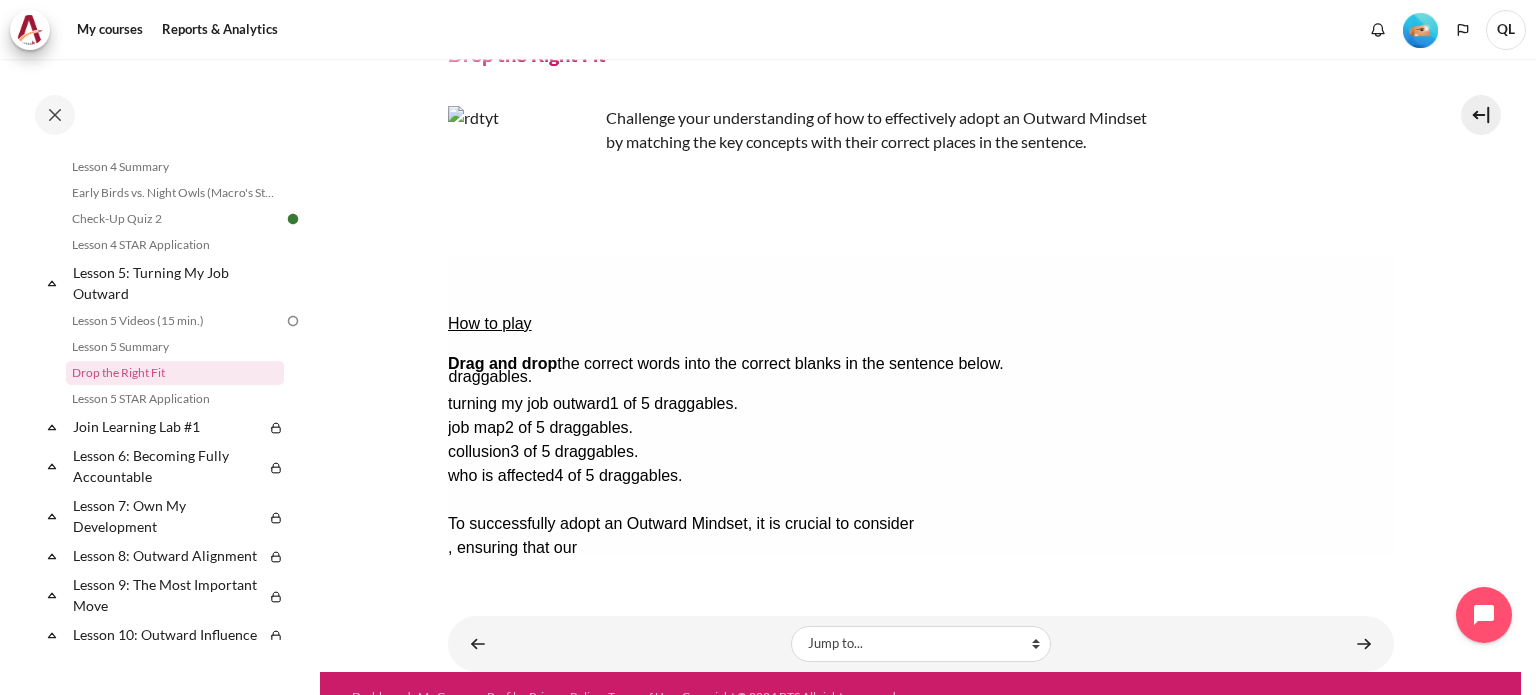 drag, startPoint x: 1283, startPoint y: 476, endPoint x: 1048, endPoint y: 352, distance: 265.7085 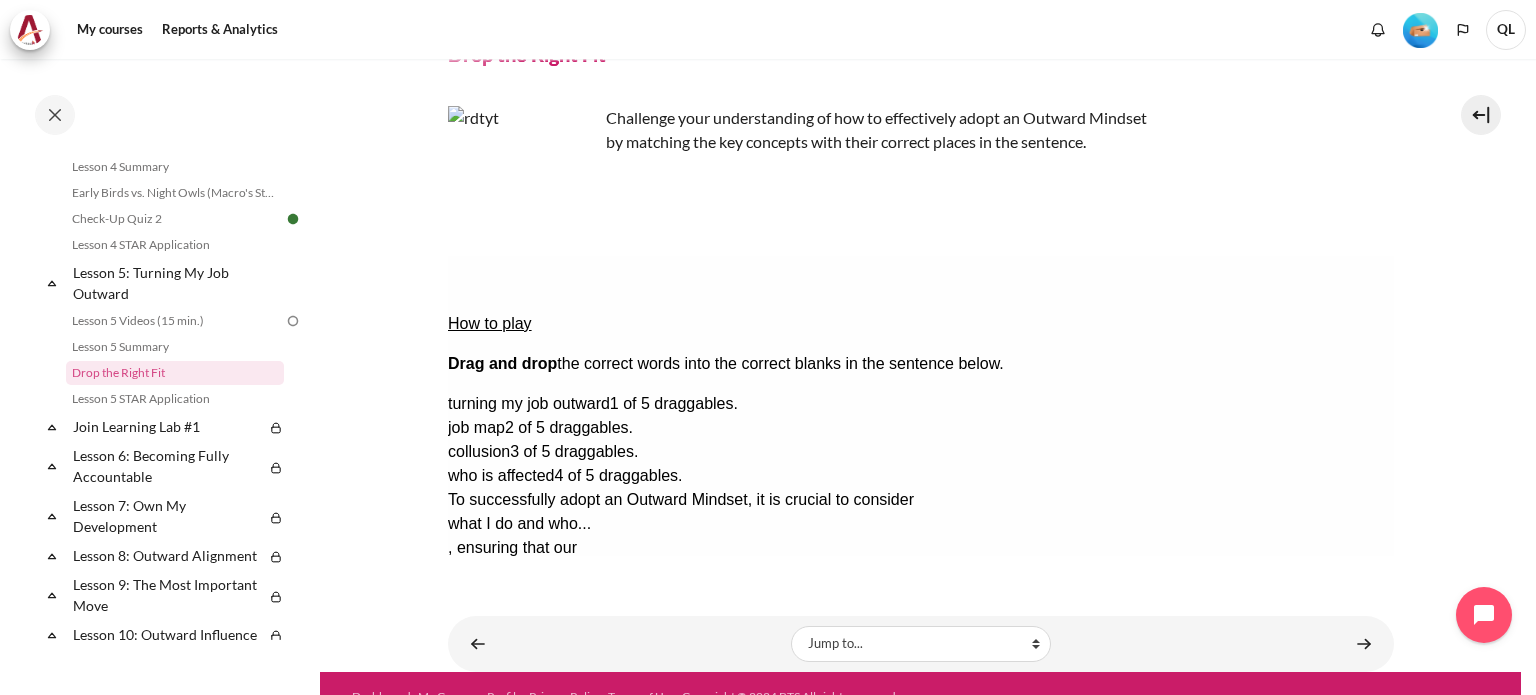 scroll, scrollTop: 96, scrollLeft: 0, axis: vertical 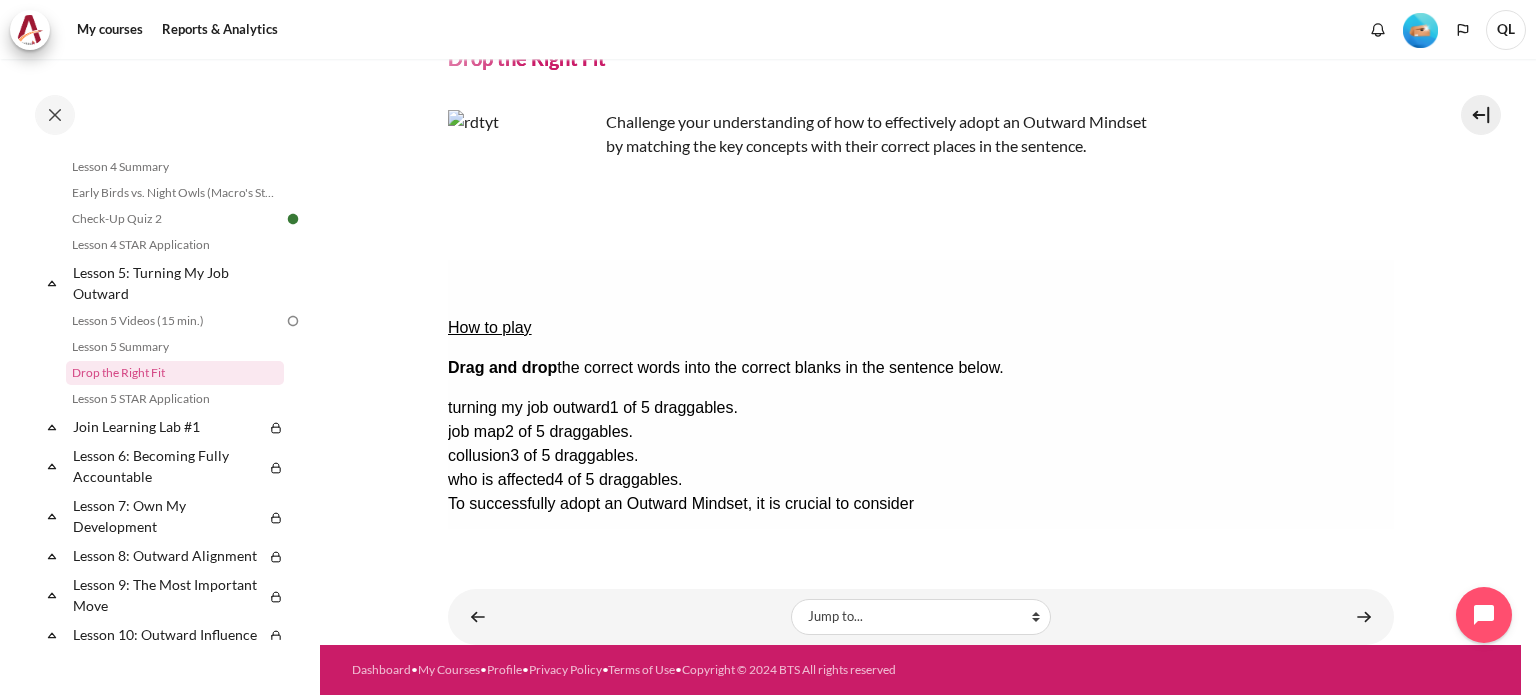 drag, startPoint x: 1029, startPoint y: 348, endPoint x: 1312, endPoint y: 503, distance: 322.66702 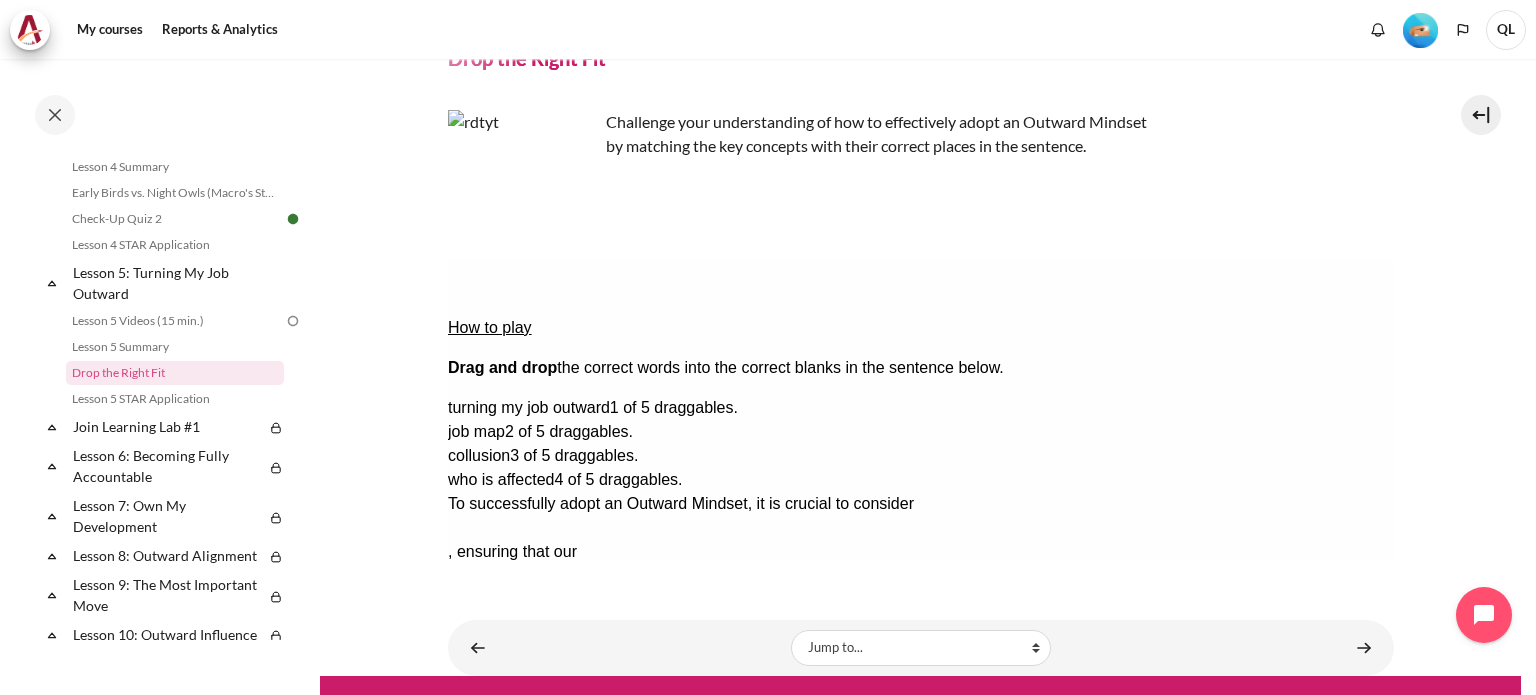 scroll, scrollTop: 100, scrollLeft: 0, axis: vertical 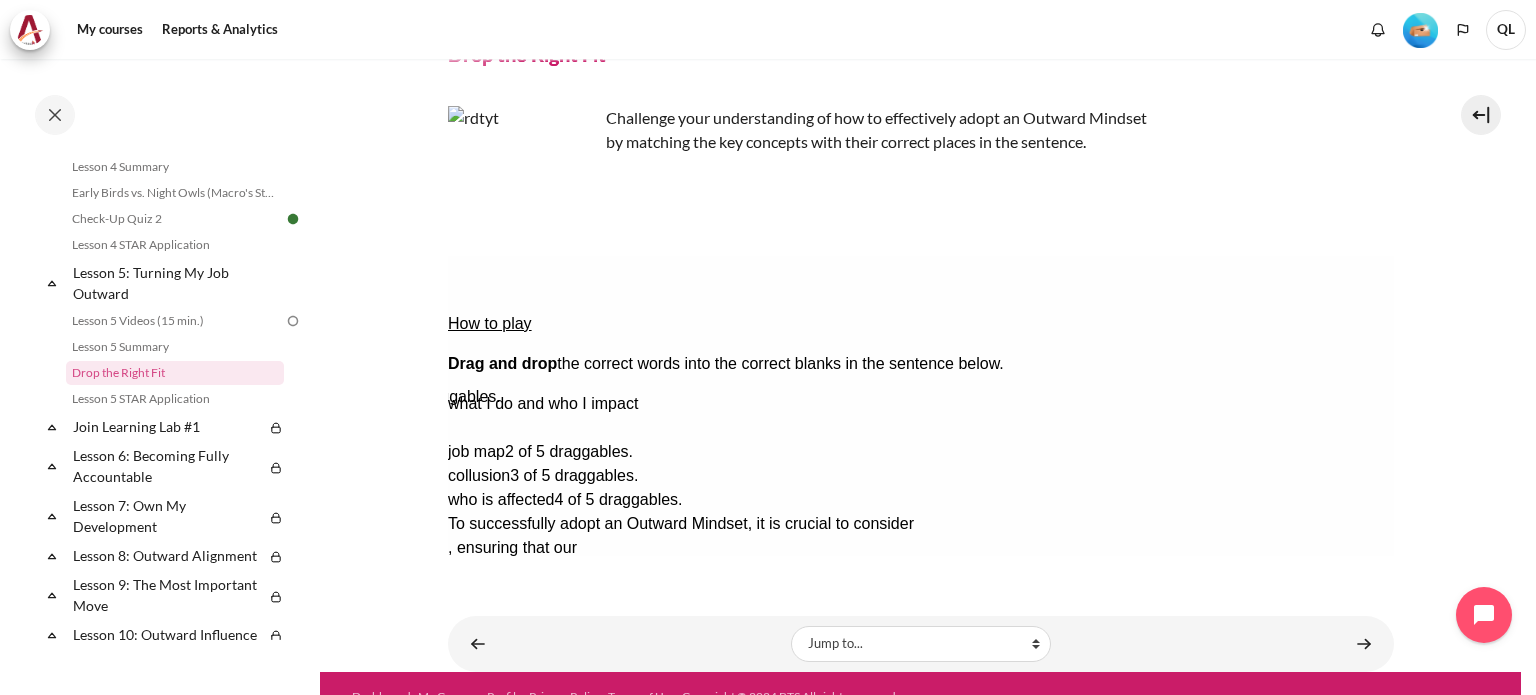 drag, startPoint x: 1277, startPoint y: 379, endPoint x: 1025, endPoint y: 340, distance: 255 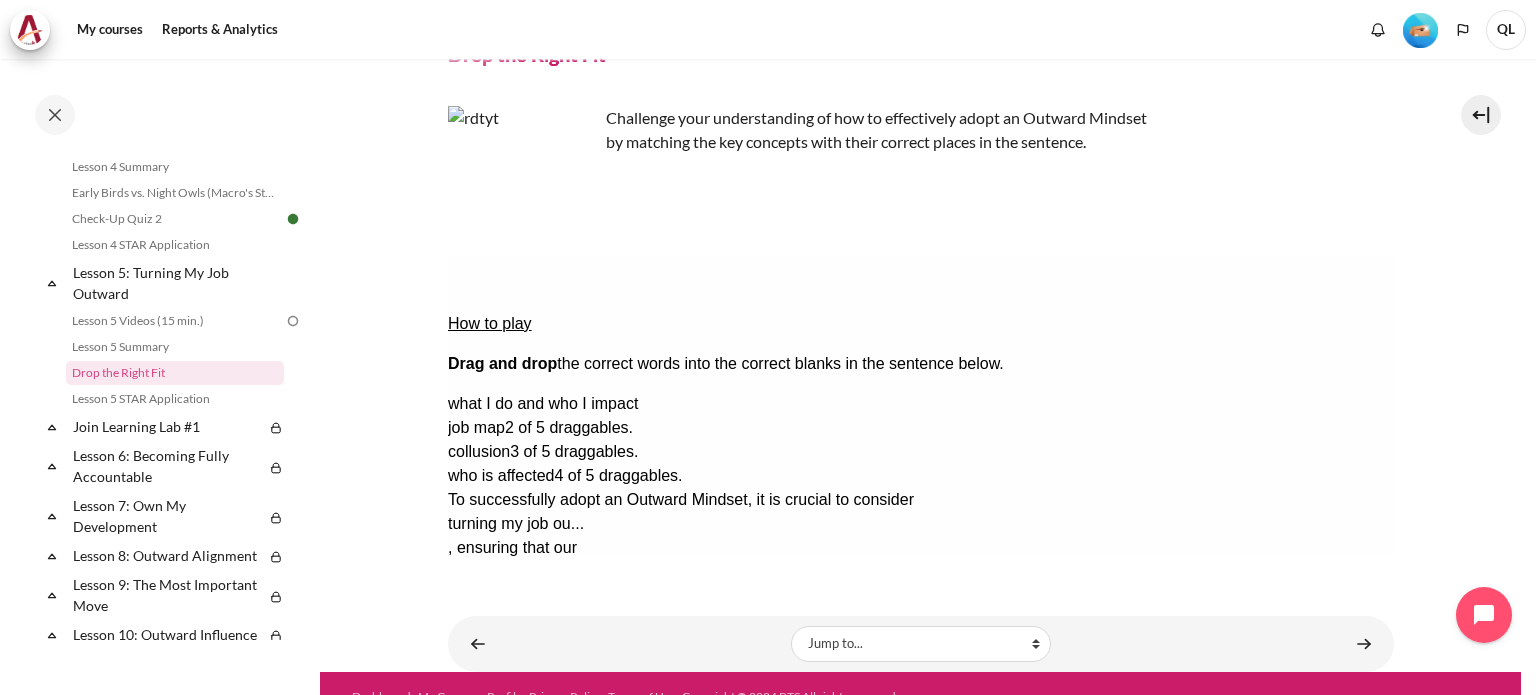 scroll, scrollTop: 96, scrollLeft: 0, axis: vertical 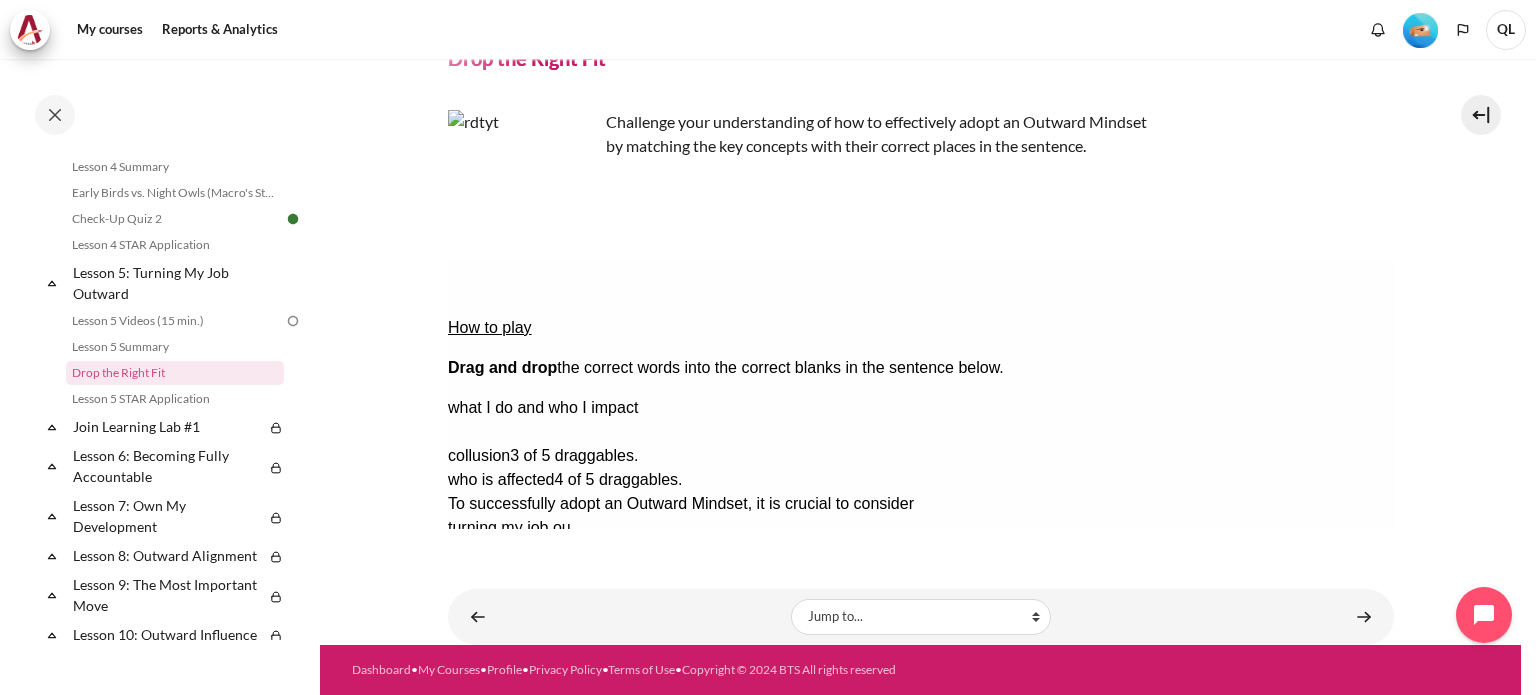 drag, startPoint x: 1263, startPoint y: 381, endPoint x: 683, endPoint y: 377, distance: 580.0138 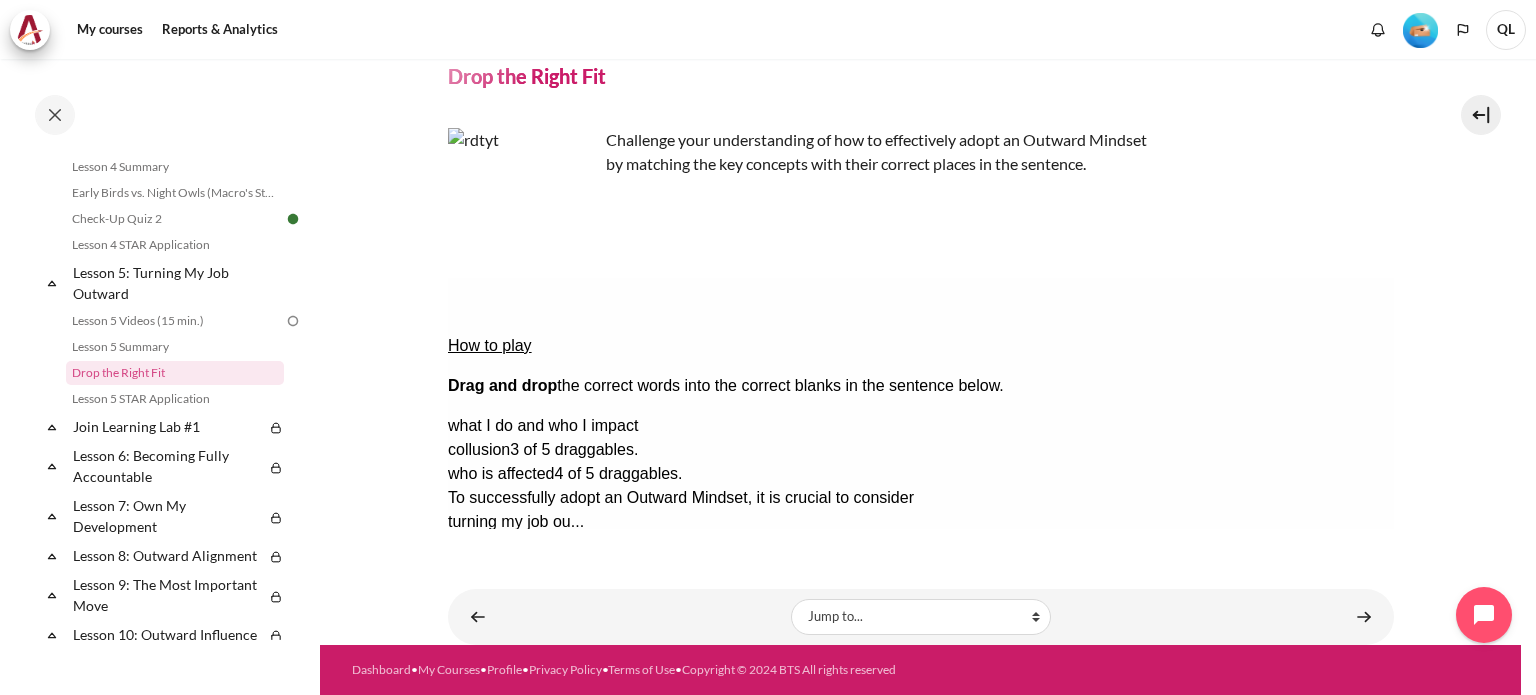 scroll, scrollTop: 78, scrollLeft: 0, axis: vertical 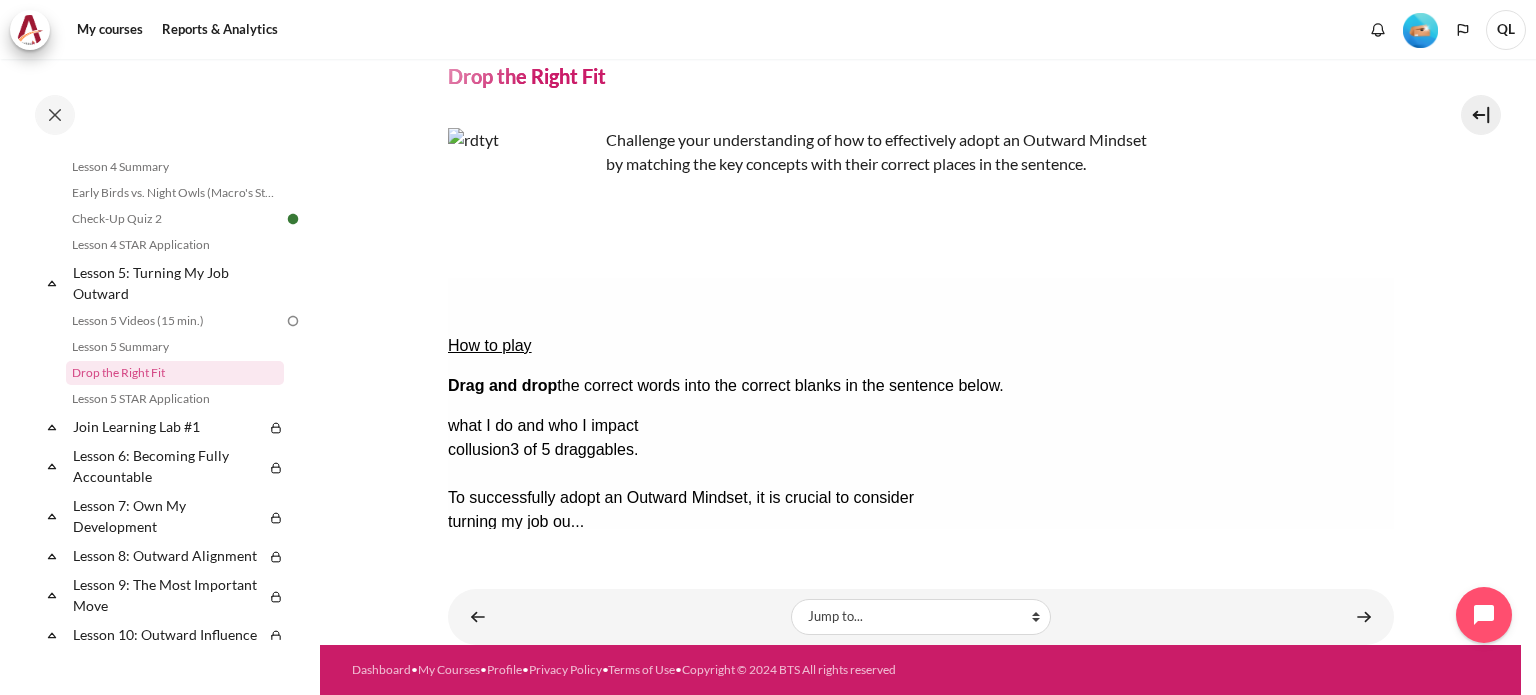 drag, startPoint x: 1261, startPoint y: 429, endPoint x: 1012, endPoint y: 417, distance: 249.28899 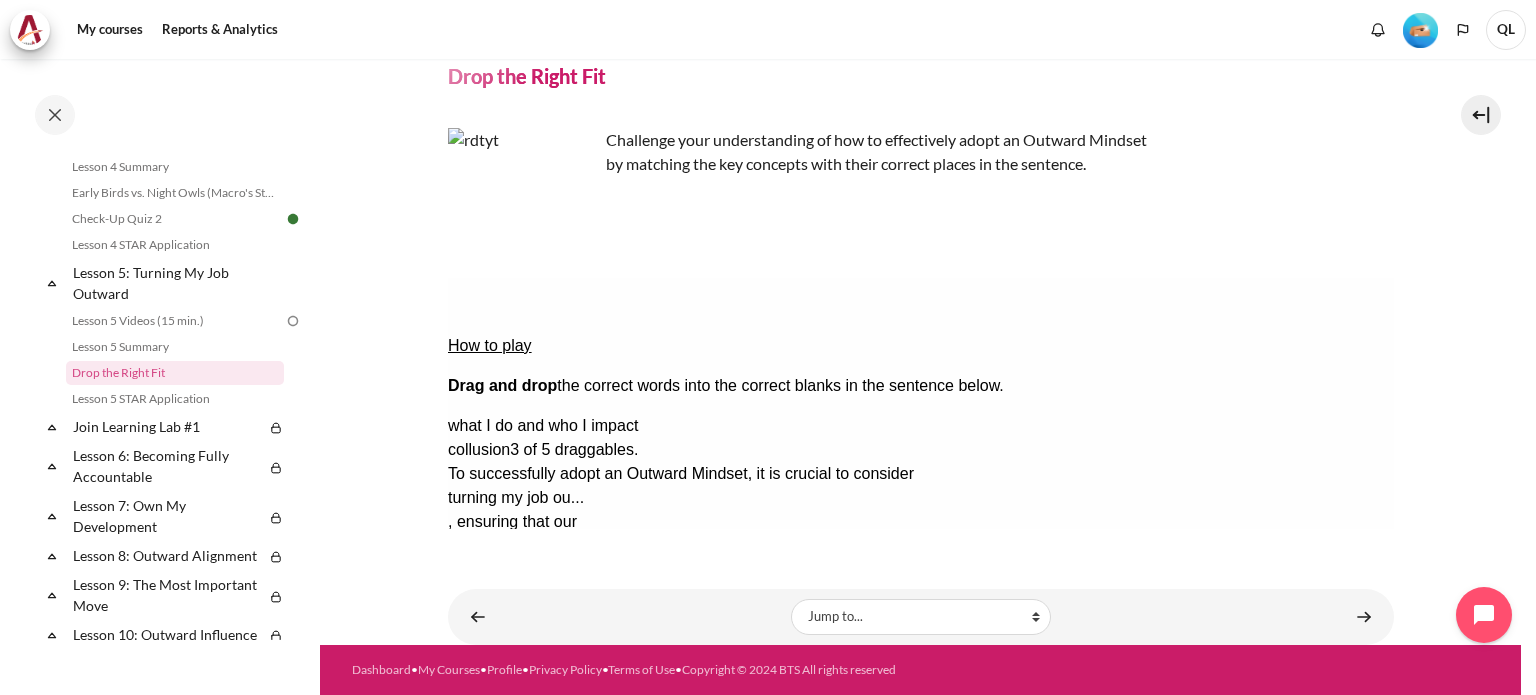 drag, startPoint x: 650, startPoint y: 388, endPoint x: 604, endPoint y: 417, distance: 54.378304 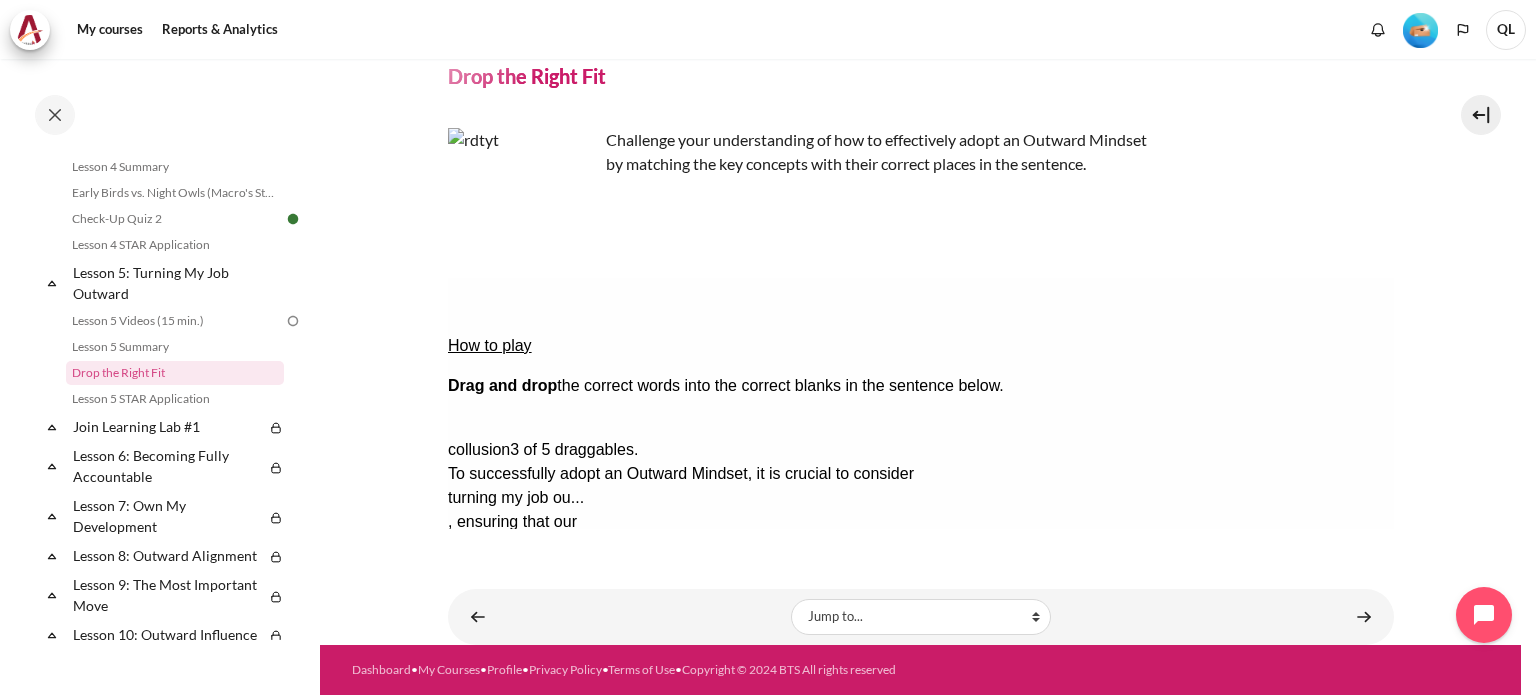 drag, startPoint x: 1253, startPoint y: 357, endPoint x: 589, endPoint y: 415, distance: 666.5283 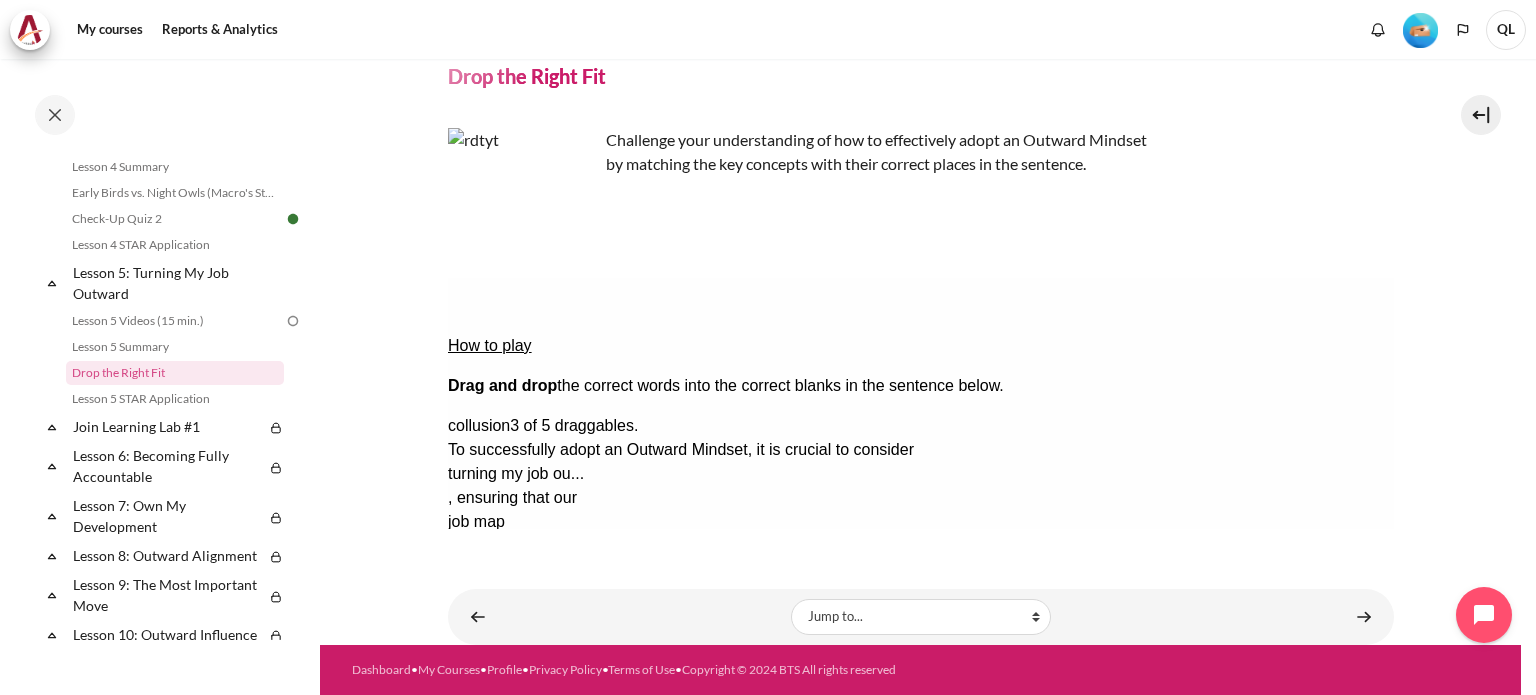 scroll, scrollTop: 50, scrollLeft: 0, axis: vertical 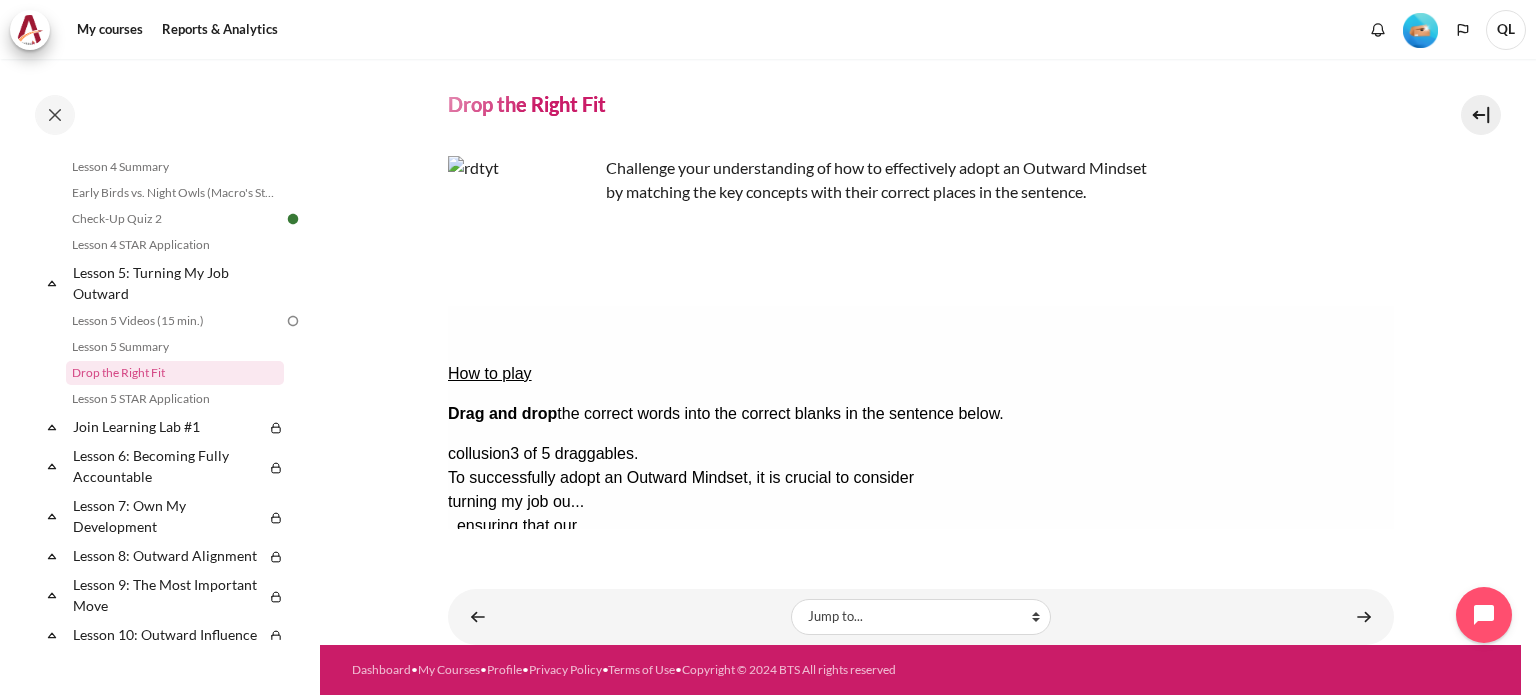 click on "Check Check the answers. The responses will be marked as correct, incorrect, or unanswered." at bounding box center [474, 694] 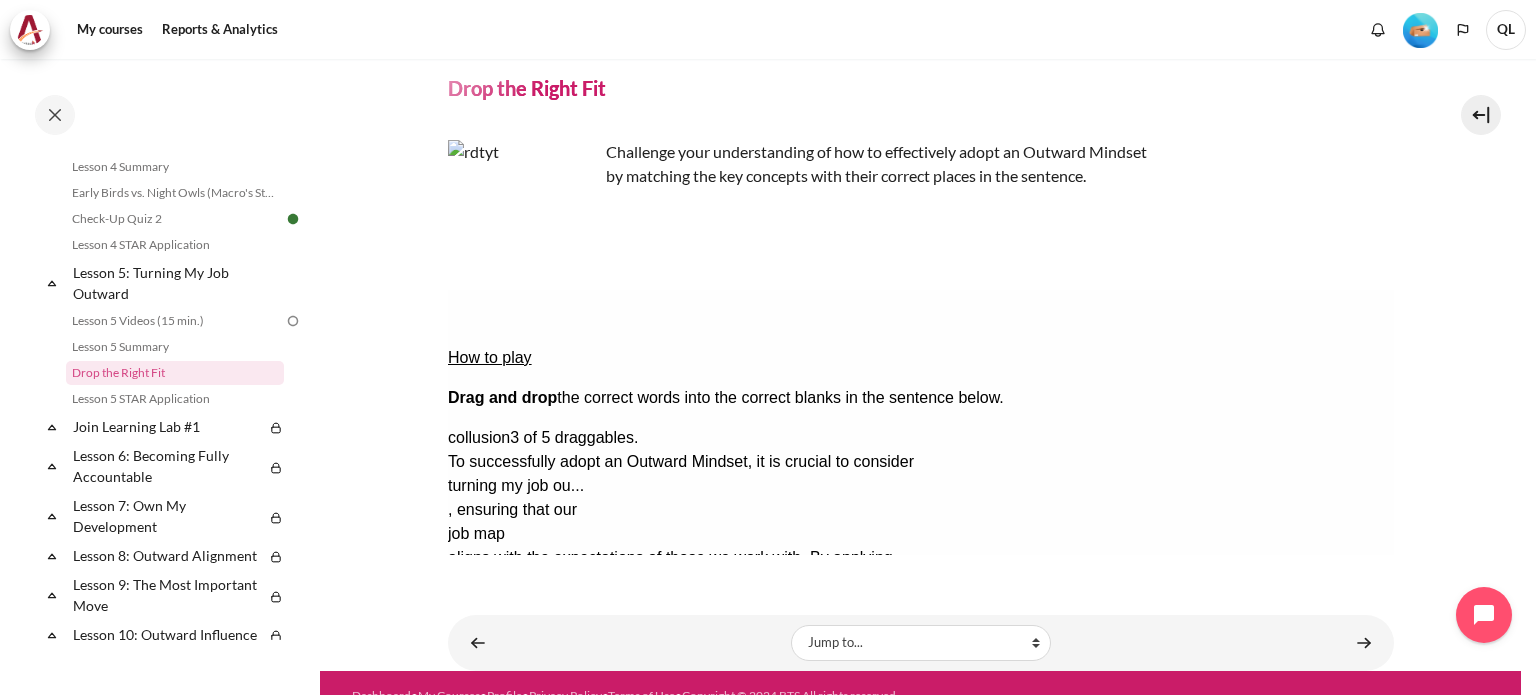 scroll, scrollTop: 92, scrollLeft: 0, axis: vertical 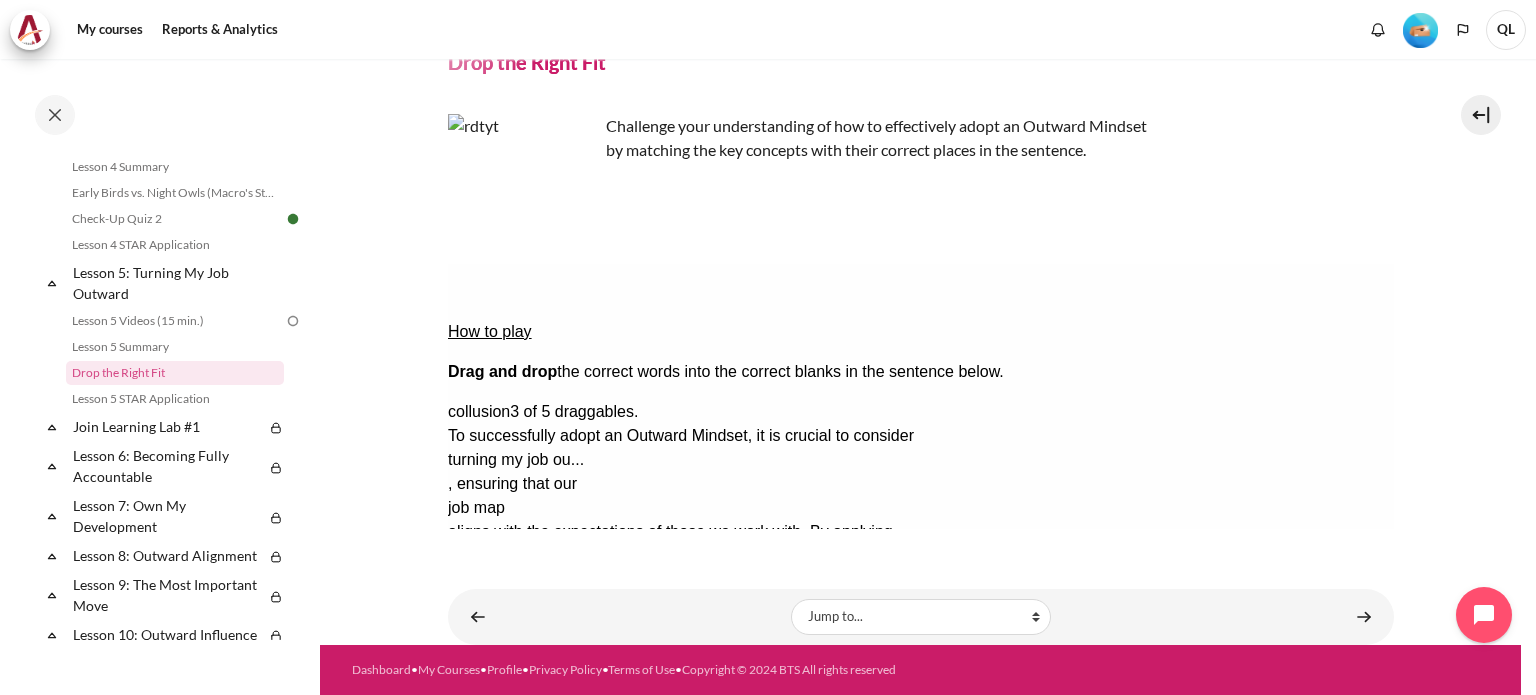 click on "Show solution Show the solution. The task will be marked with its correct solution." at bounding box center (496, 713) 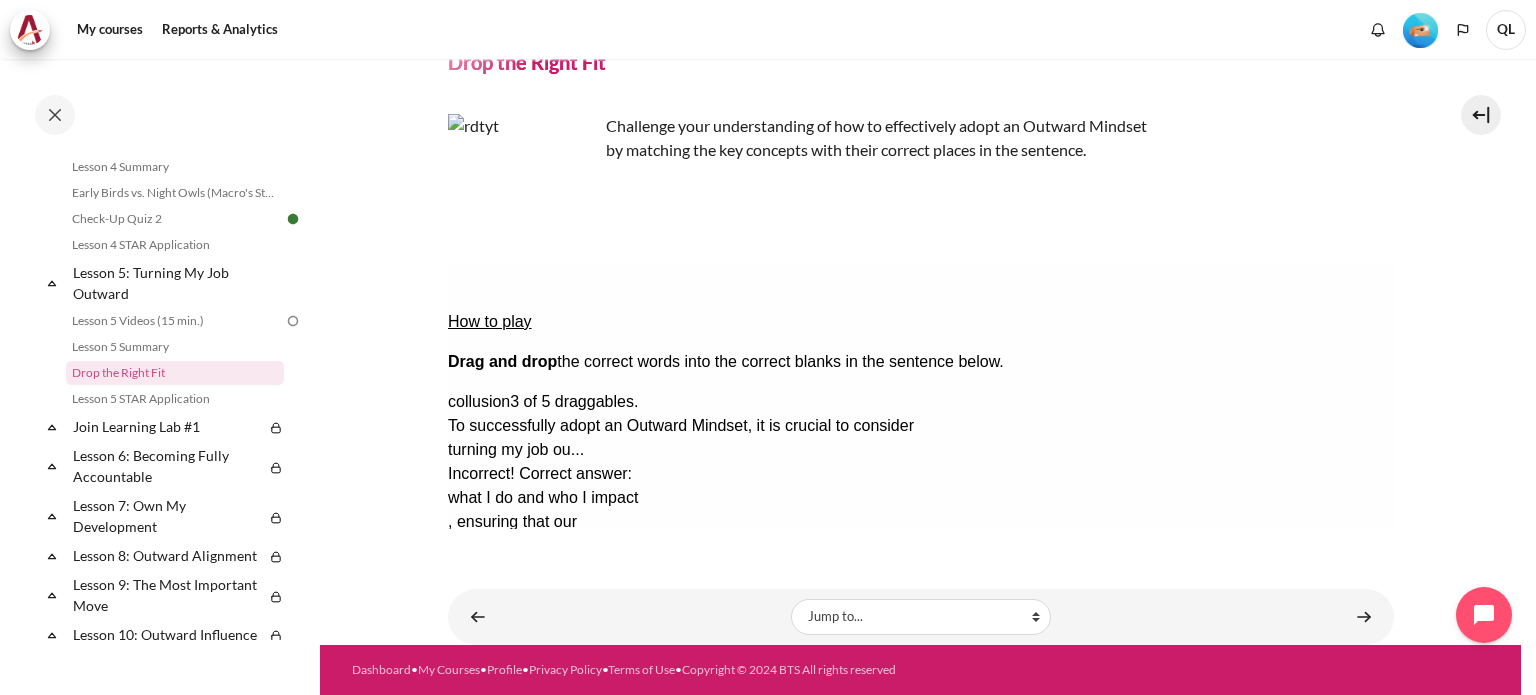 scroll, scrollTop: 0, scrollLeft: 0, axis: both 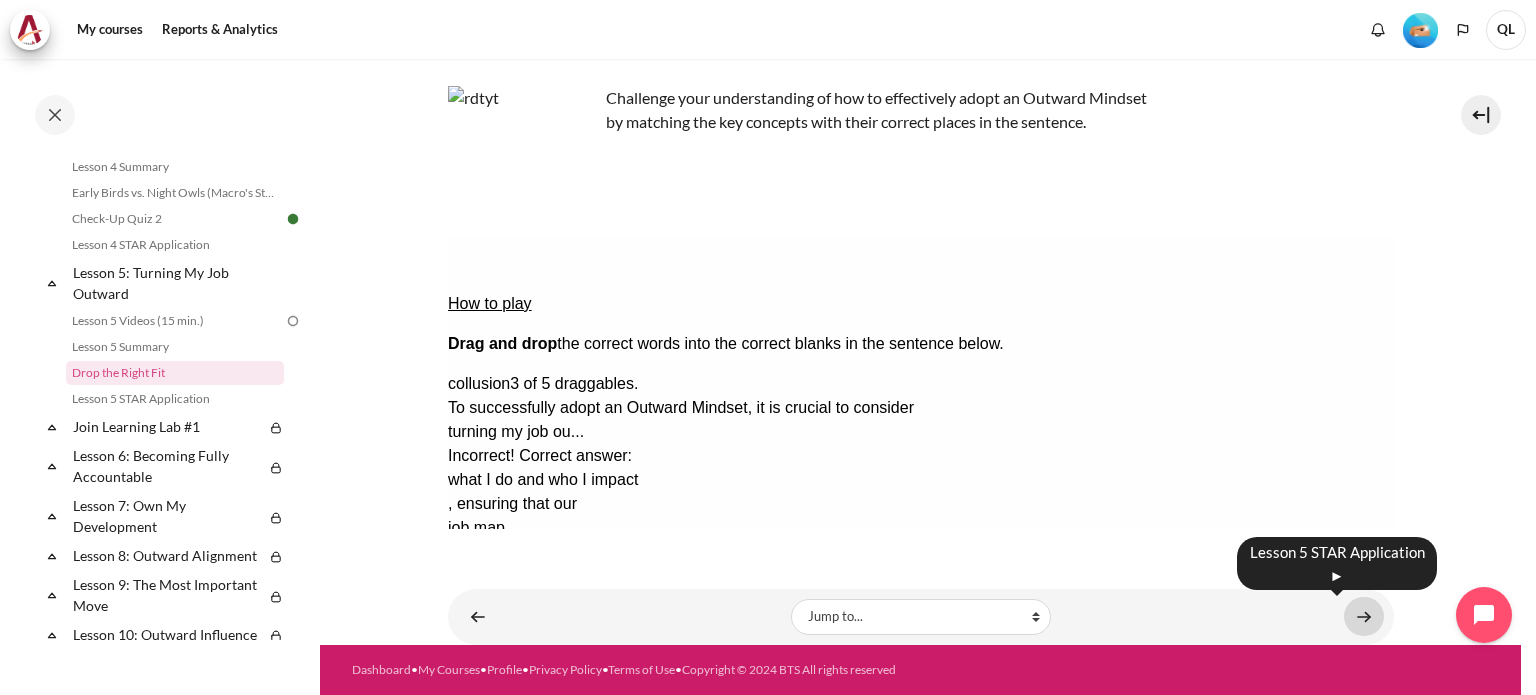 click at bounding box center [1364, 616] 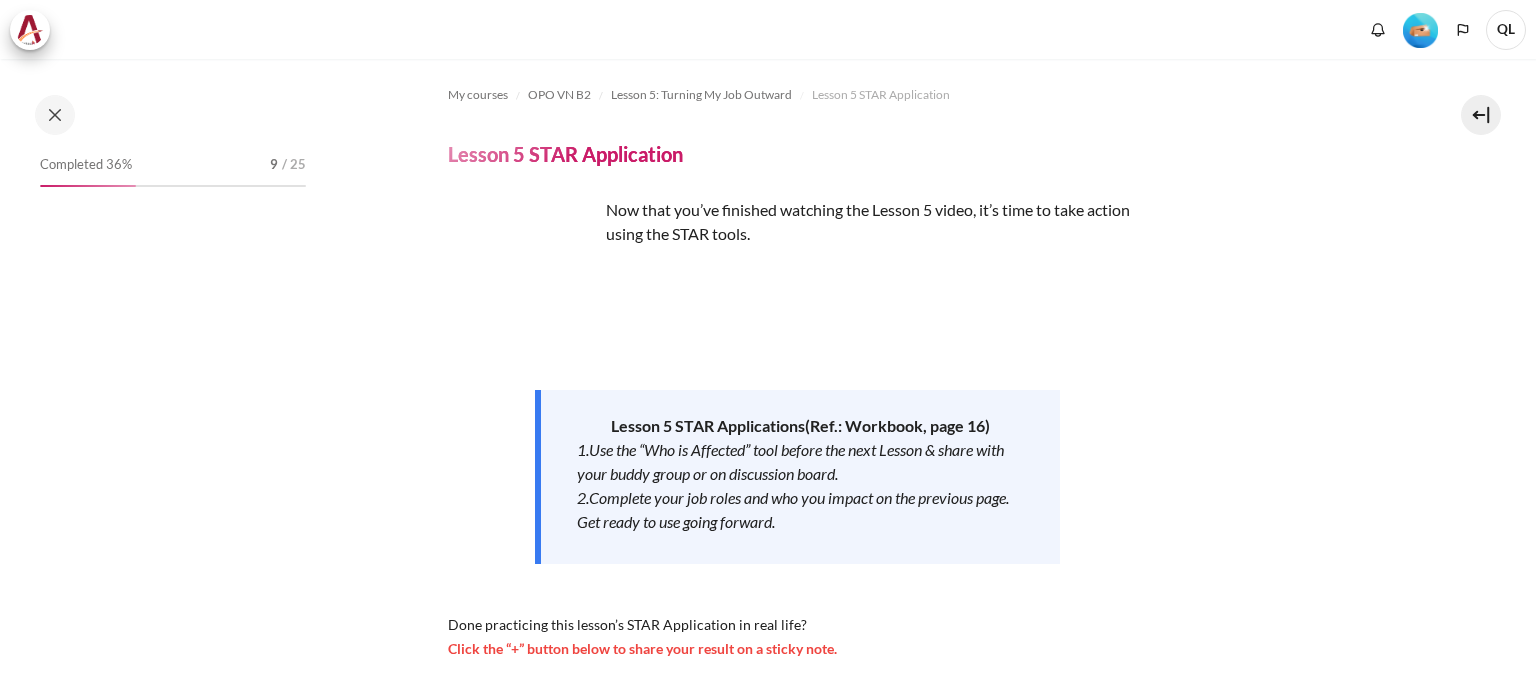 scroll, scrollTop: 0, scrollLeft: 0, axis: both 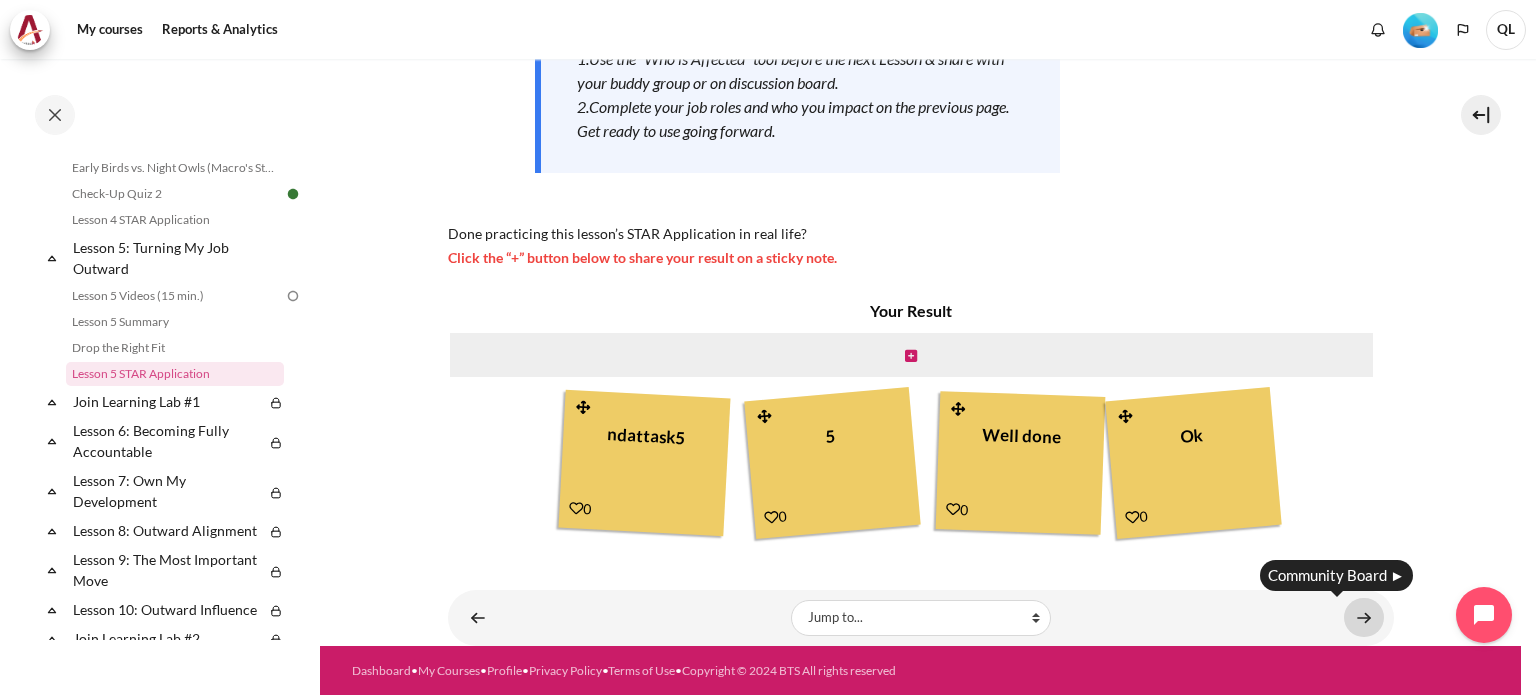 click at bounding box center [1364, 617] 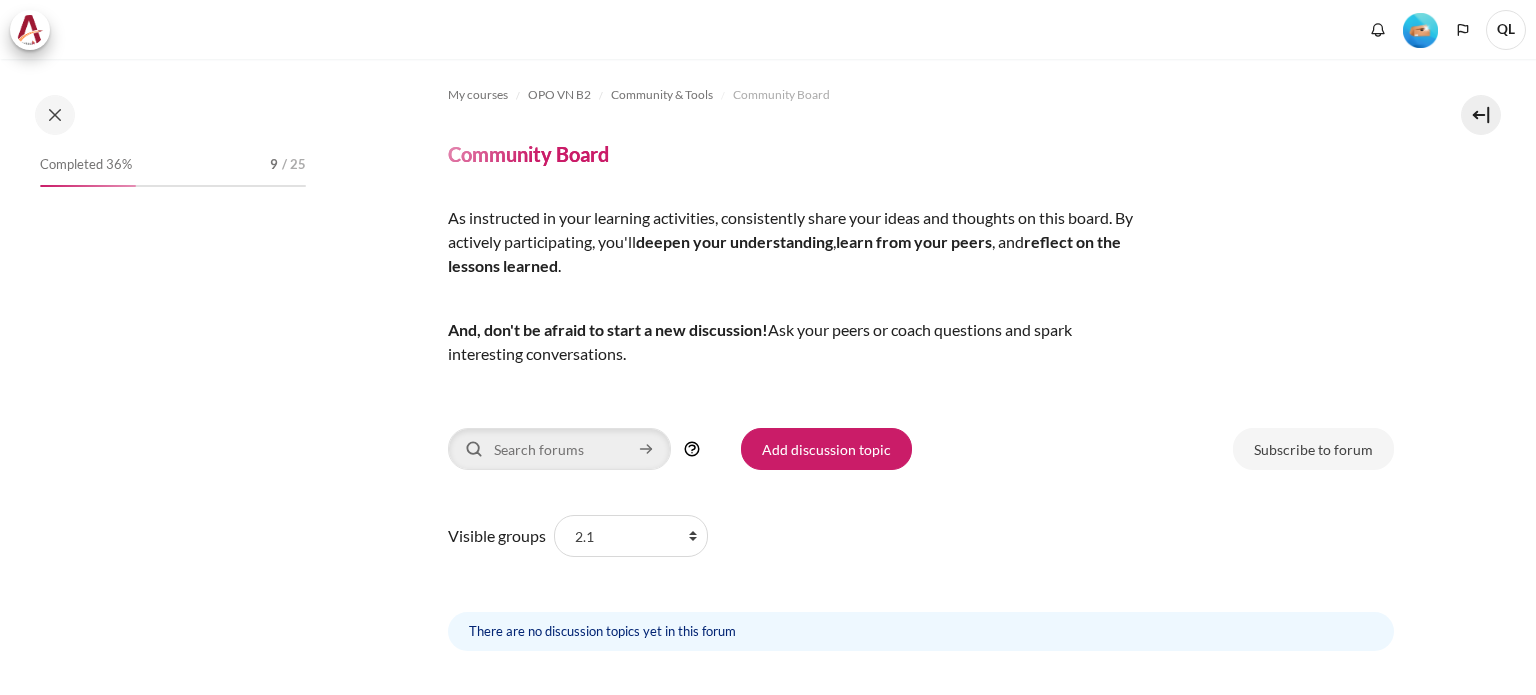scroll, scrollTop: 0, scrollLeft: 0, axis: both 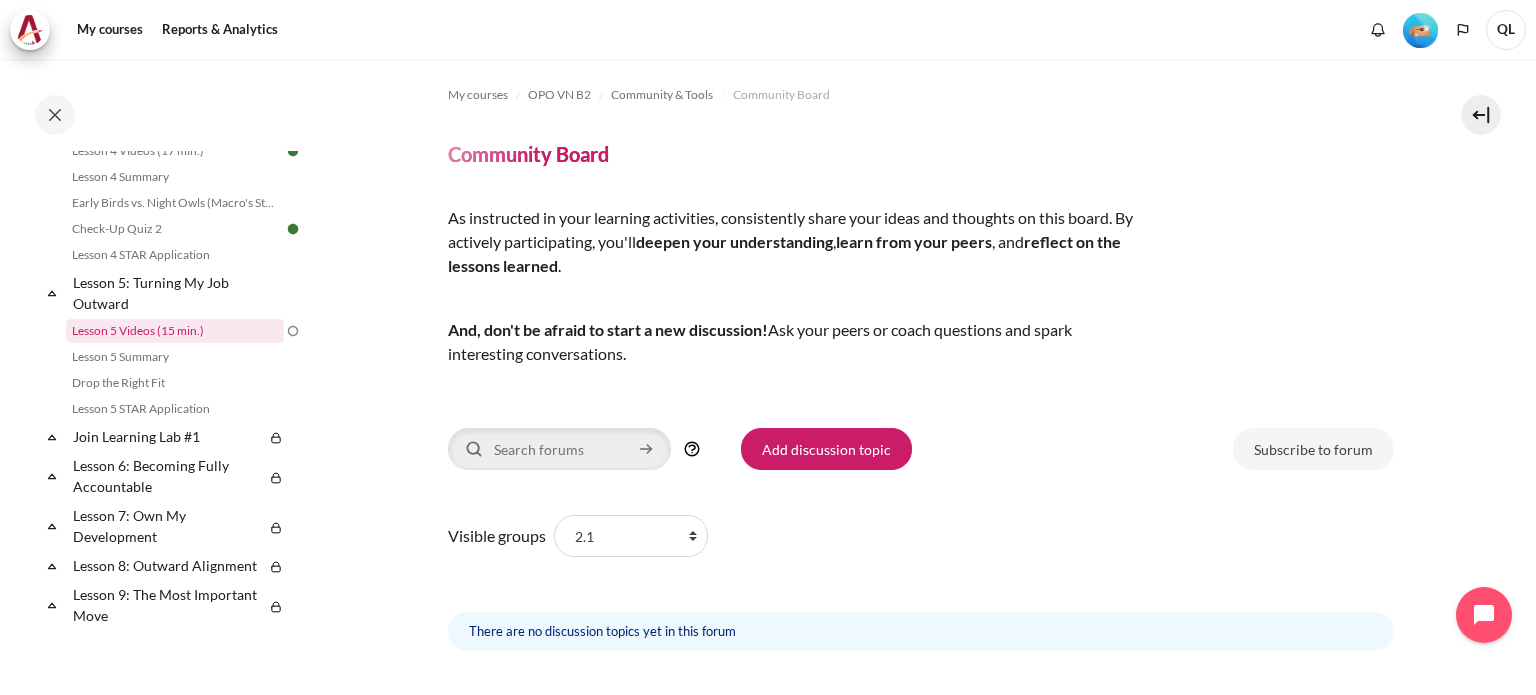 click on "Lesson 5 Videos (15 min.)" at bounding box center (175, 331) 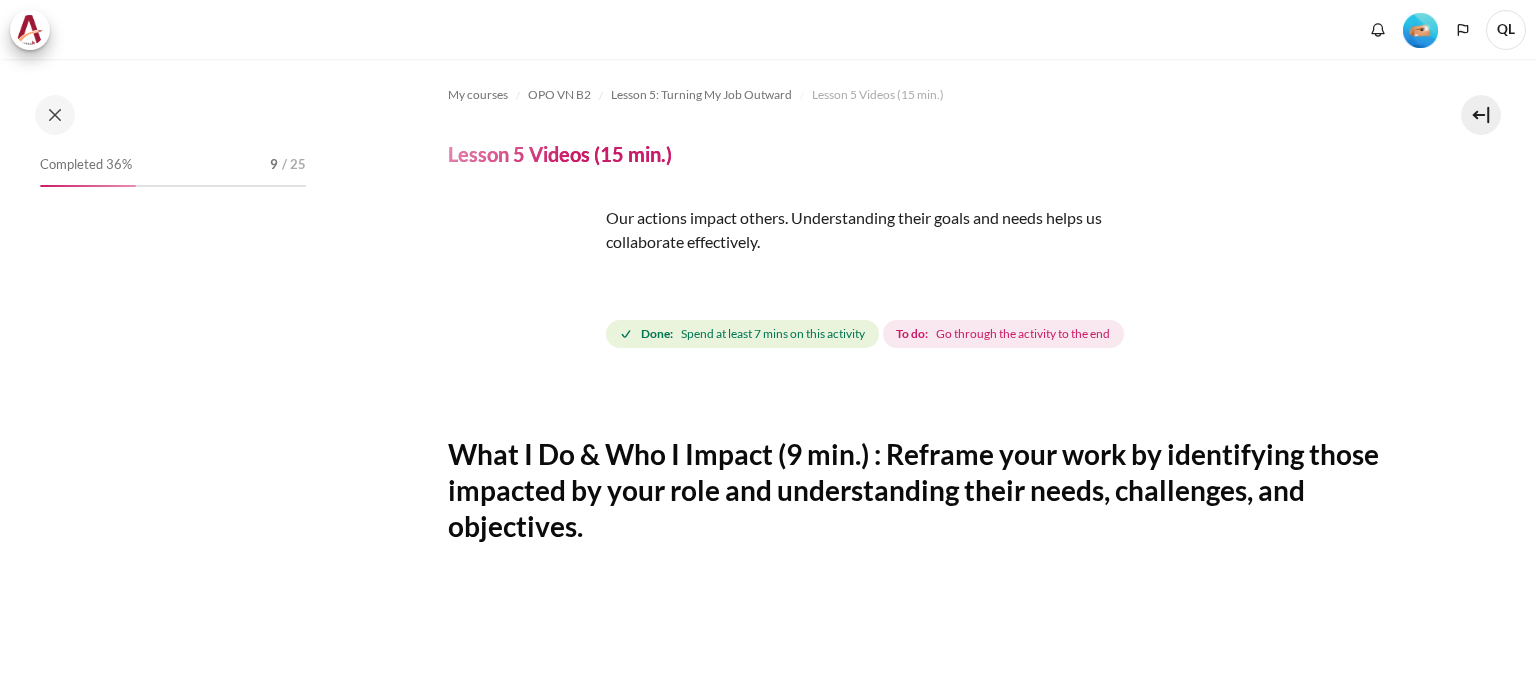 scroll, scrollTop: 0, scrollLeft: 0, axis: both 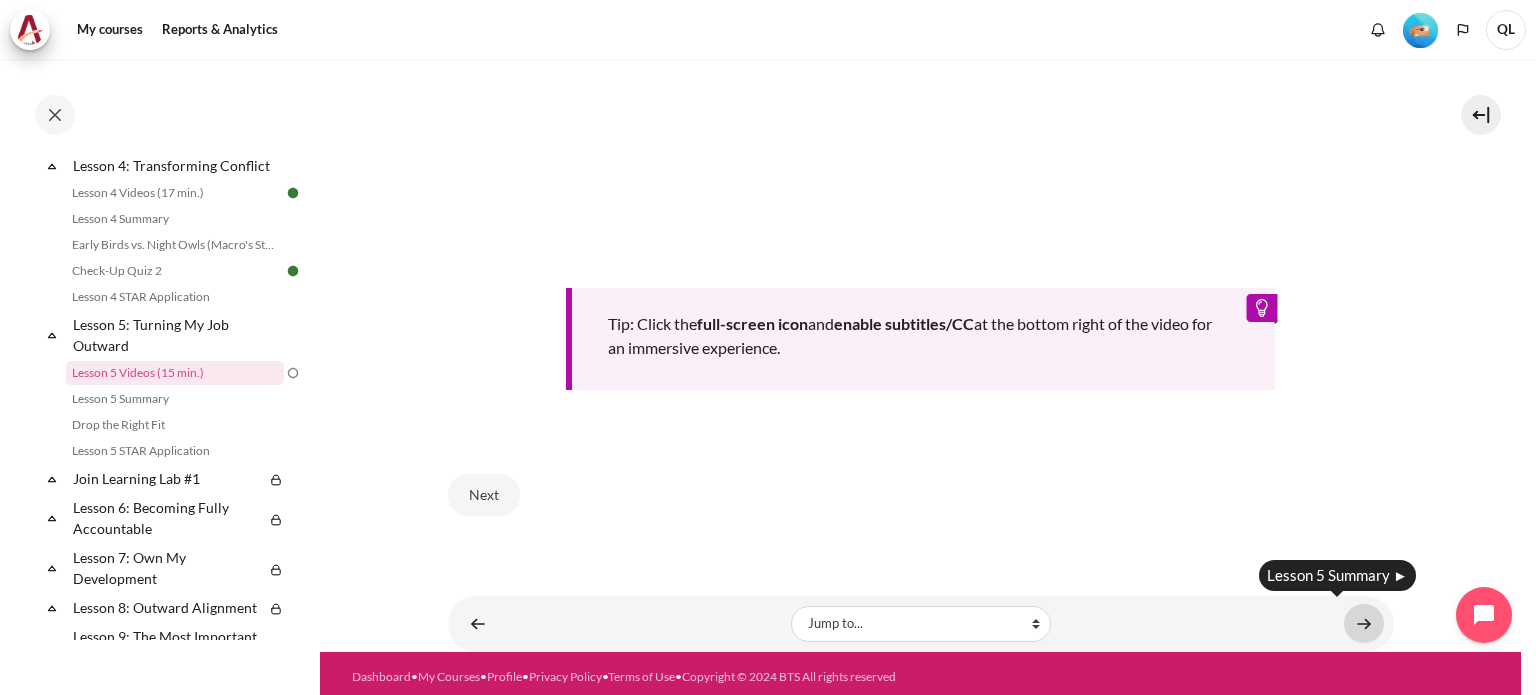 click at bounding box center [1364, 623] 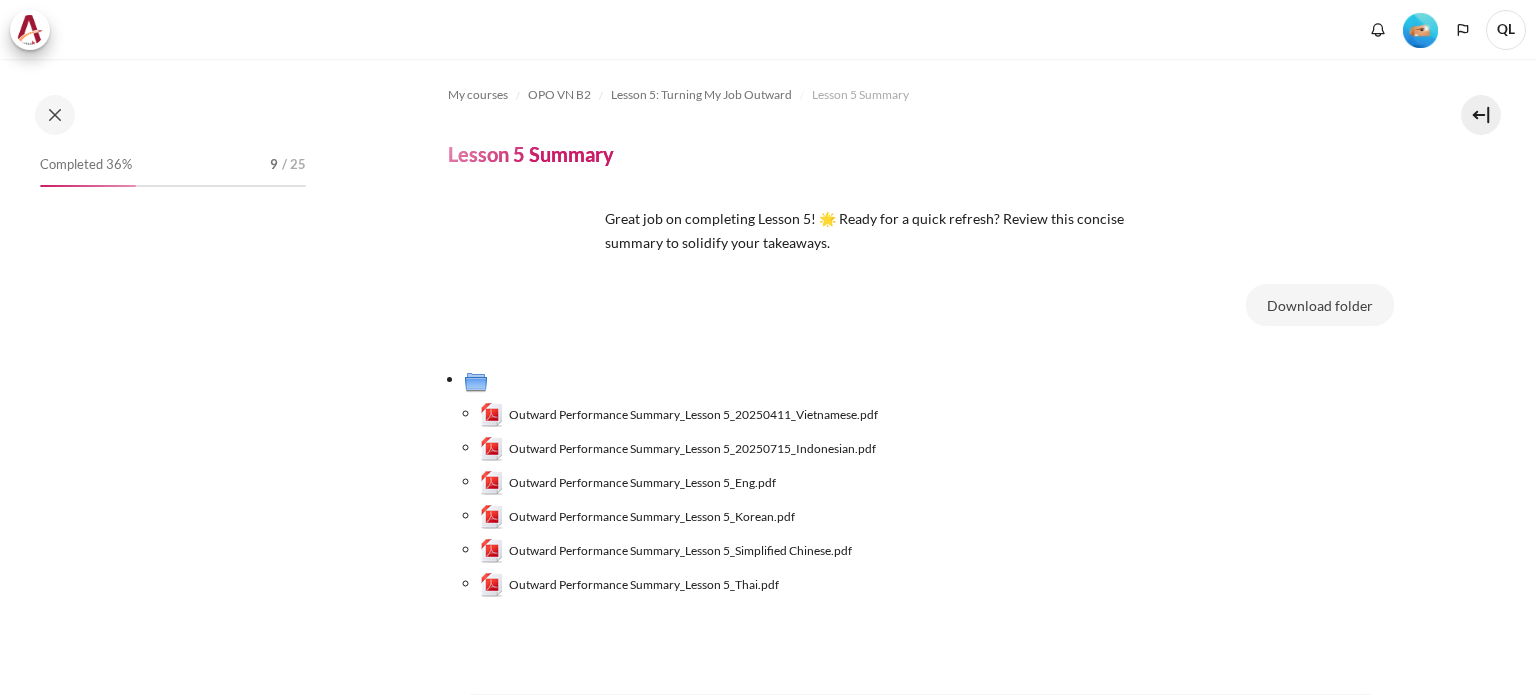 scroll, scrollTop: 0, scrollLeft: 0, axis: both 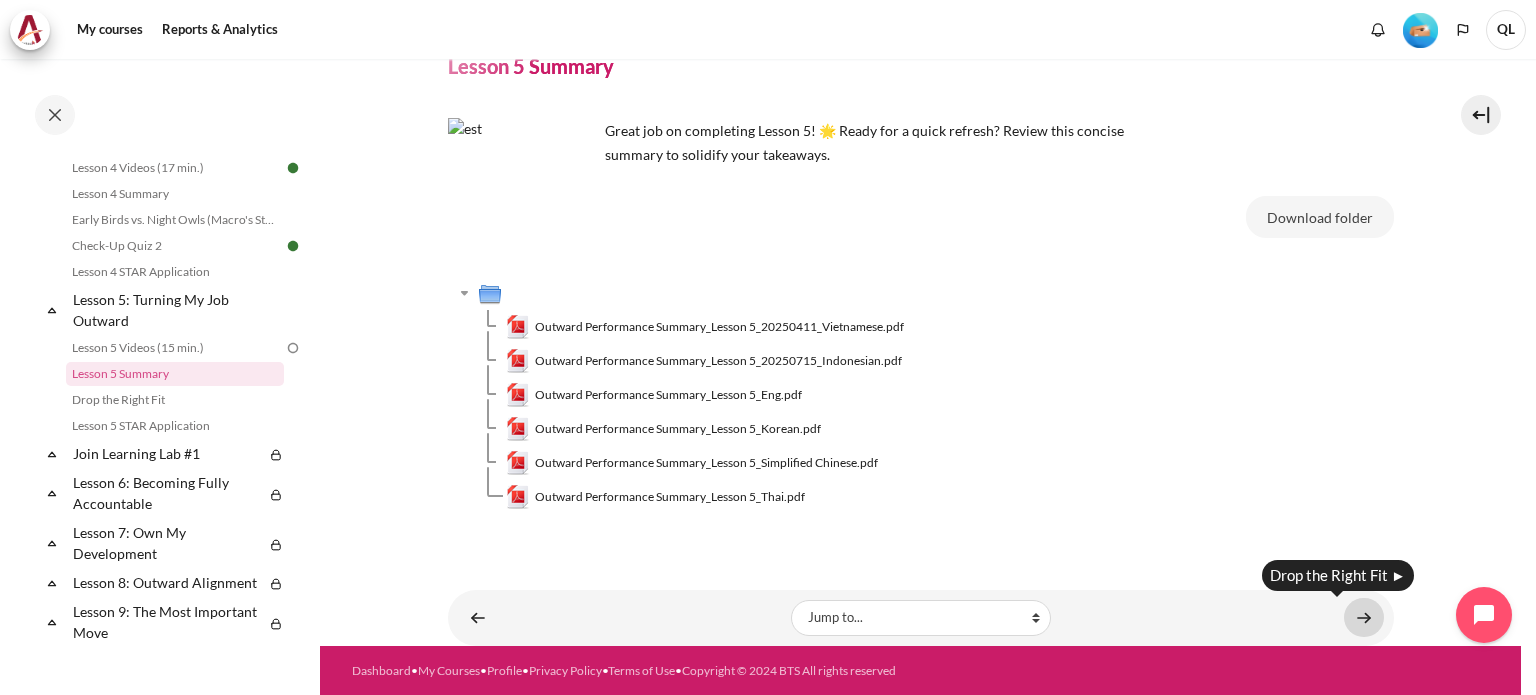 click at bounding box center [1364, 617] 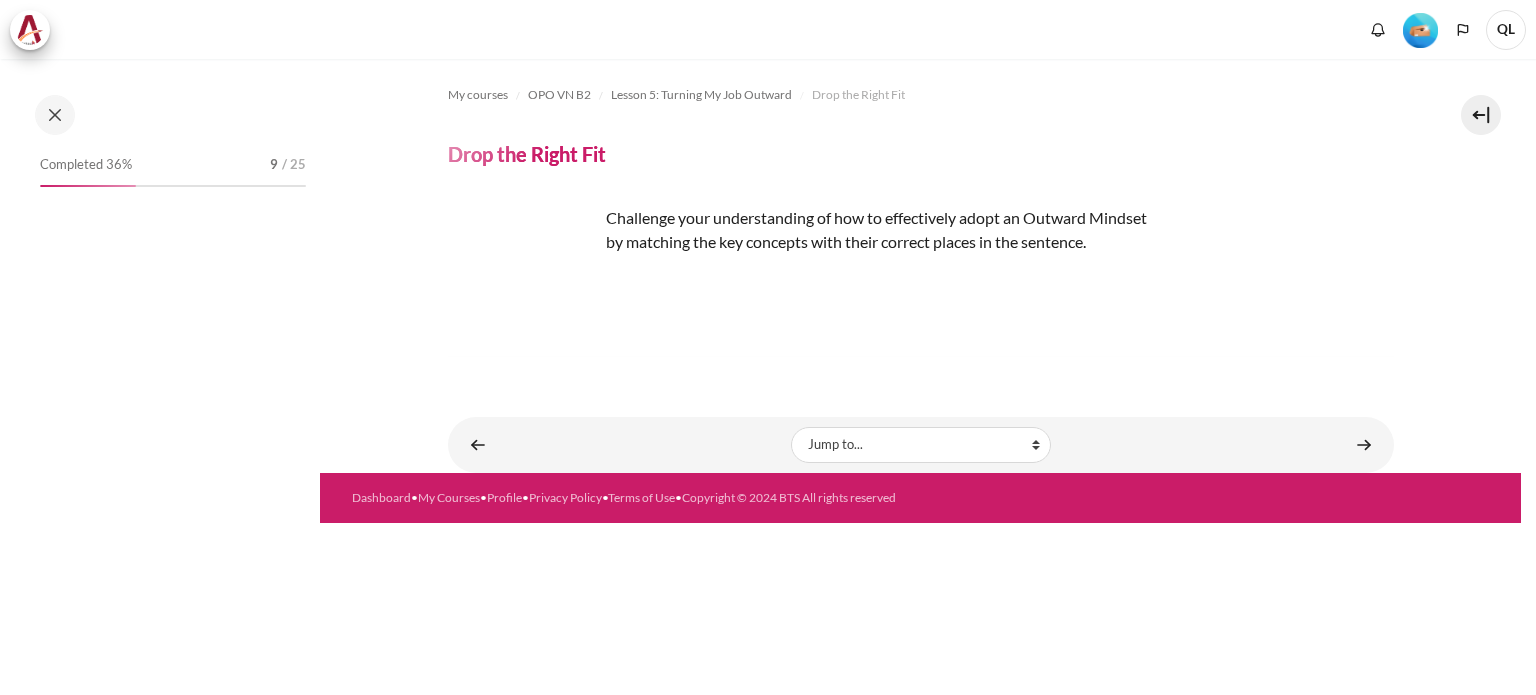 scroll, scrollTop: 0, scrollLeft: 0, axis: both 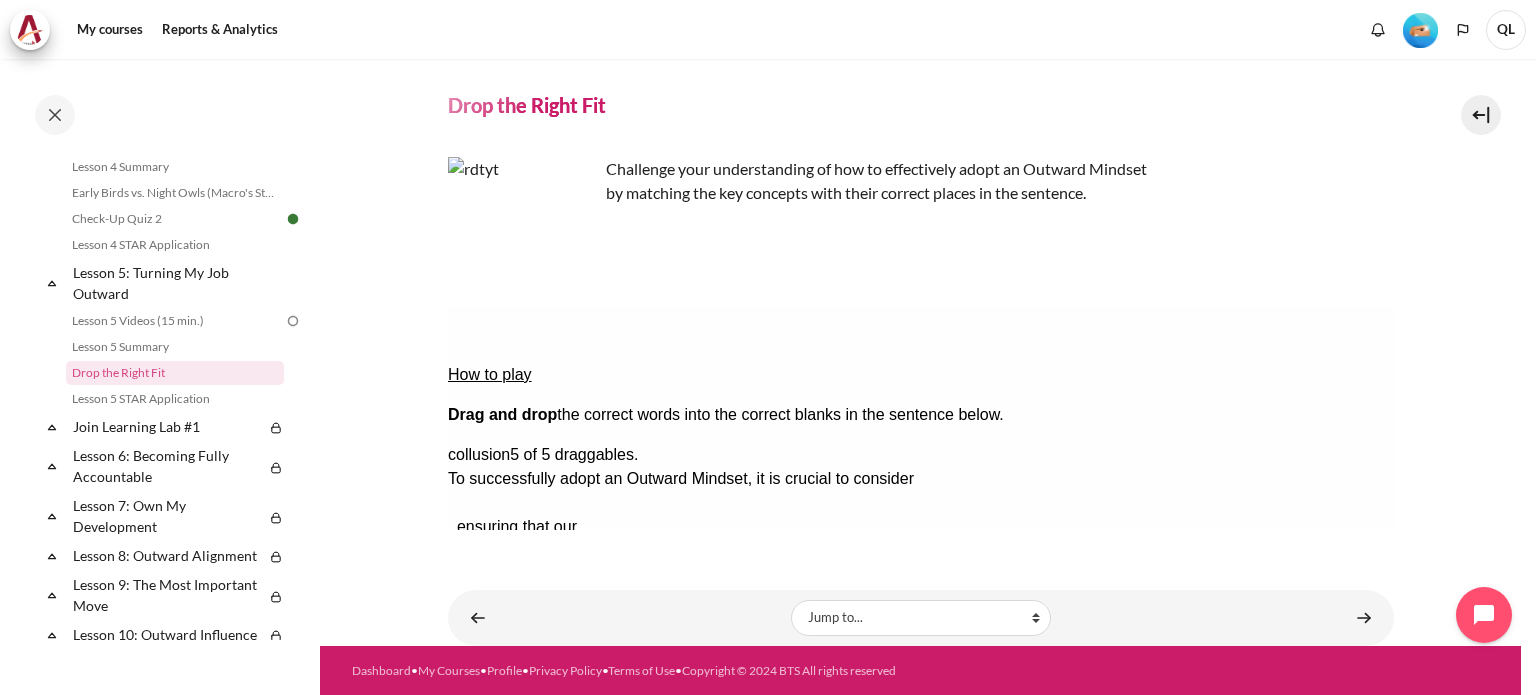 drag, startPoint x: 1056, startPoint y: 386, endPoint x: 1237, endPoint y: 498, distance: 212.84972 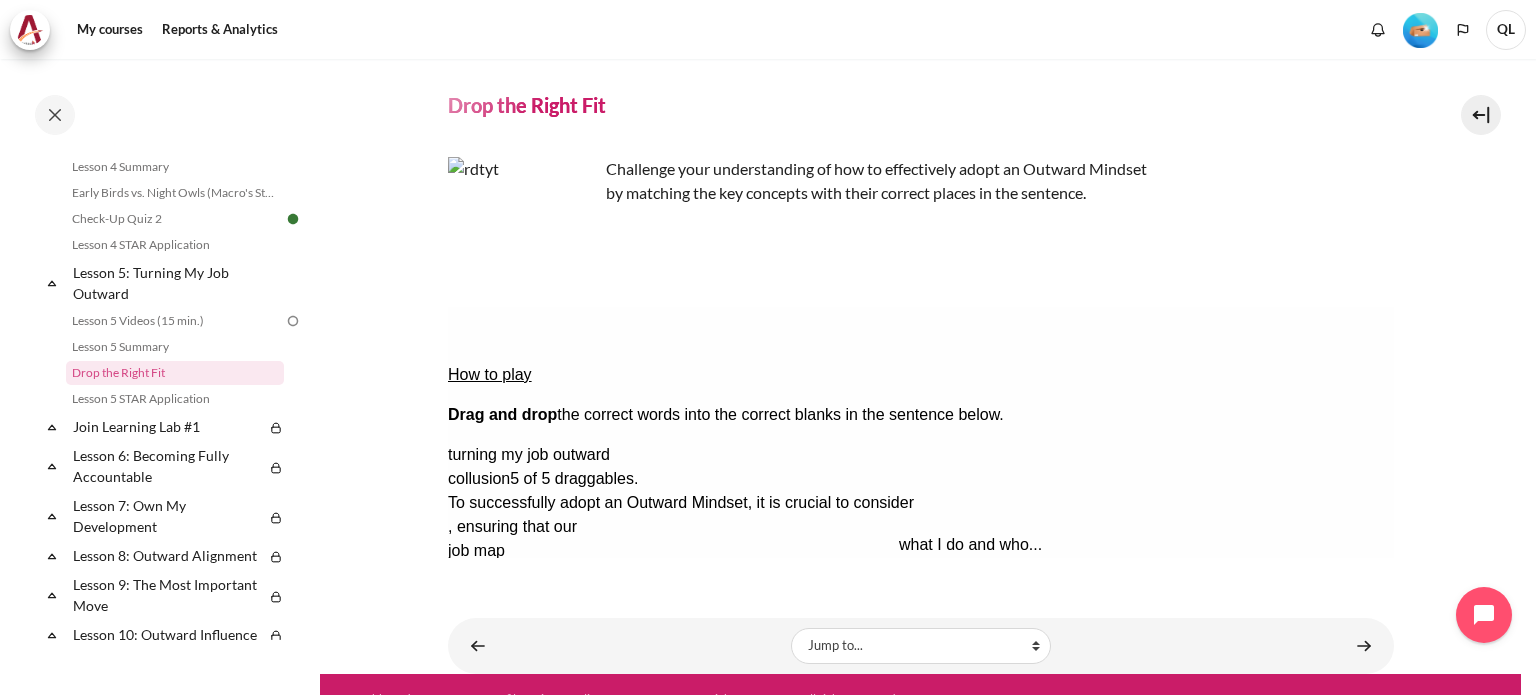 drag, startPoint x: 605, startPoint y: 450, endPoint x: 1056, endPoint y: 397, distance: 454.10352 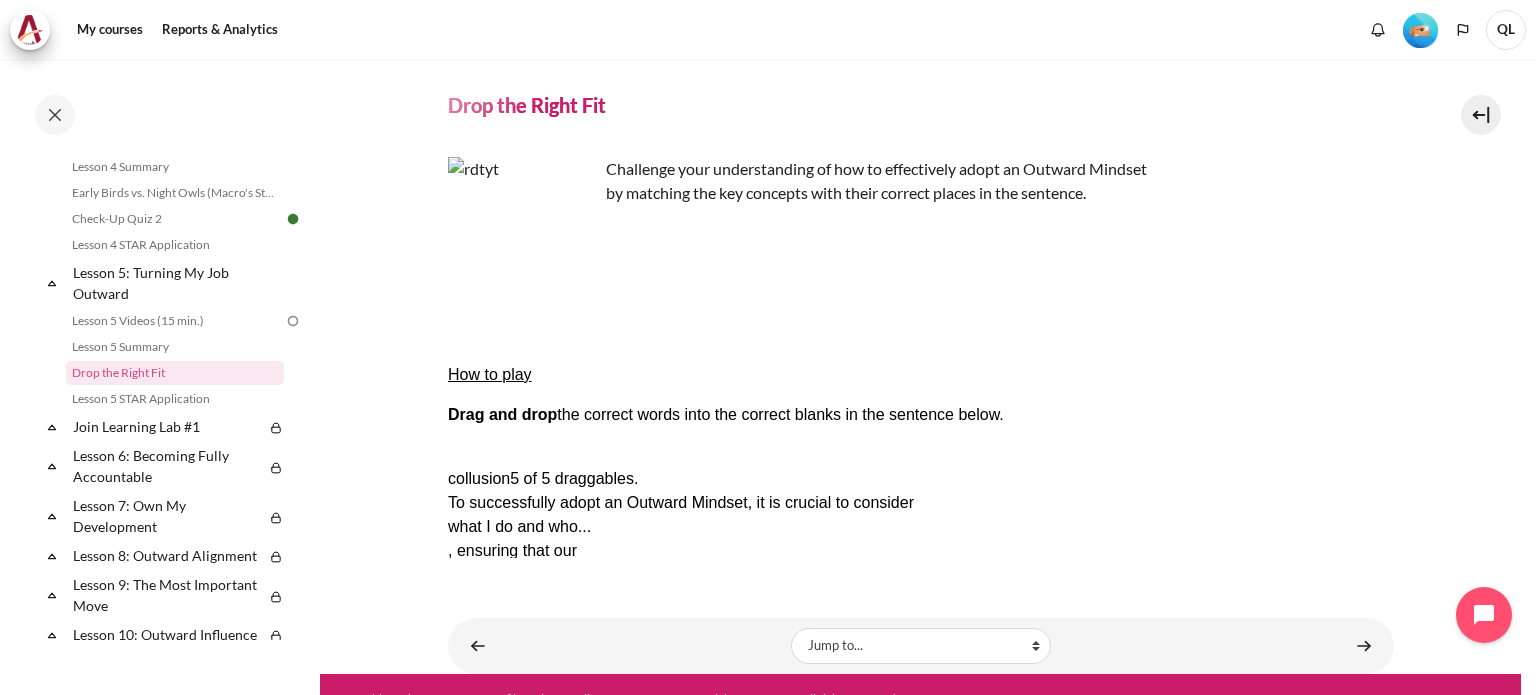 drag, startPoint x: 1237, startPoint y: 390, endPoint x: 512, endPoint y: 452, distance: 727.6462 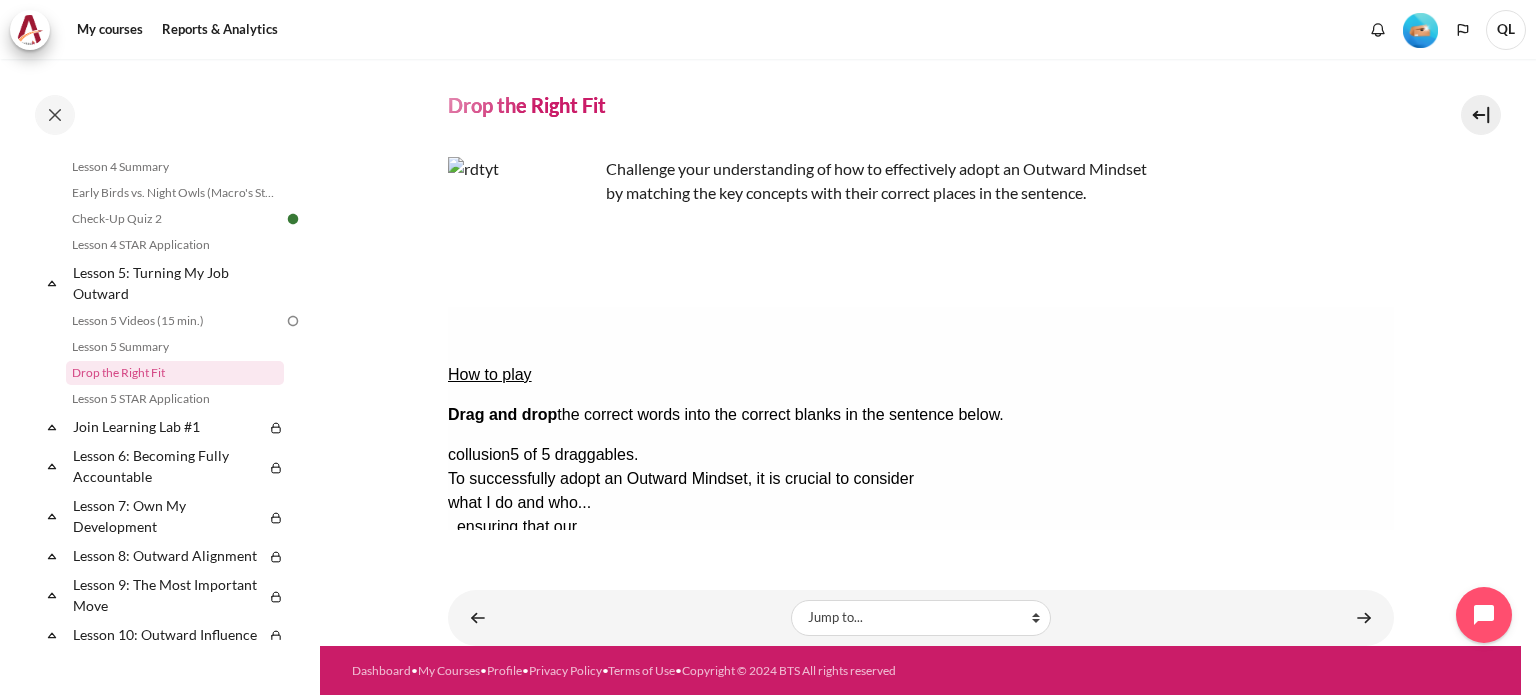 click on "Check Check the answers. The responses will be marked as correct, incorrect, or unanswered." at bounding box center [474, 695] 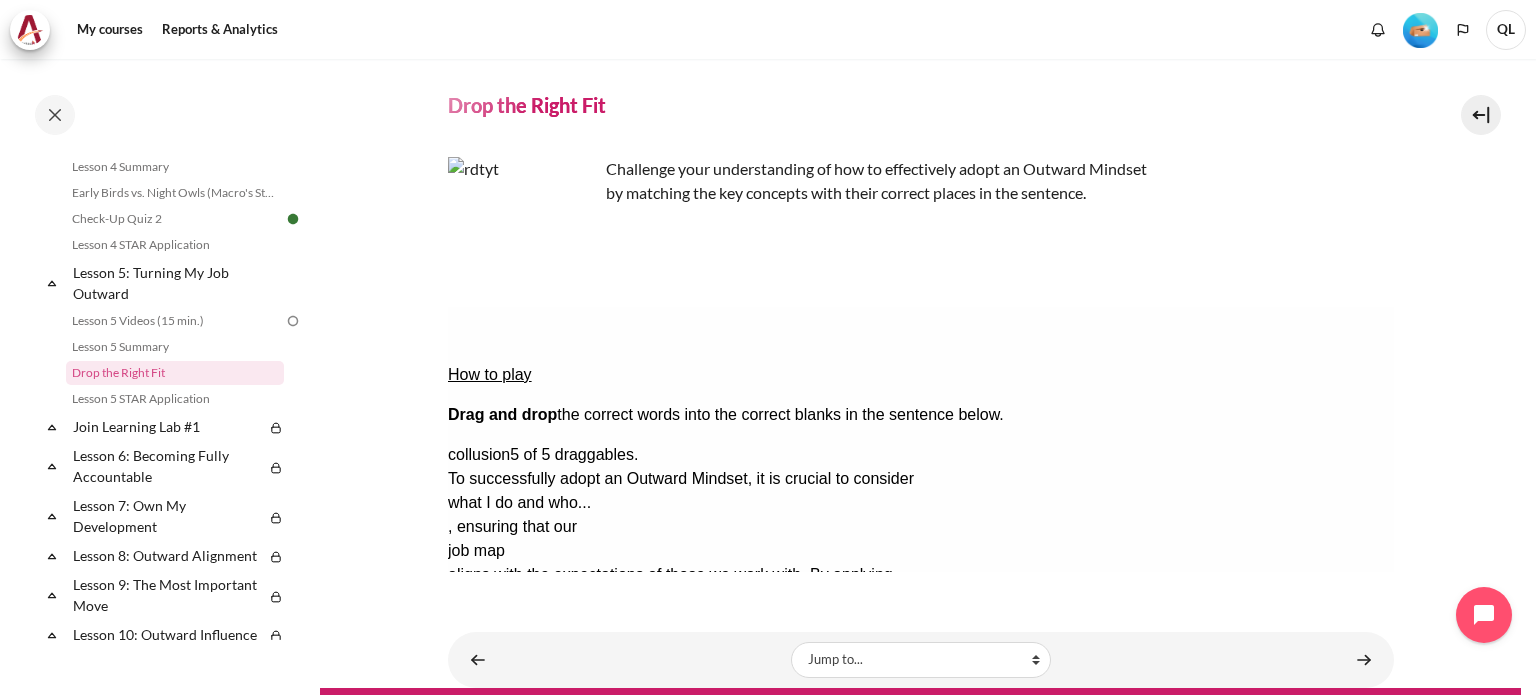 scroll, scrollTop: 92, scrollLeft: 0, axis: vertical 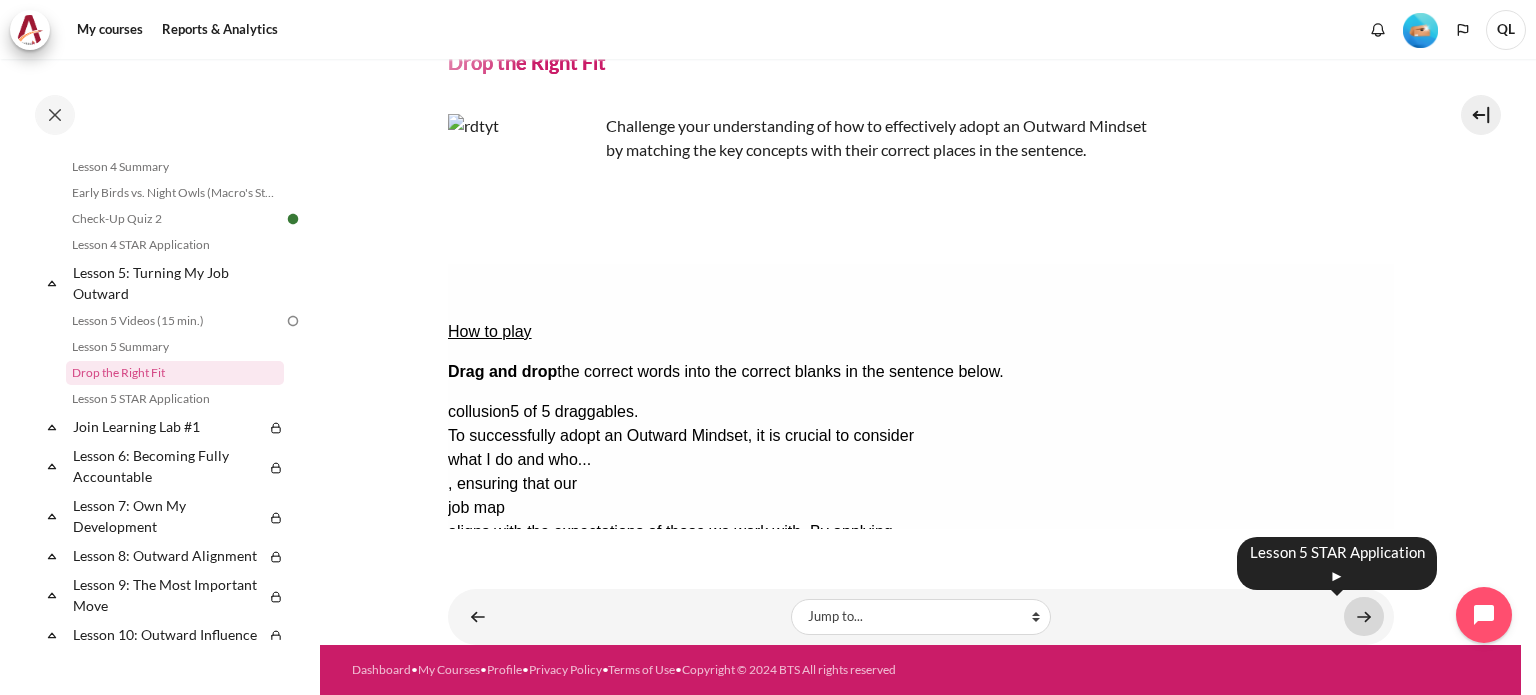 click at bounding box center [1364, 616] 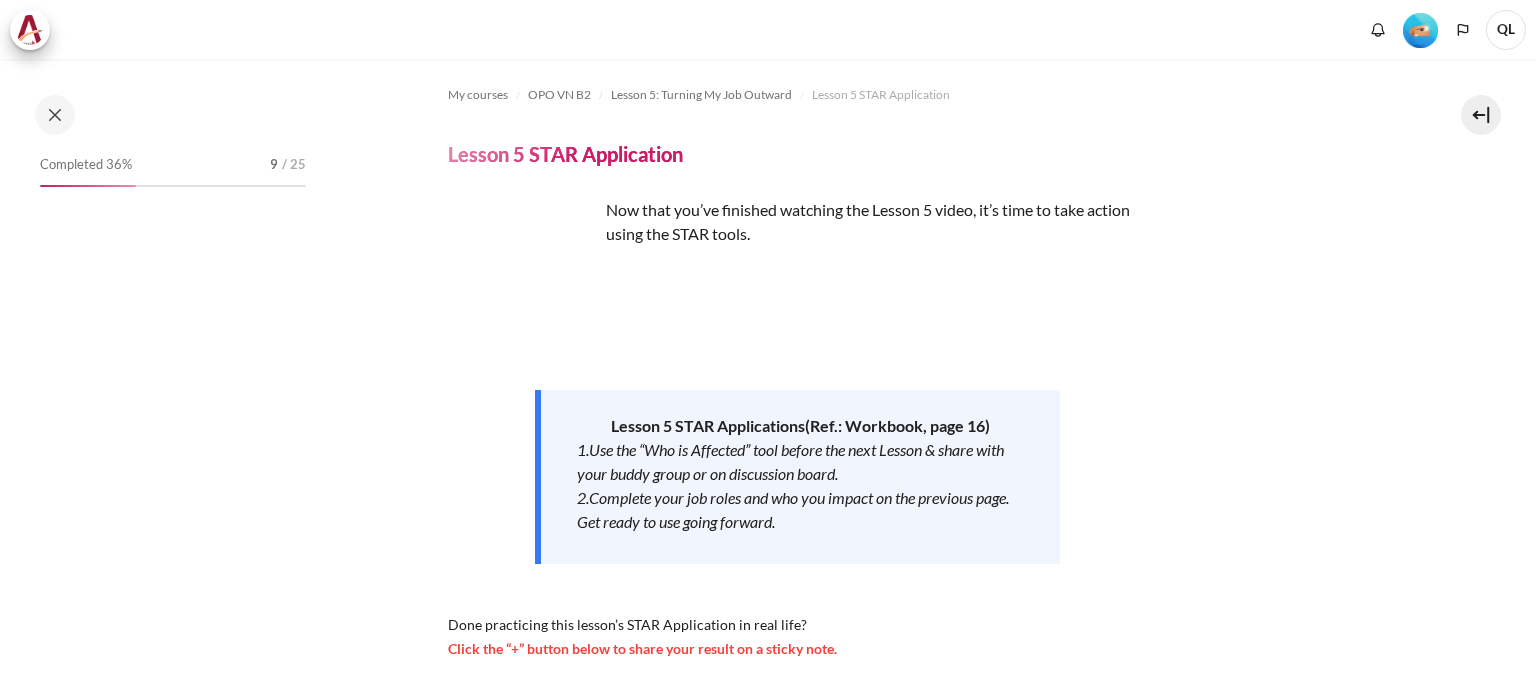 scroll, scrollTop: 0, scrollLeft: 0, axis: both 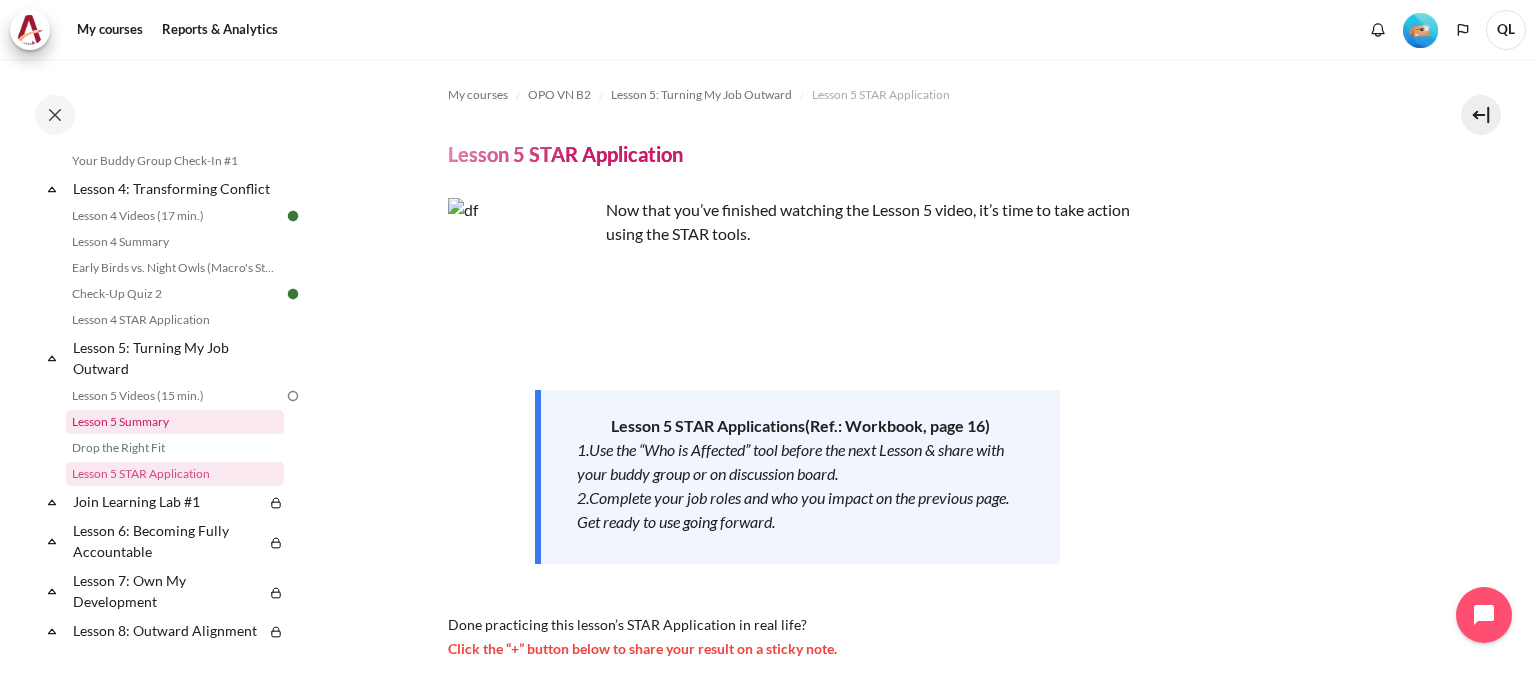 click on "Lesson 5 Summary" at bounding box center [175, 422] 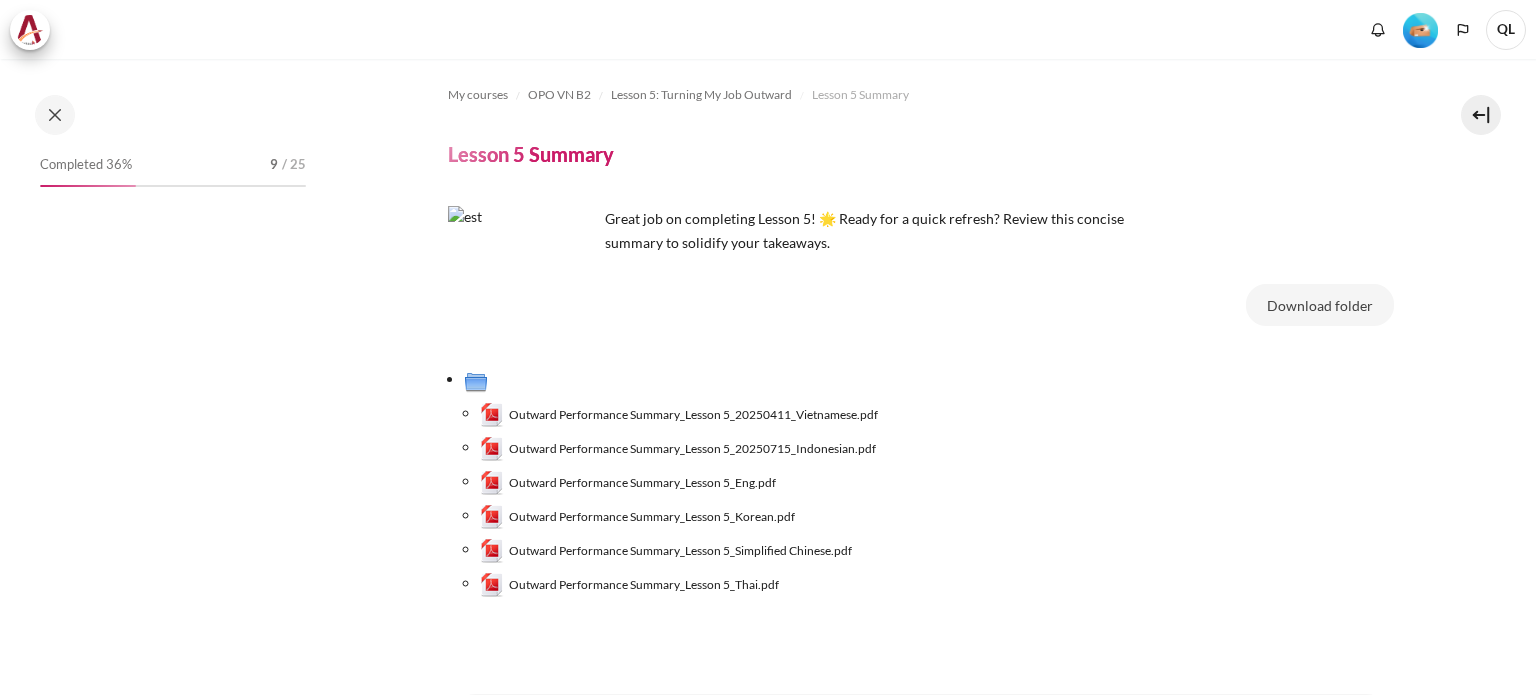 scroll, scrollTop: 0, scrollLeft: 0, axis: both 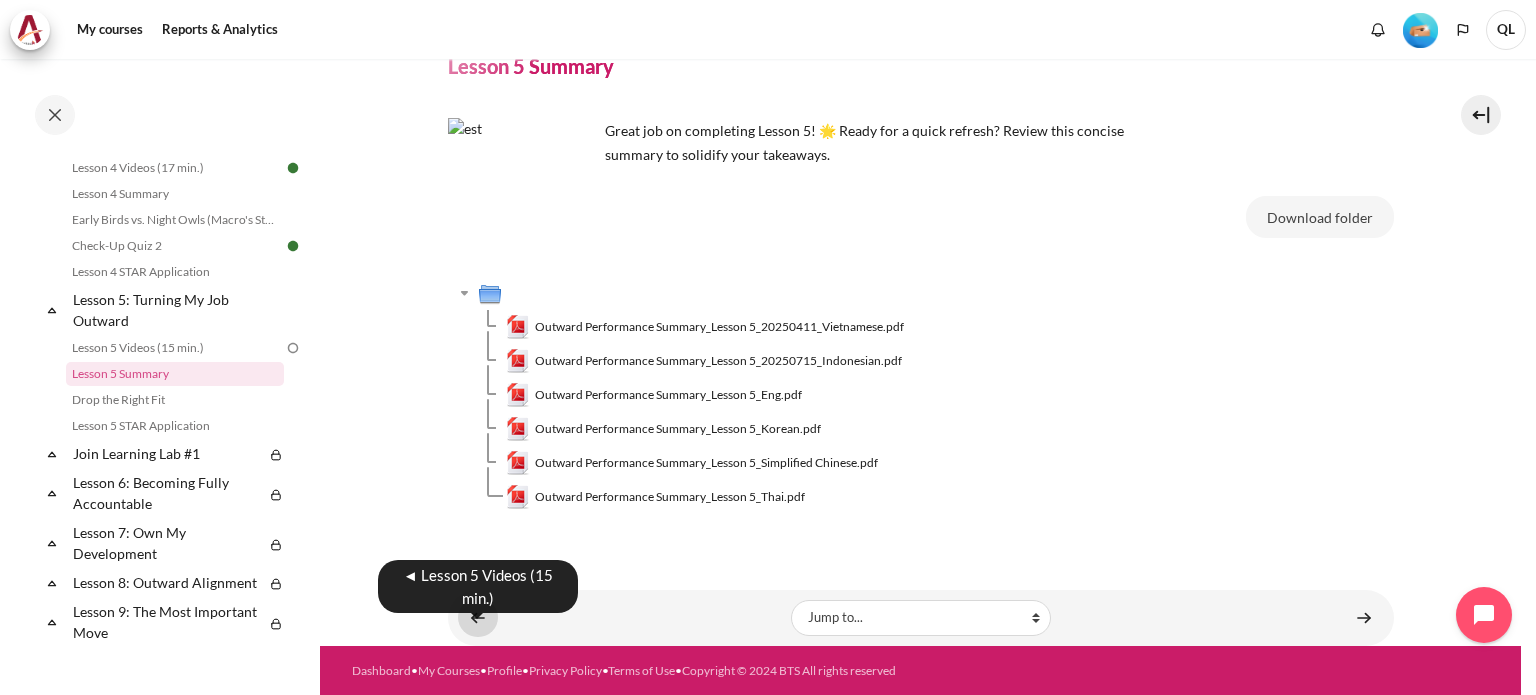click at bounding box center (478, 617) 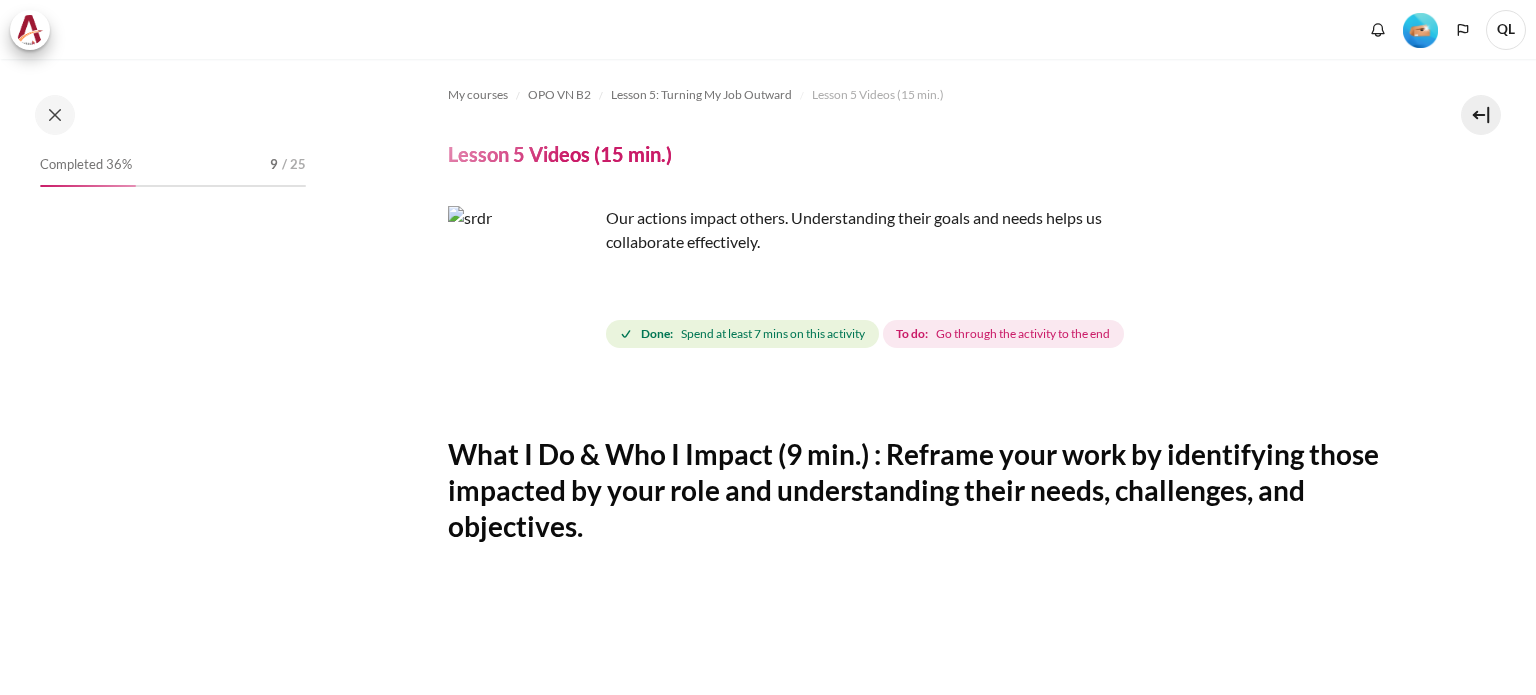 scroll, scrollTop: 0, scrollLeft: 0, axis: both 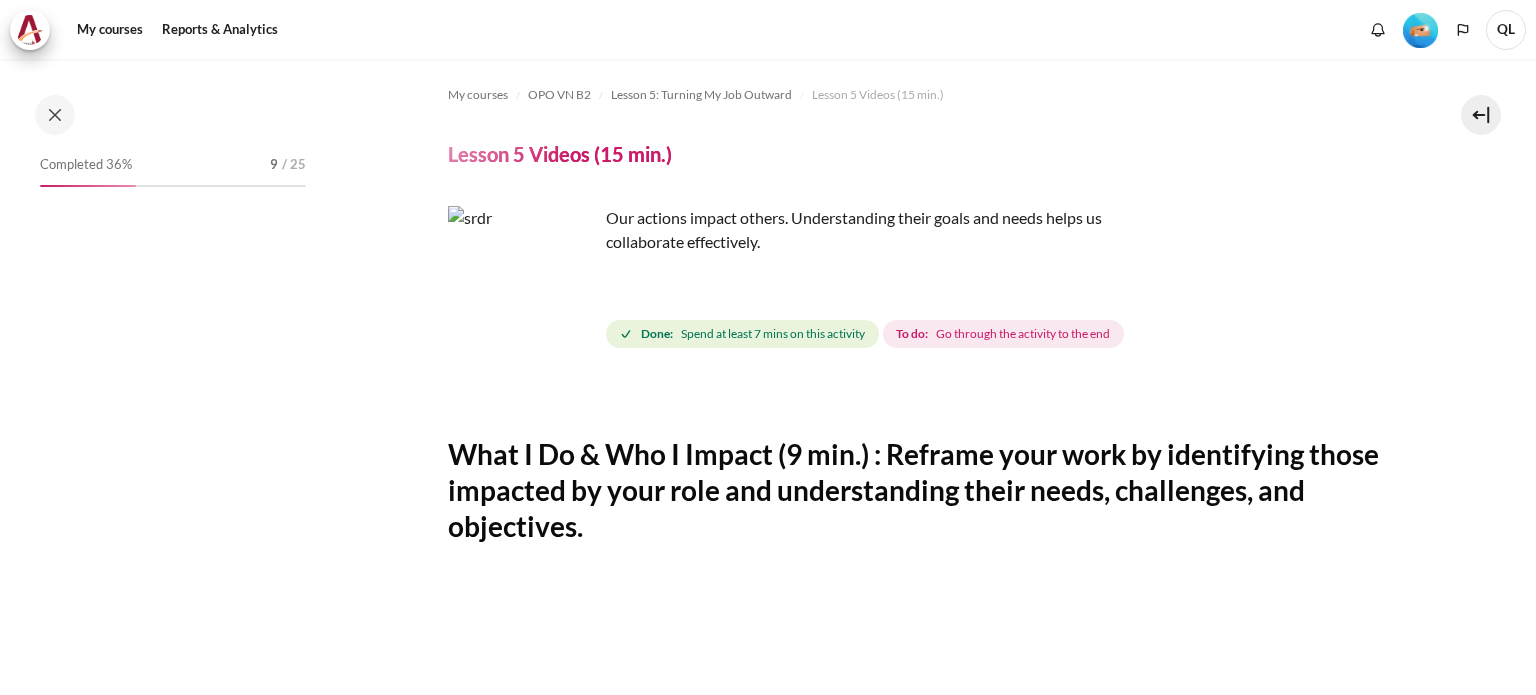 click on "Go through the activity to the end" at bounding box center [1023, 334] 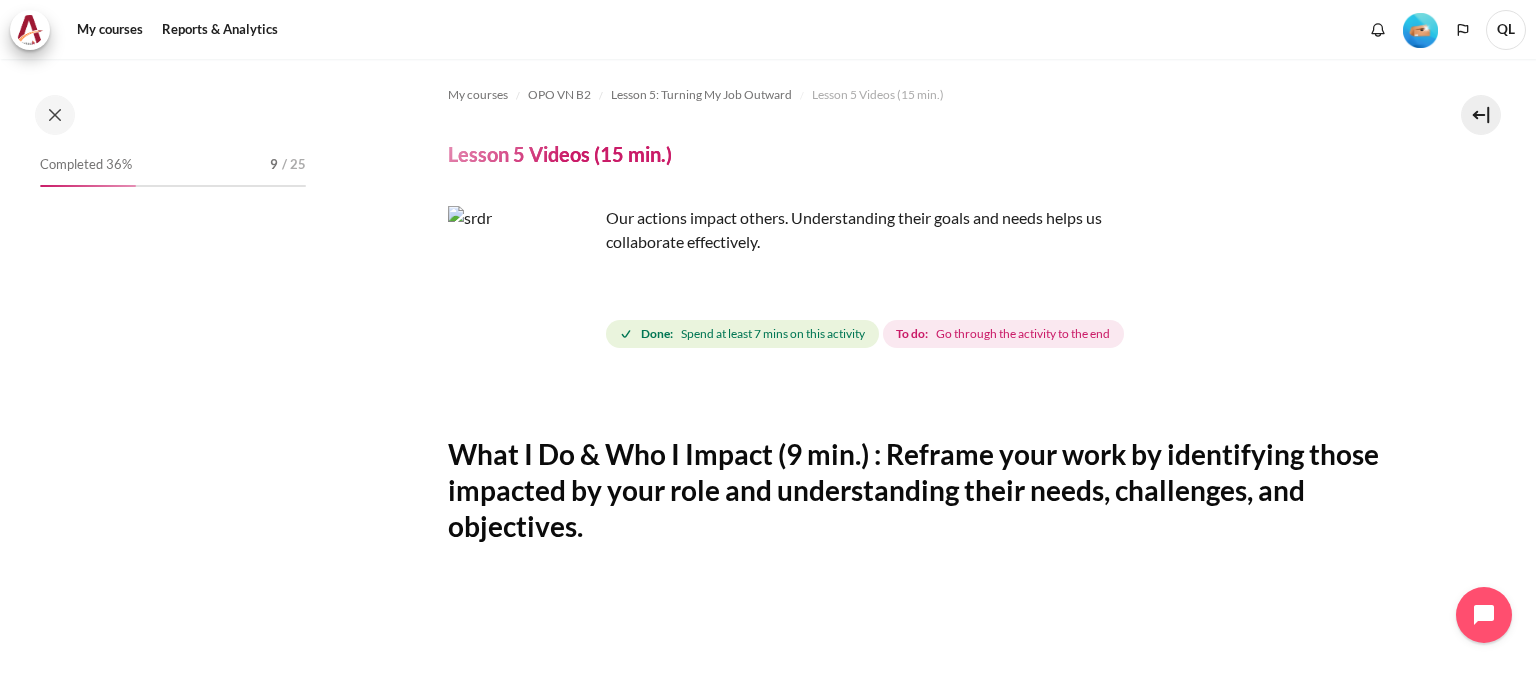 scroll, scrollTop: 500, scrollLeft: 0, axis: vertical 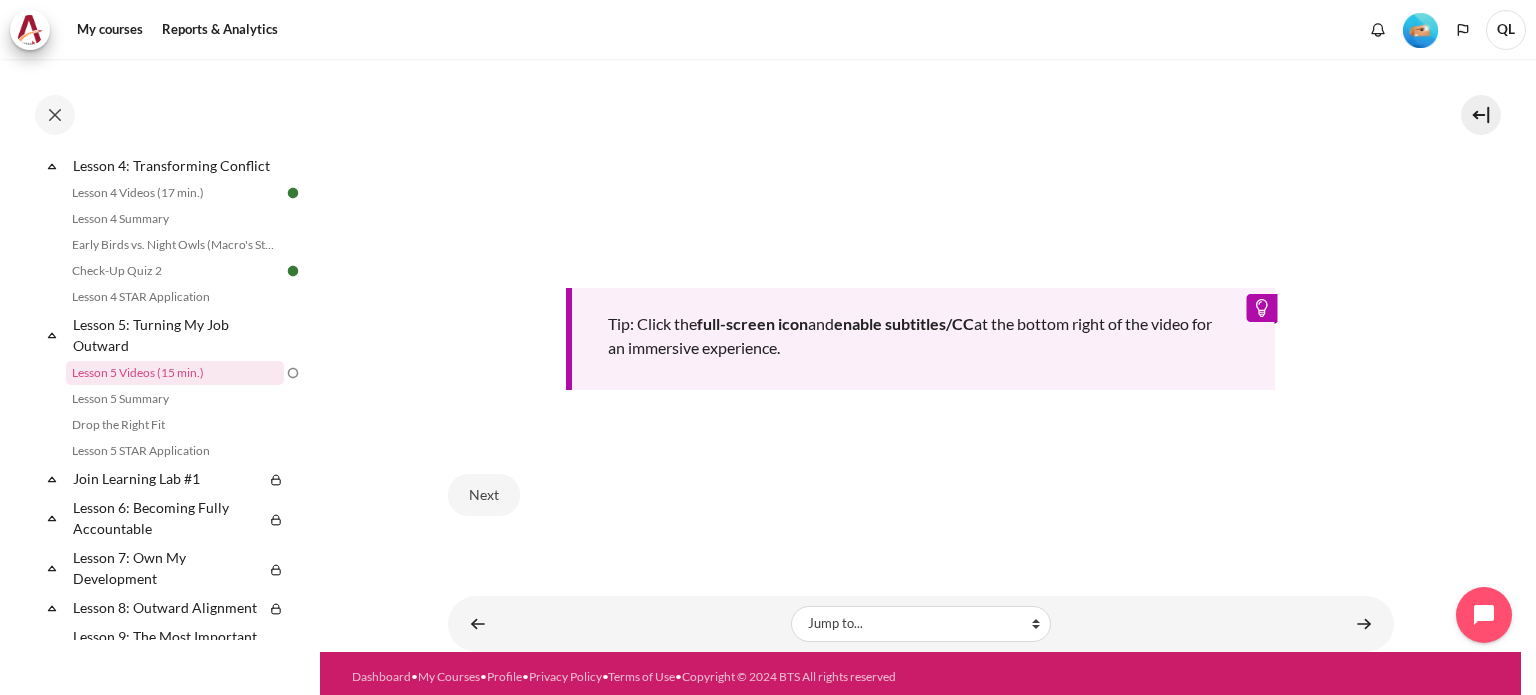click on "Tip: Click the  full-screen icon  and  enable subtitles/CC  at the bottom right of the video for an immersive experience." at bounding box center (921, 339) 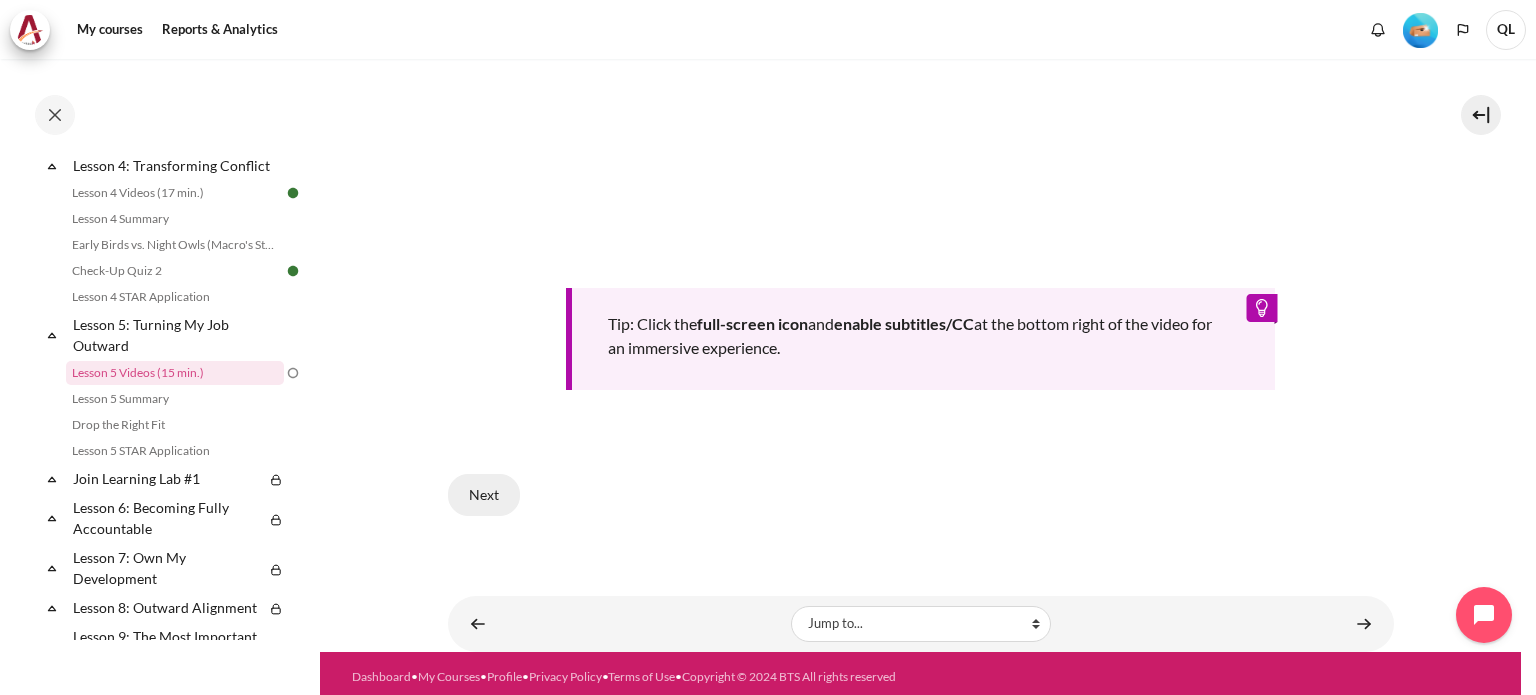 click on "Next" at bounding box center [484, 495] 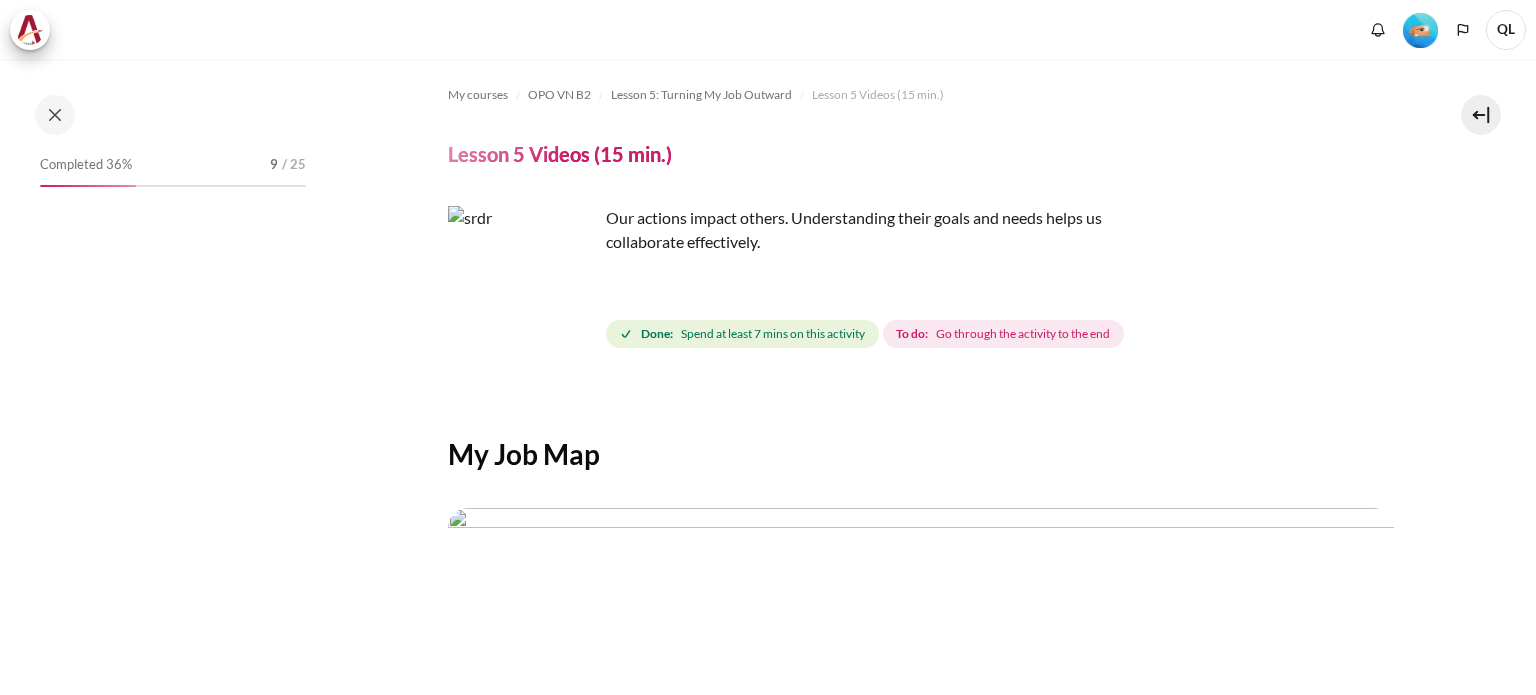 scroll, scrollTop: 0, scrollLeft: 0, axis: both 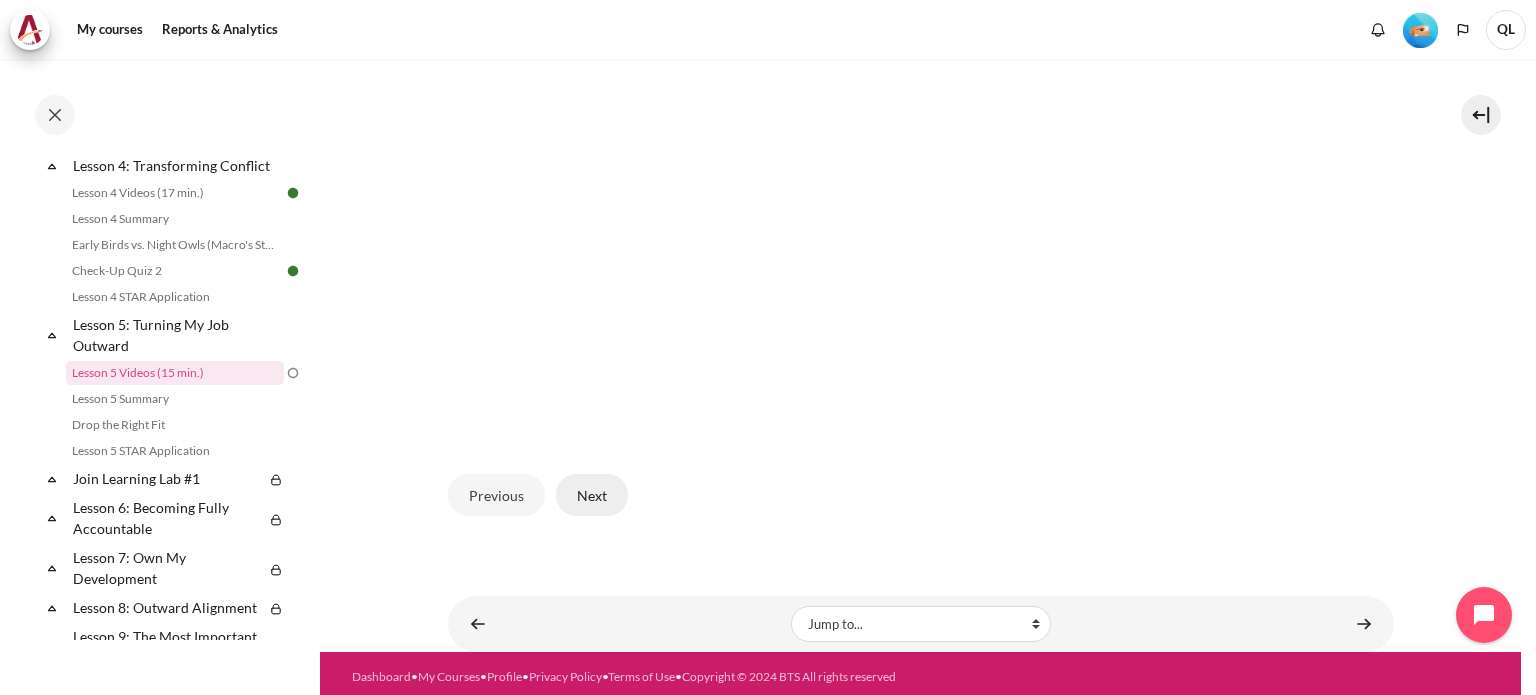click on "Next" at bounding box center [592, 495] 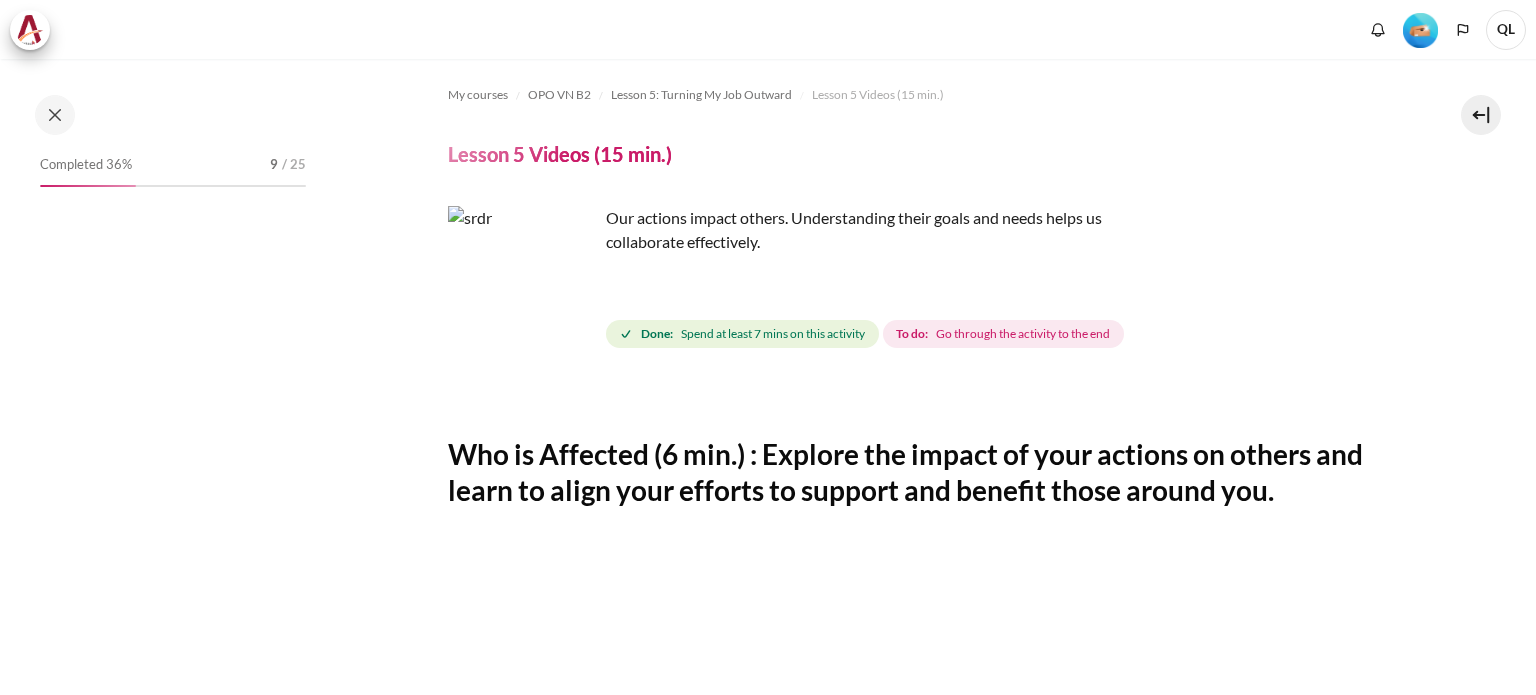 scroll, scrollTop: 0, scrollLeft: 0, axis: both 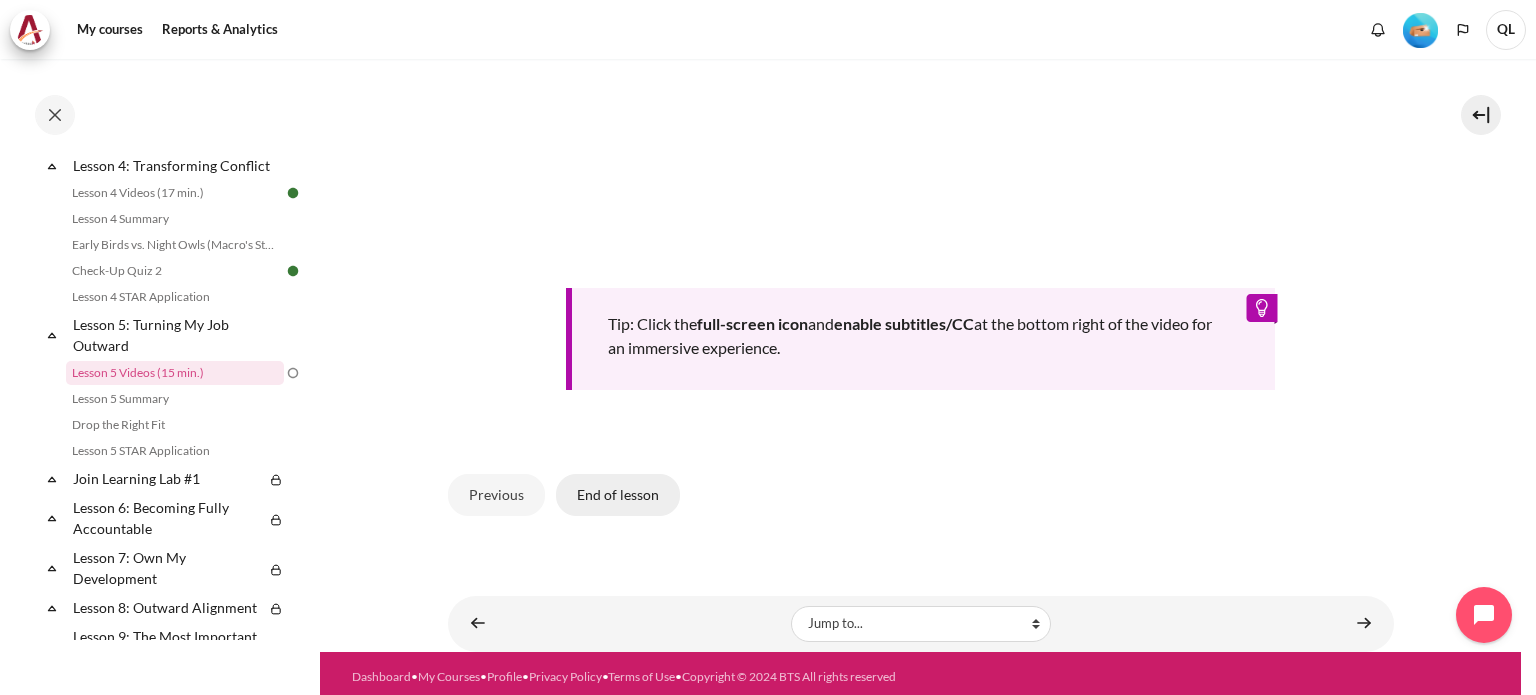 click on "End of lesson" at bounding box center [618, 495] 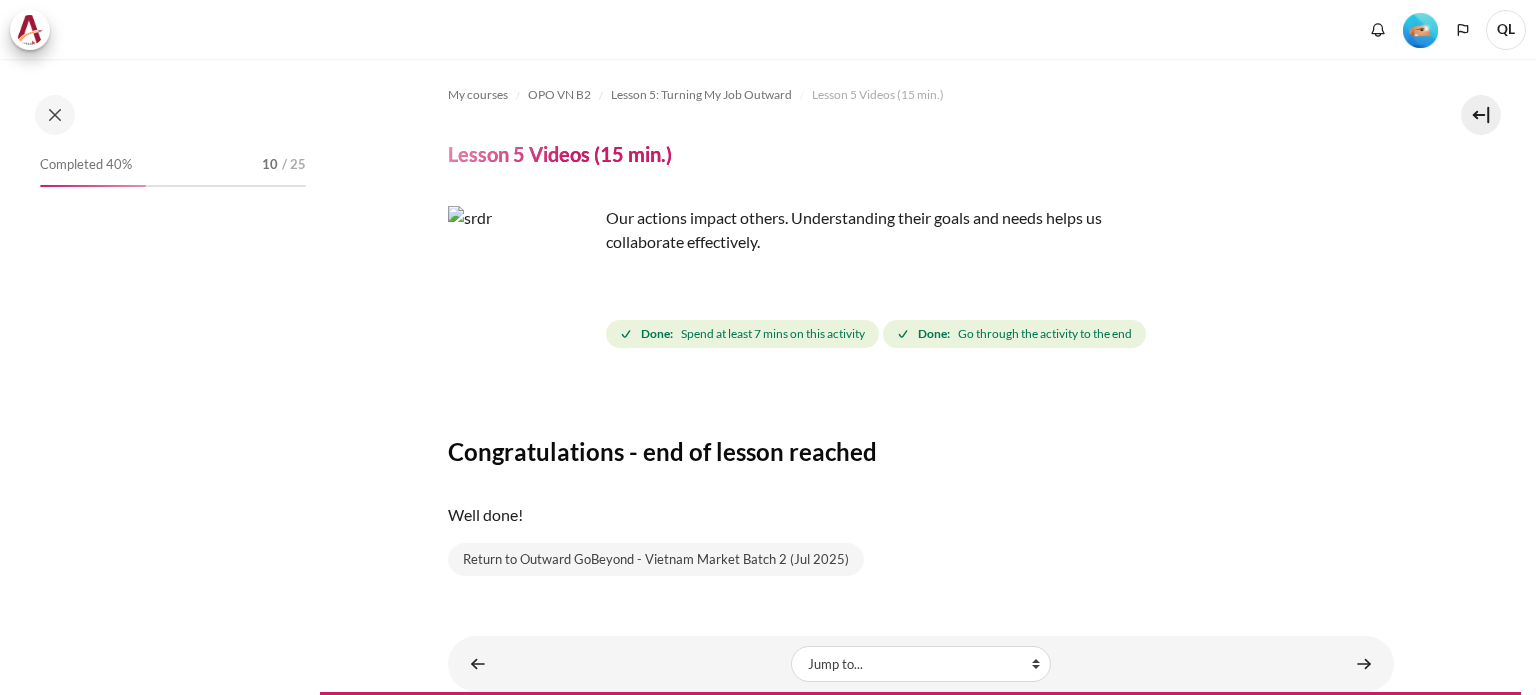 scroll, scrollTop: 0, scrollLeft: 0, axis: both 